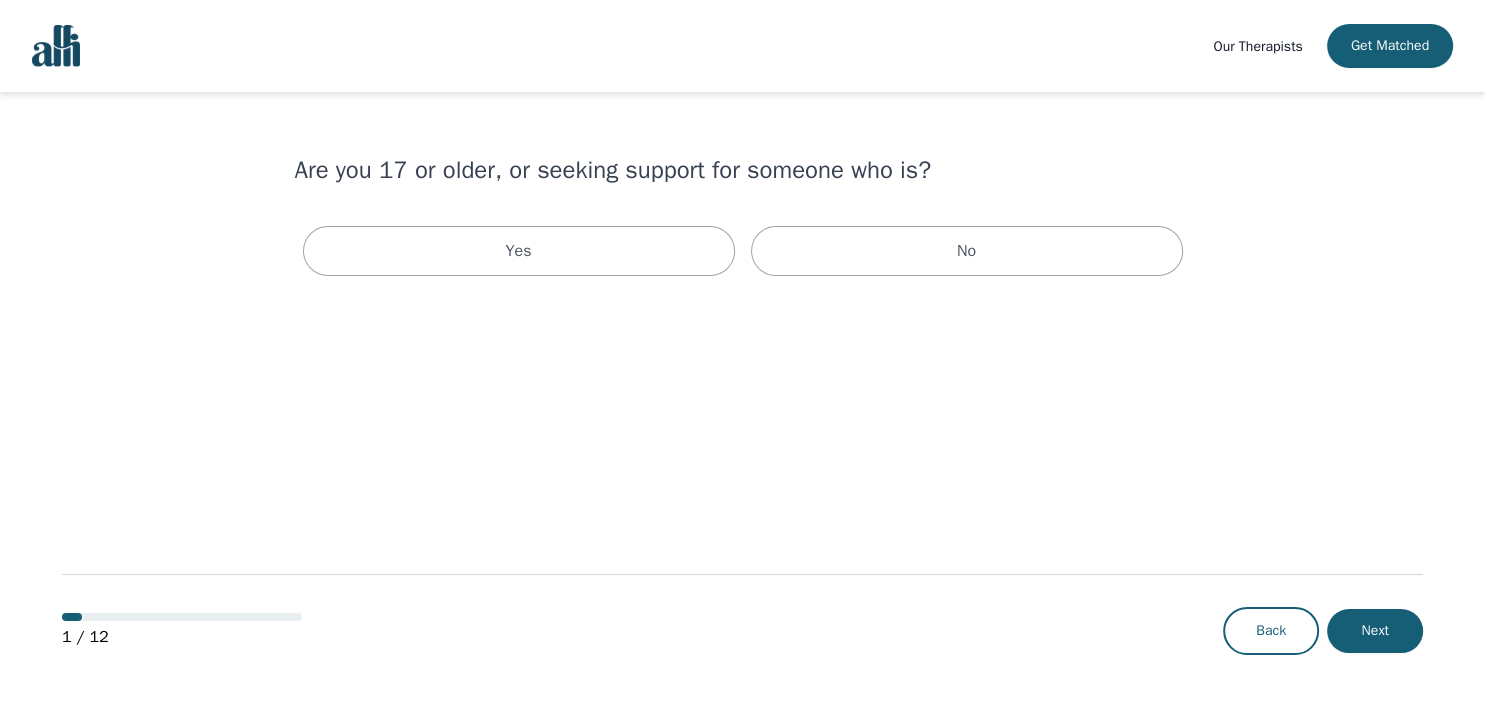 scroll, scrollTop: 0, scrollLeft: 0, axis: both 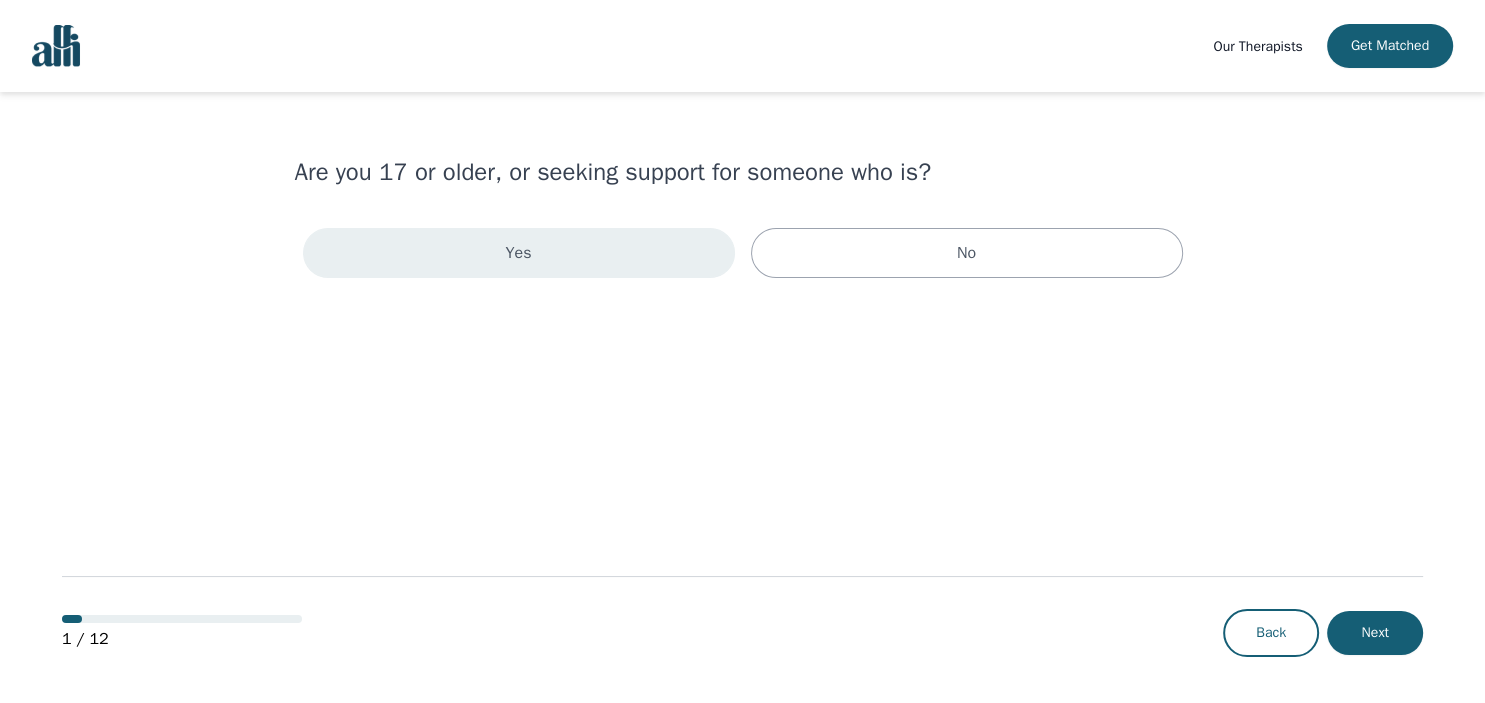 click on "Yes" at bounding box center [519, 253] 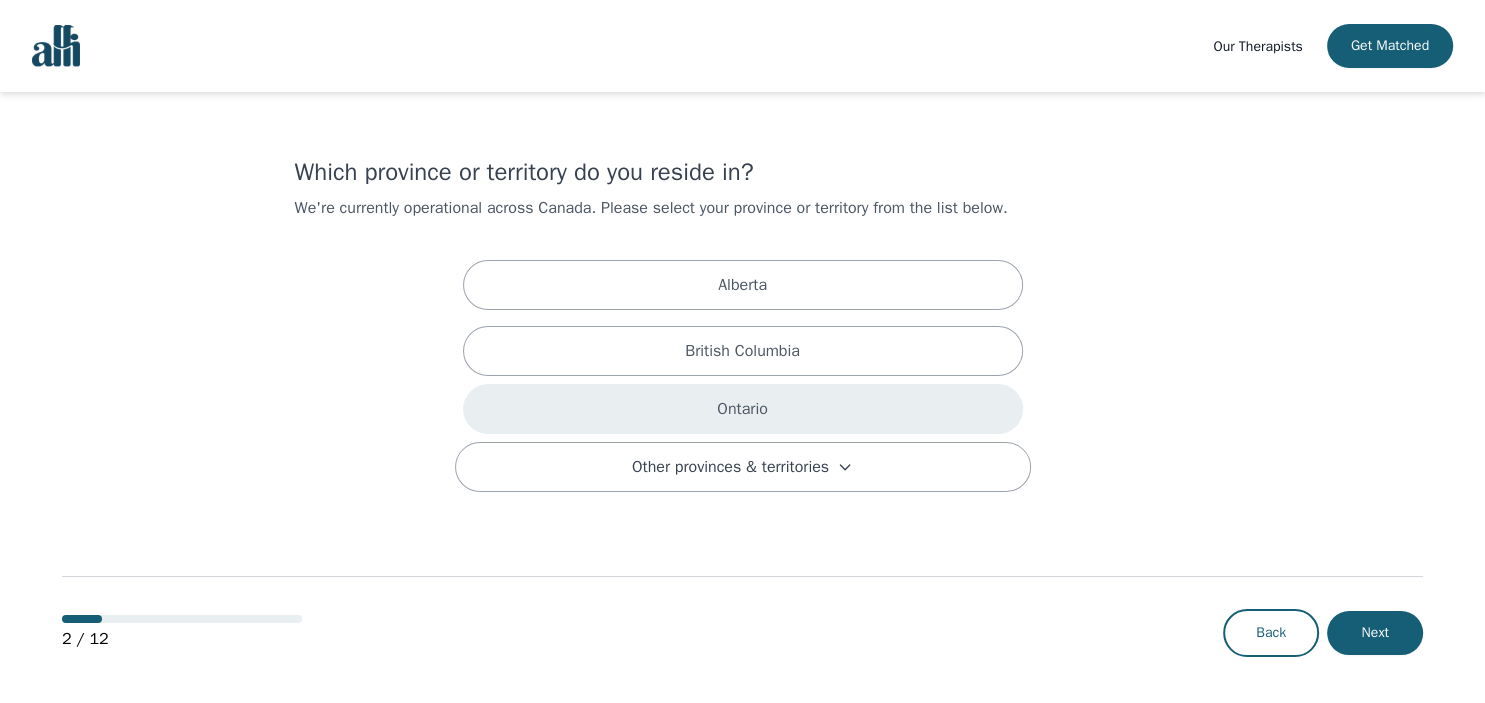 click on "Ontario" at bounding box center (743, 409) 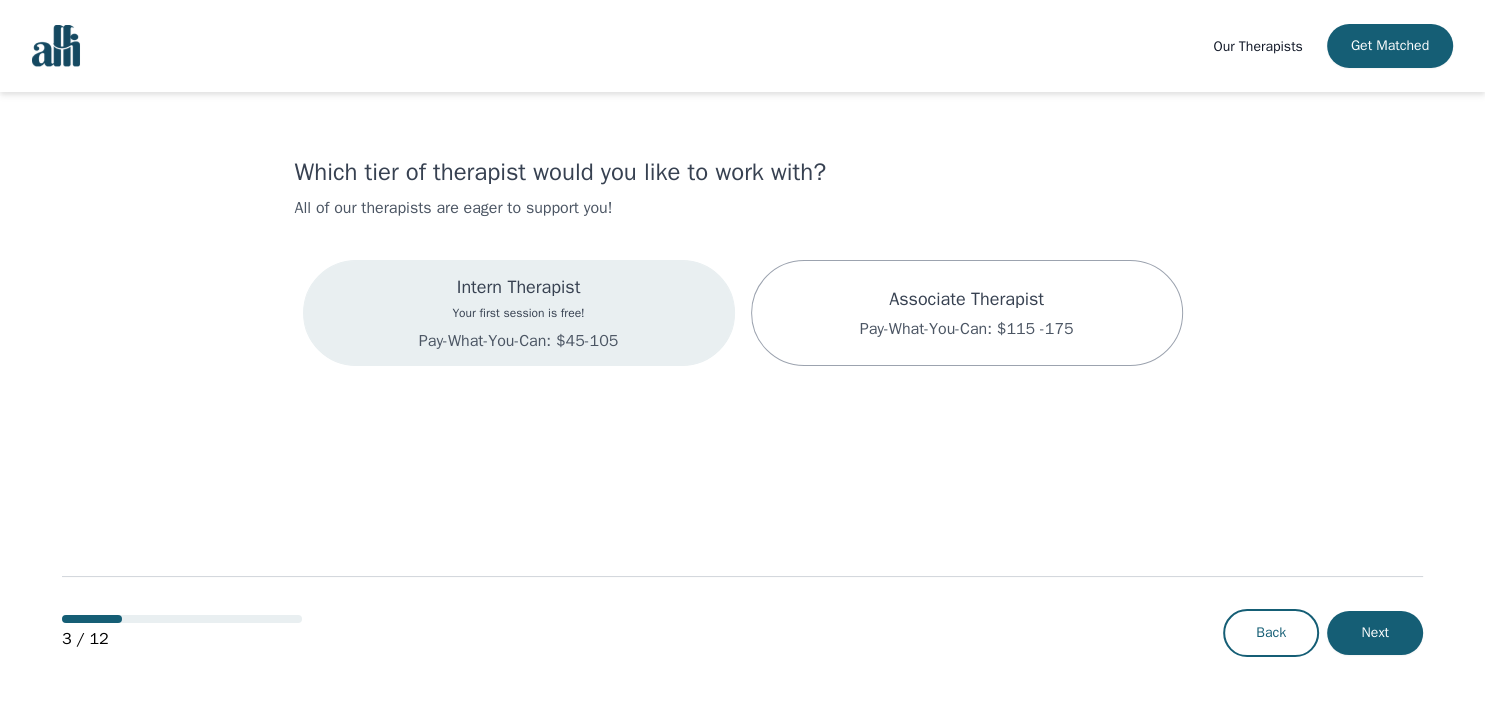 click on "Intern Therapist Your first session is free! Pay-What-You-Can: $45-105" at bounding box center (519, 313) 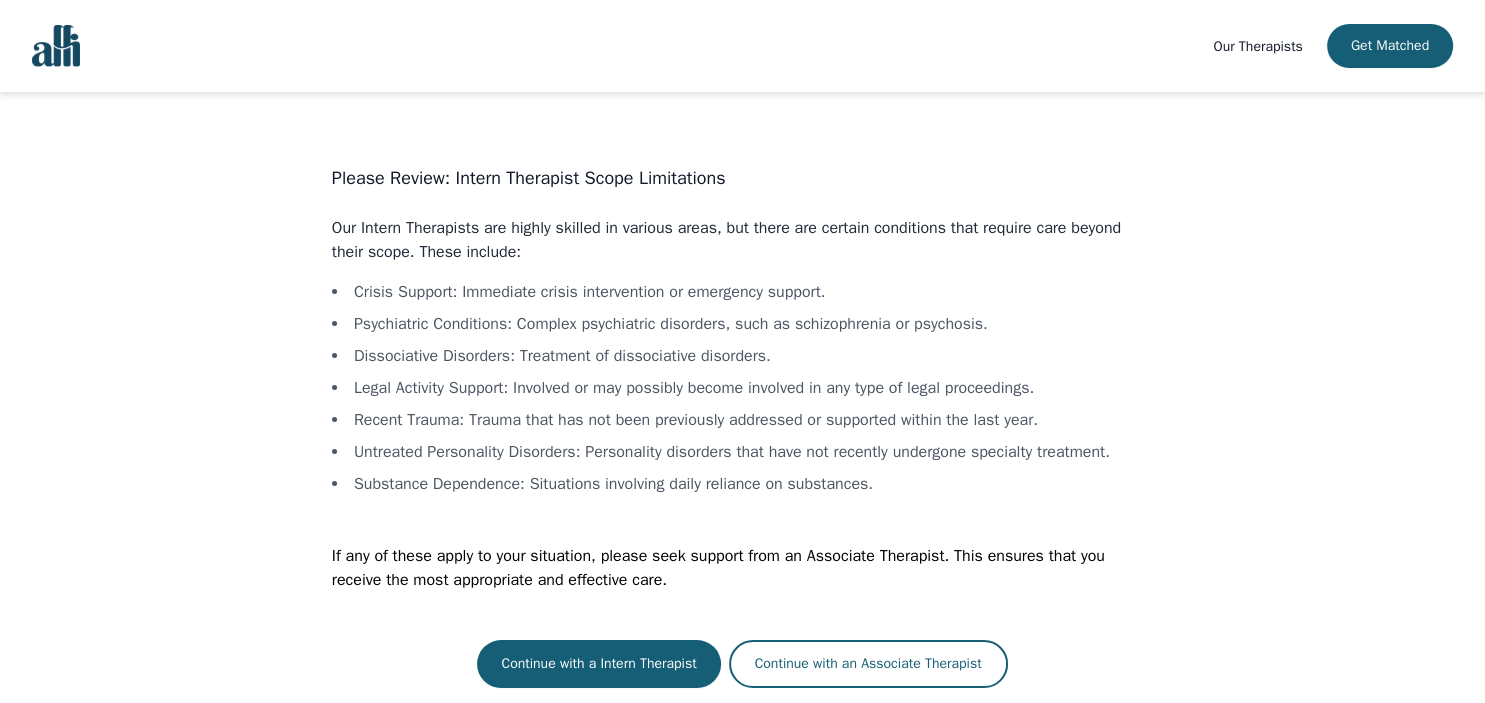 scroll, scrollTop: 2, scrollLeft: 0, axis: vertical 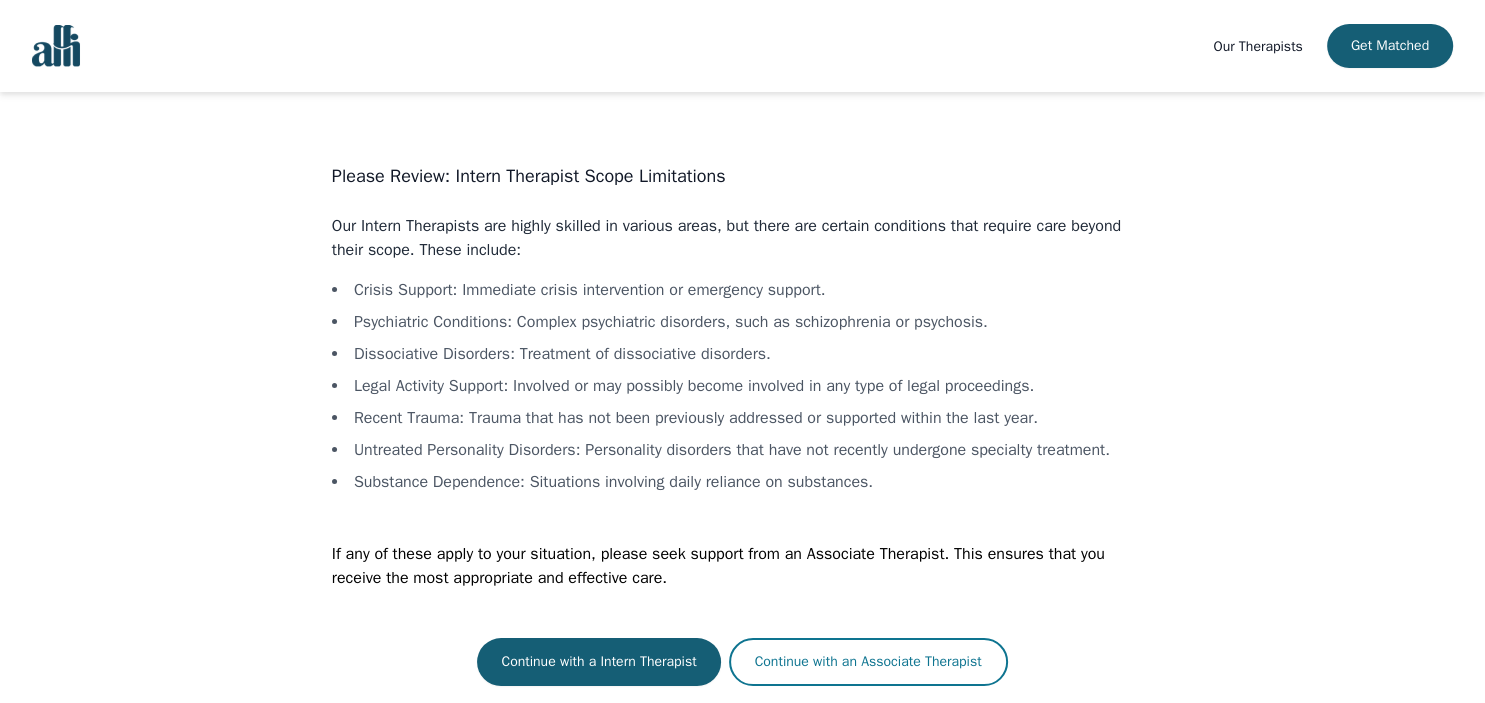 click on "Continue with an Associate Therapist" at bounding box center [868, 662] 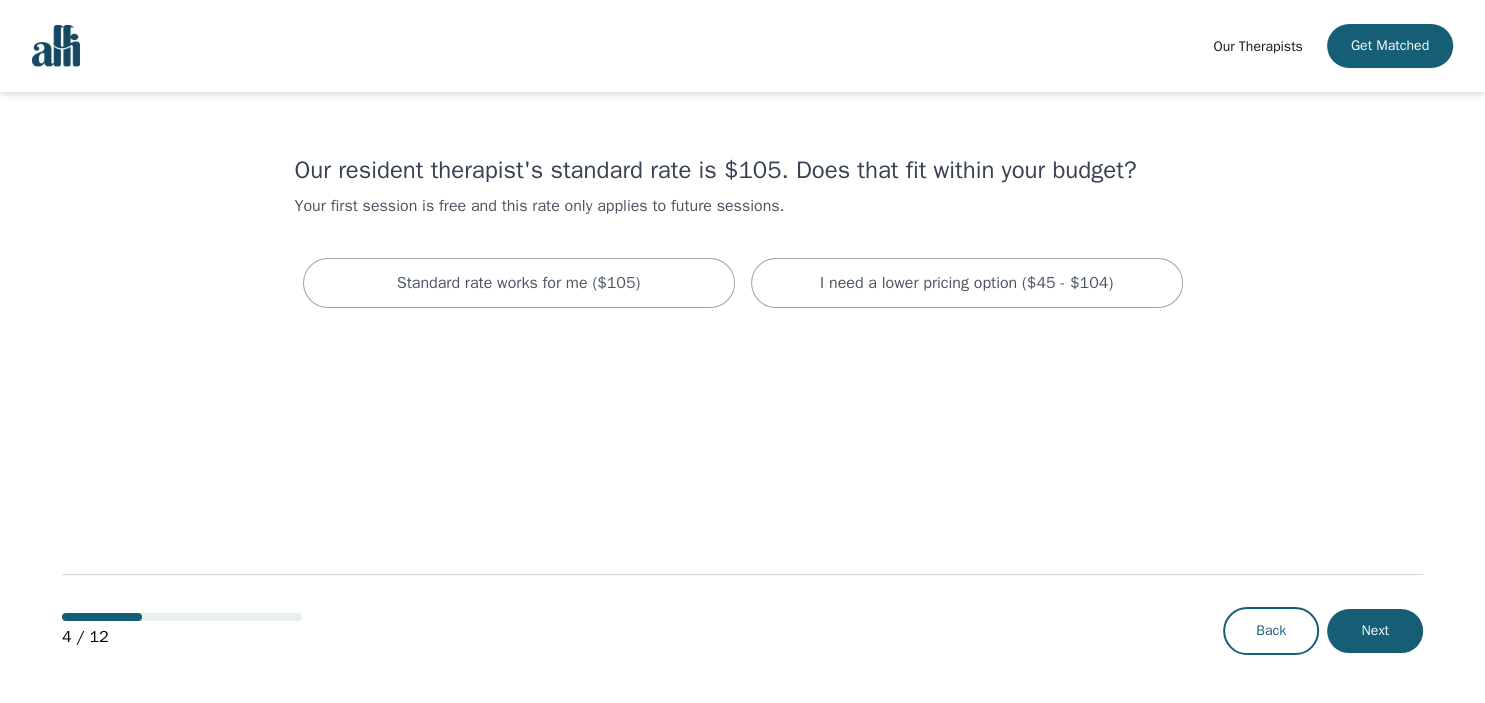 scroll, scrollTop: 0, scrollLeft: 0, axis: both 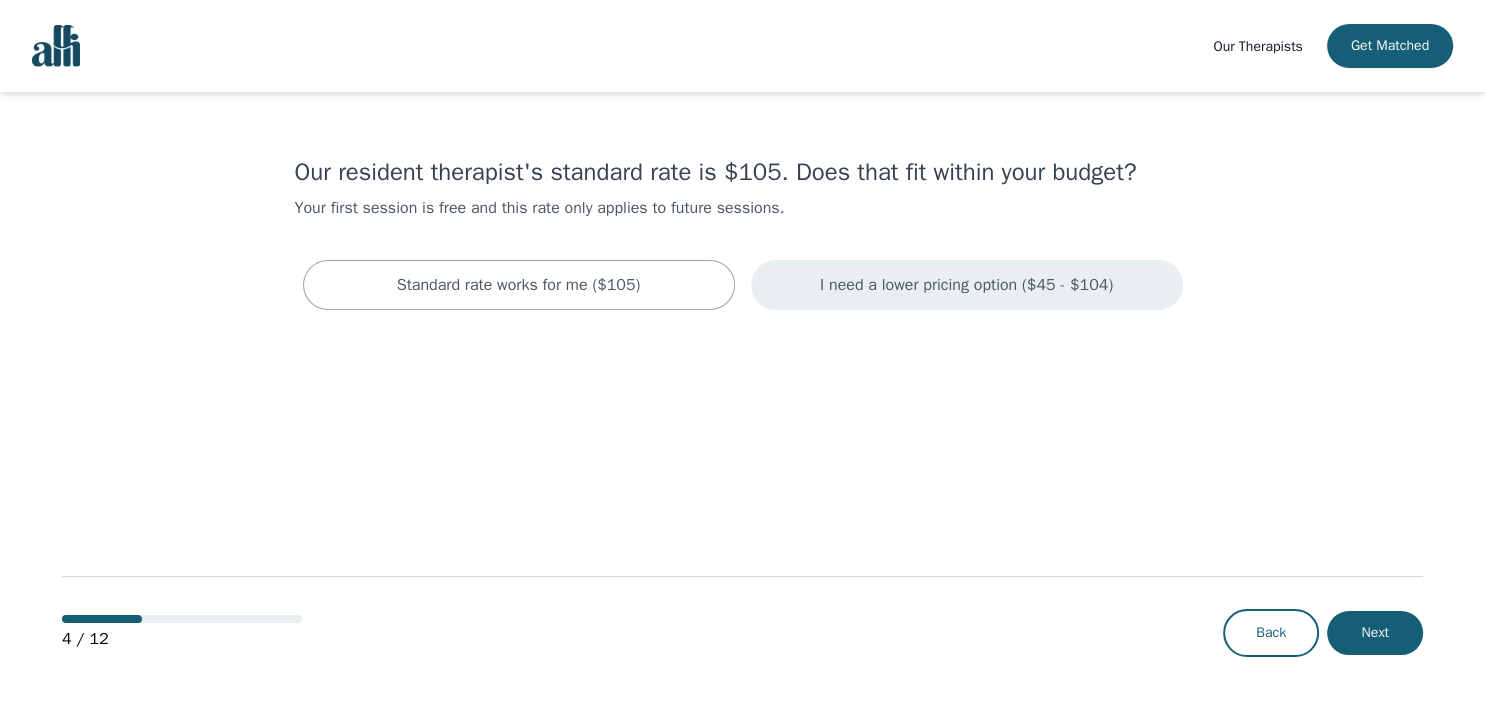 click on "I need a lower pricing option ($45 - $104)" at bounding box center (966, 285) 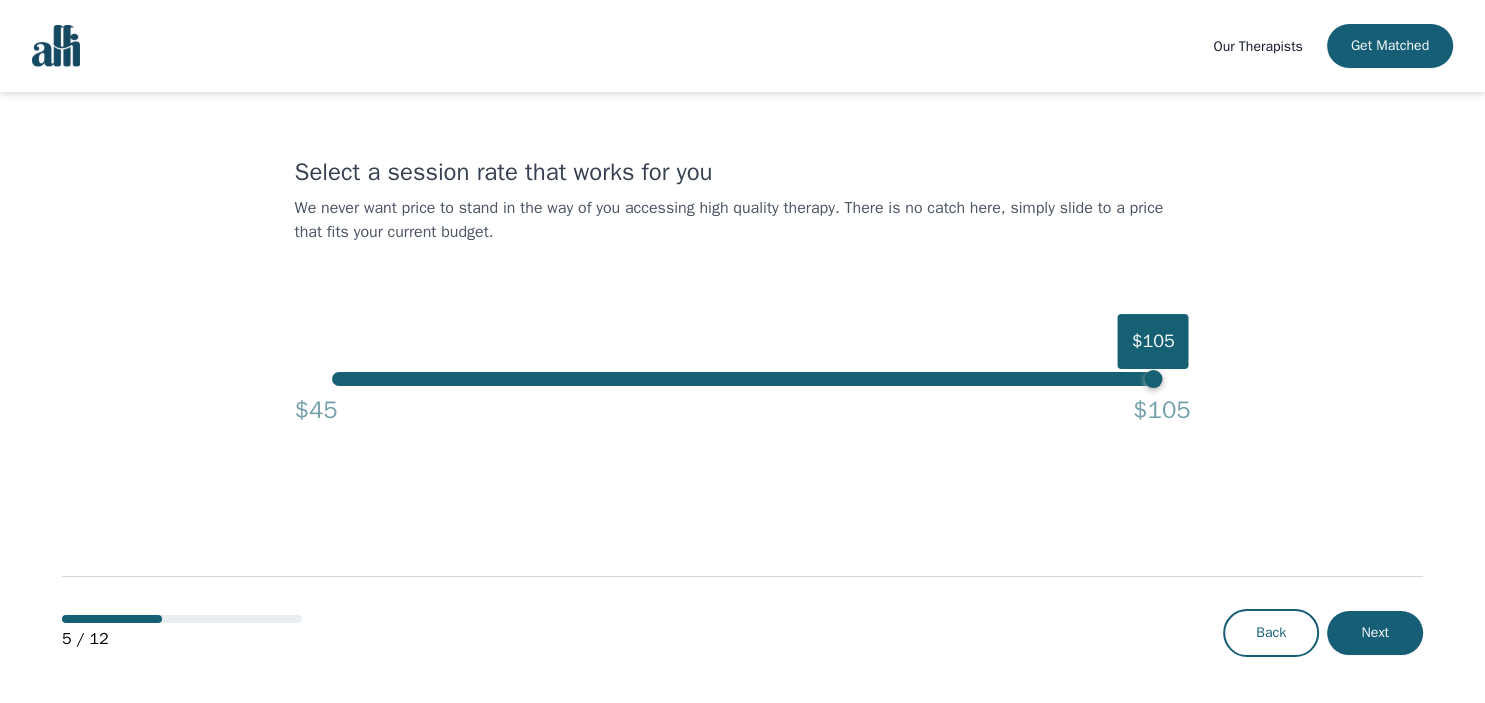 scroll, scrollTop: 2, scrollLeft: 0, axis: vertical 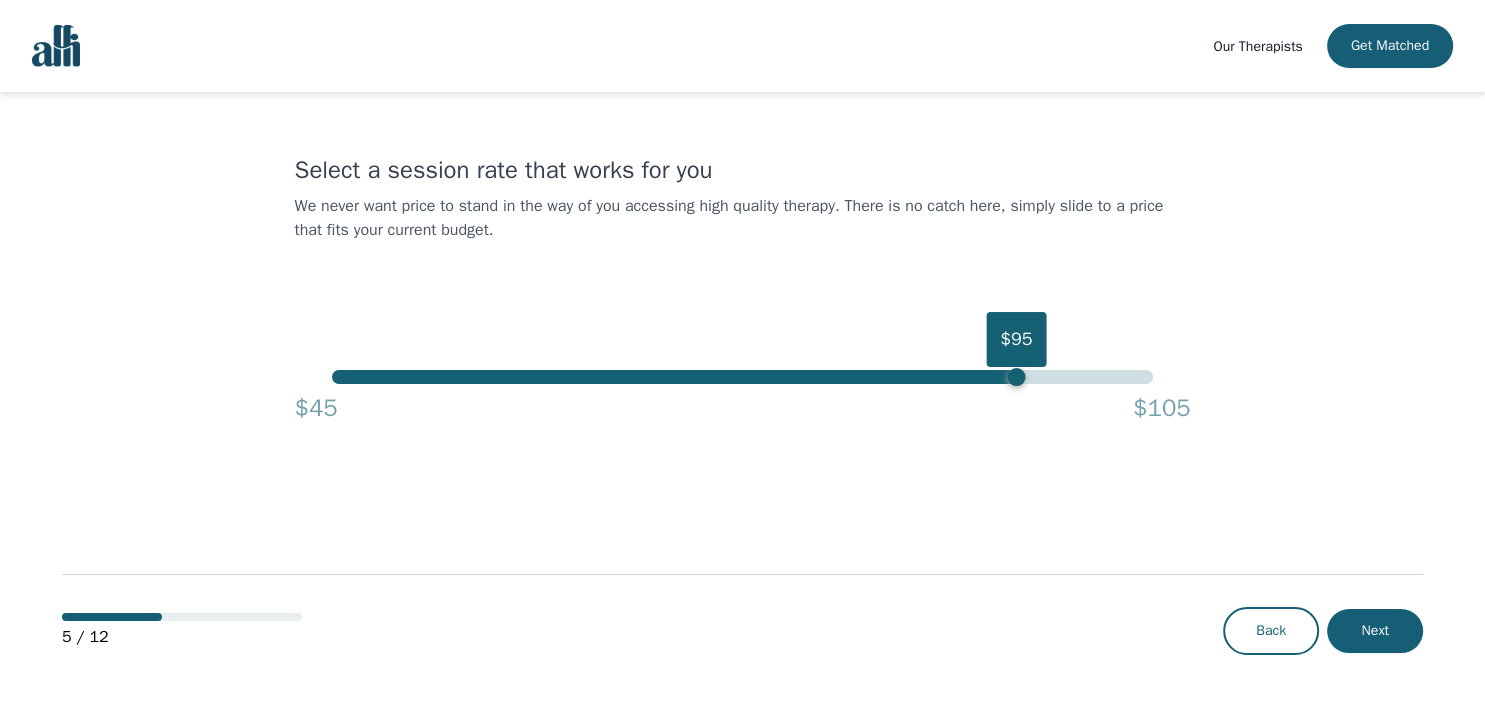 drag, startPoint x: 1154, startPoint y: 381, endPoint x: 991, endPoint y: 416, distance: 166.71533 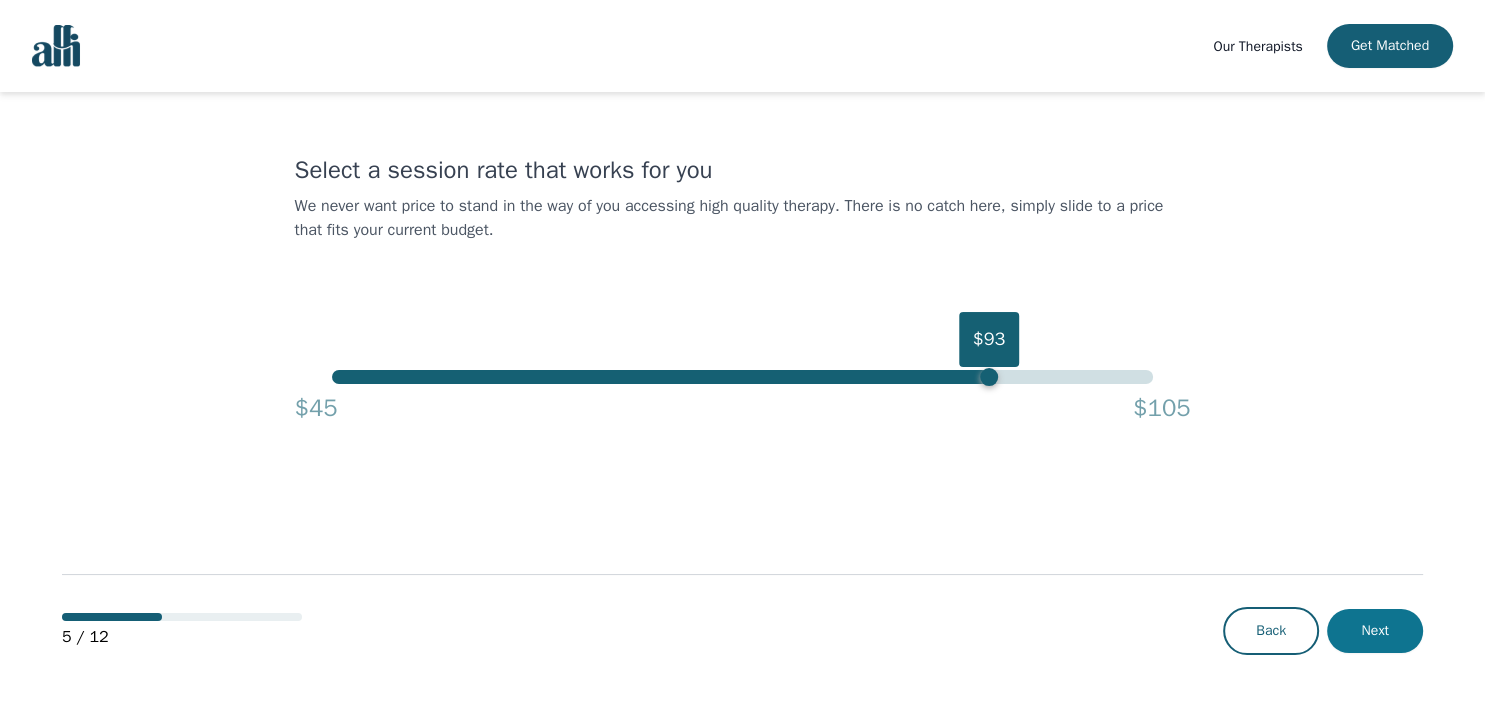 drag, startPoint x: 1370, startPoint y: 607, endPoint x: 1377, endPoint y: 631, distance: 25 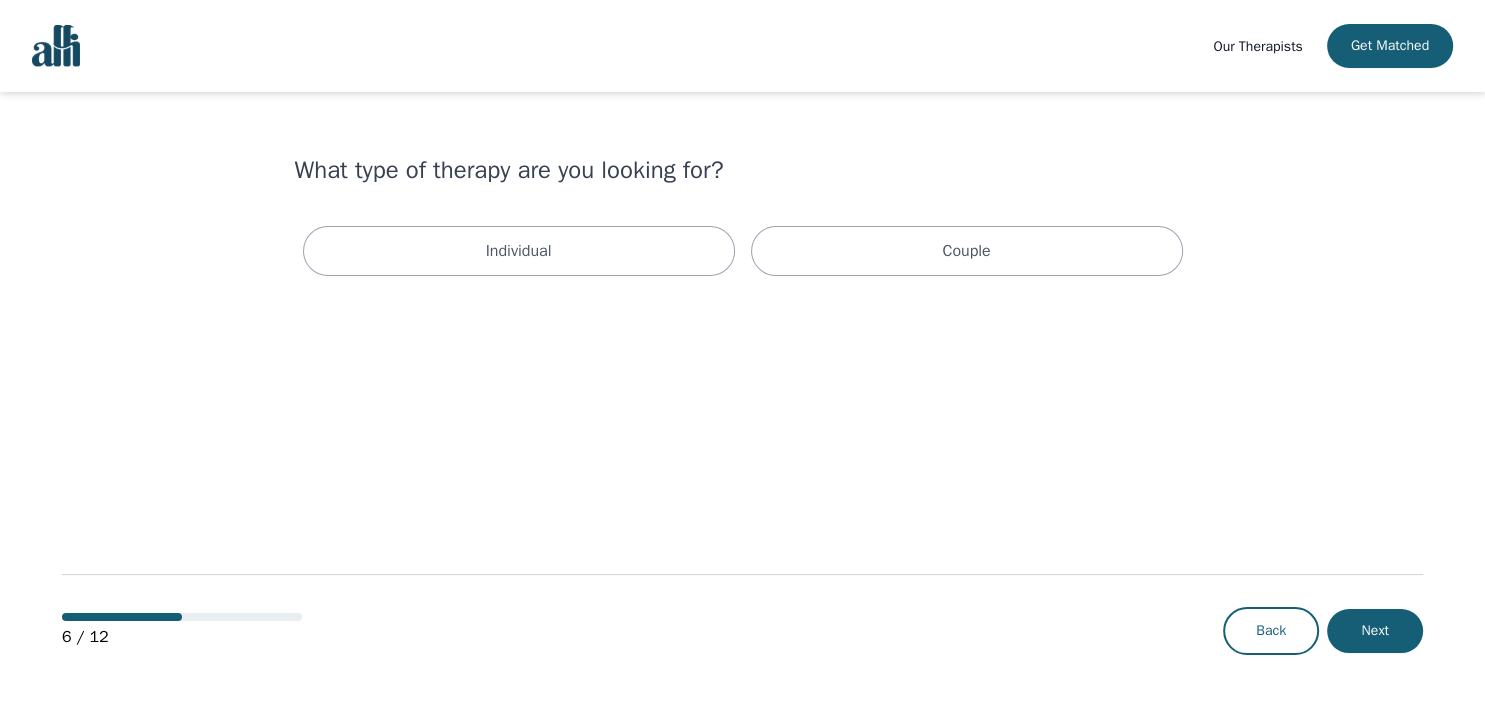 scroll, scrollTop: 0, scrollLeft: 0, axis: both 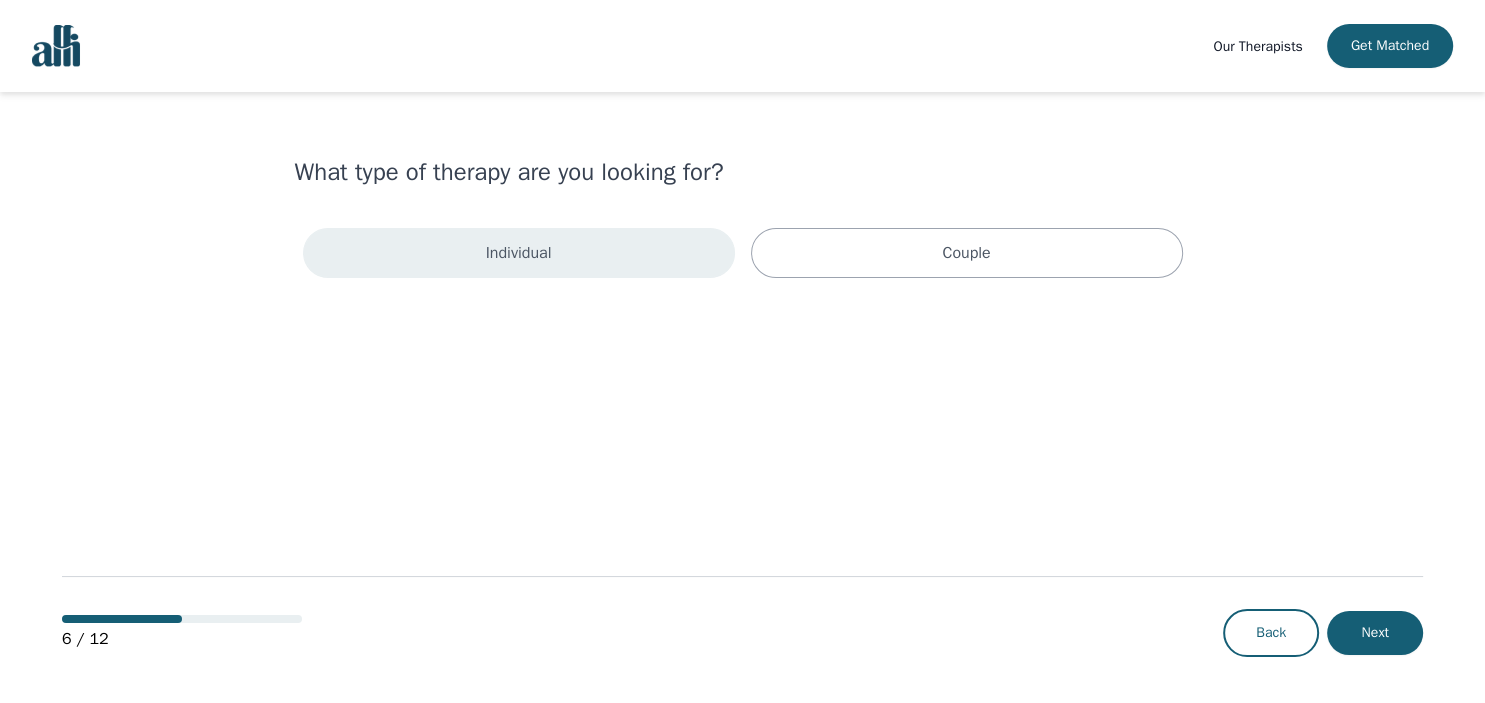 click on "Individual" at bounding box center (519, 253) 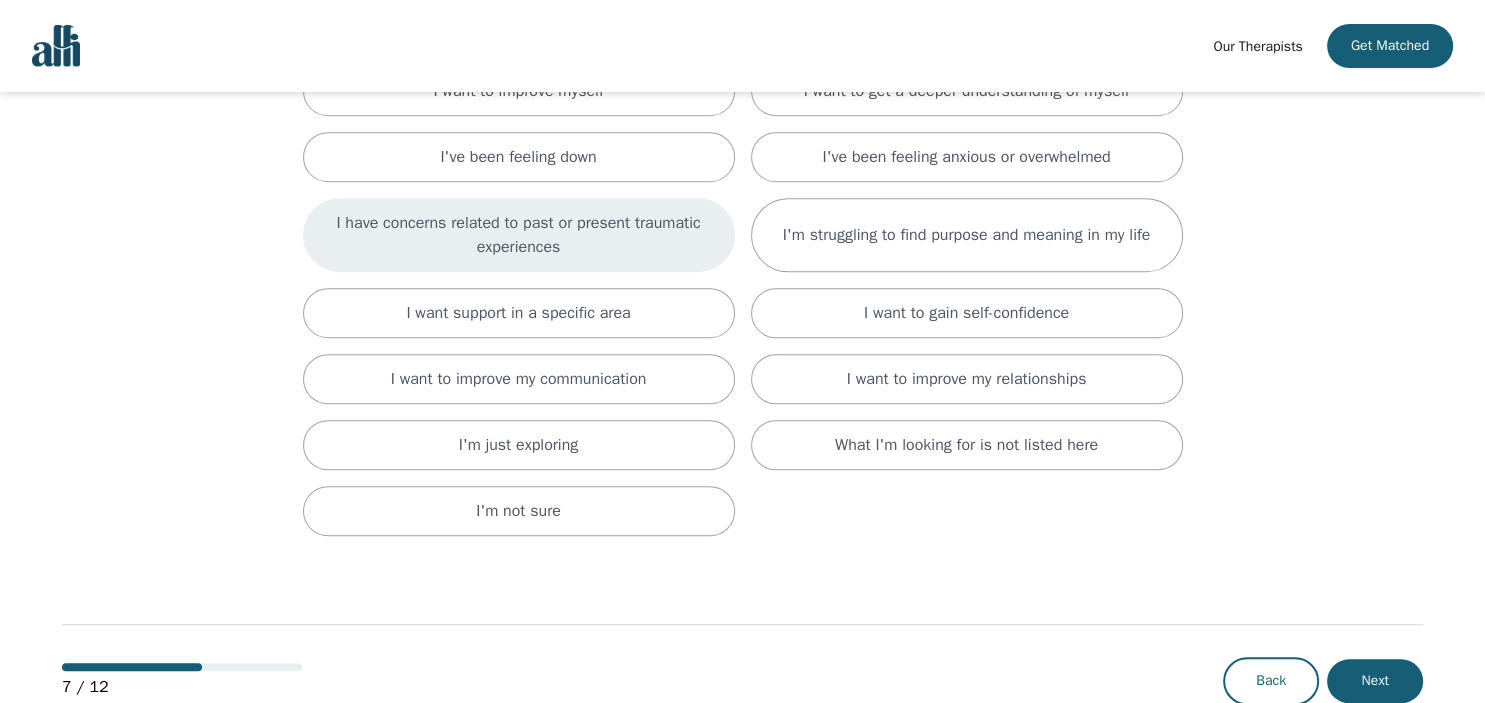 scroll, scrollTop: 118, scrollLeft: 0, axis: vertical 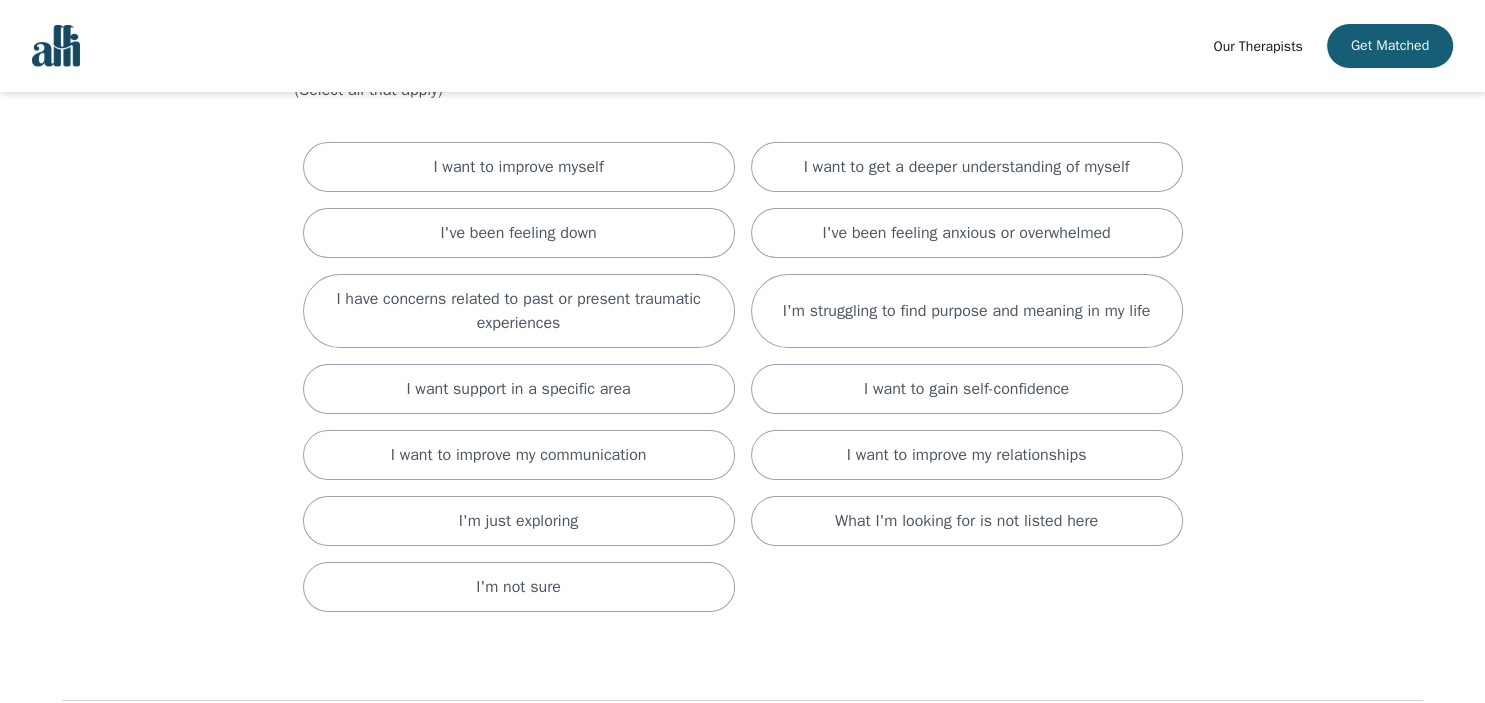 click on "I want to improve myself I want to get a deeper understanding of myself I've been feeling down I've been feeling anxious or overwhelmed I have concerns related to past or present traumatic experiences I'm struggling to find purpose and meaning in my life I want support in a specific area I want to gain self-confidence I want to improve my communication I want to improve my relationships I'm just exploring What I'm looking for is not listed here I'm not sure" at bounding box center (743, 377) 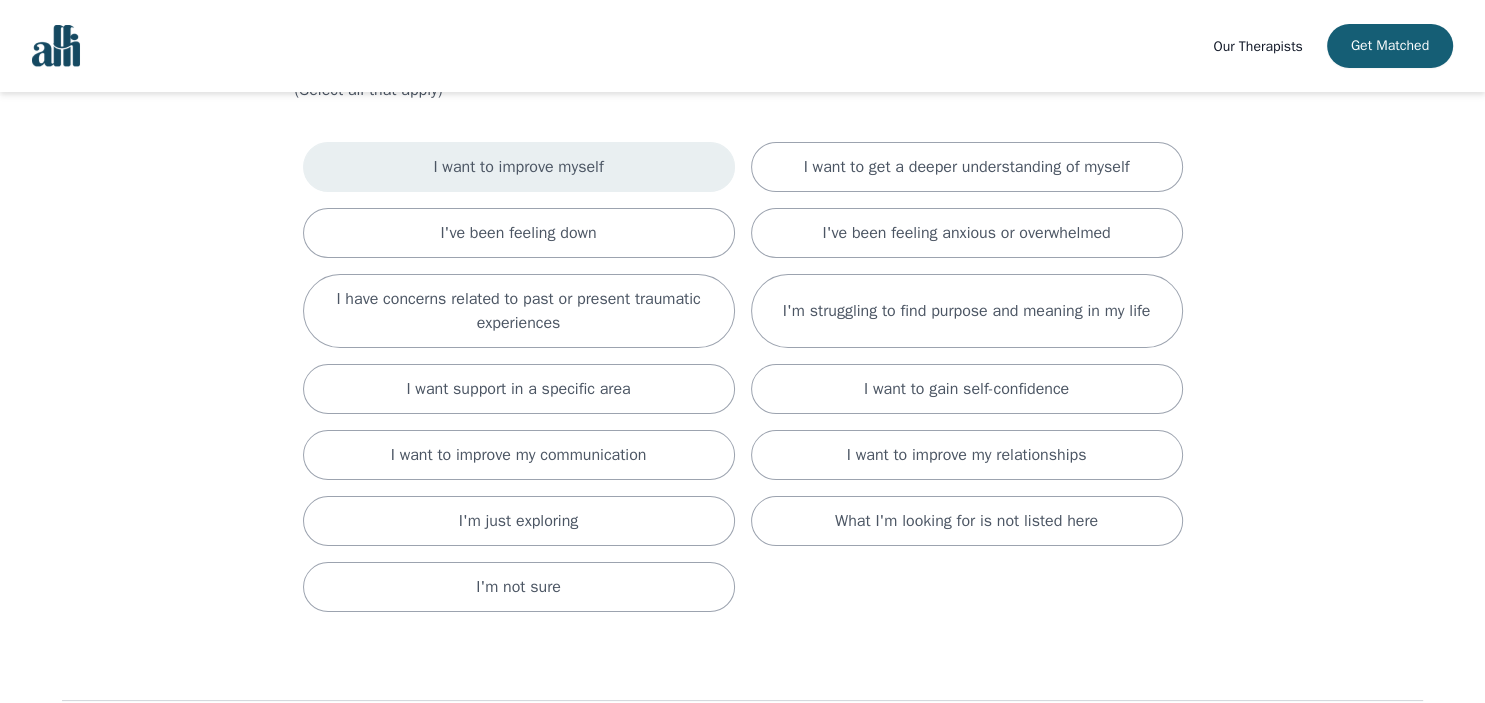 click on "I want to improve myself" at bounding box center [519, 167] 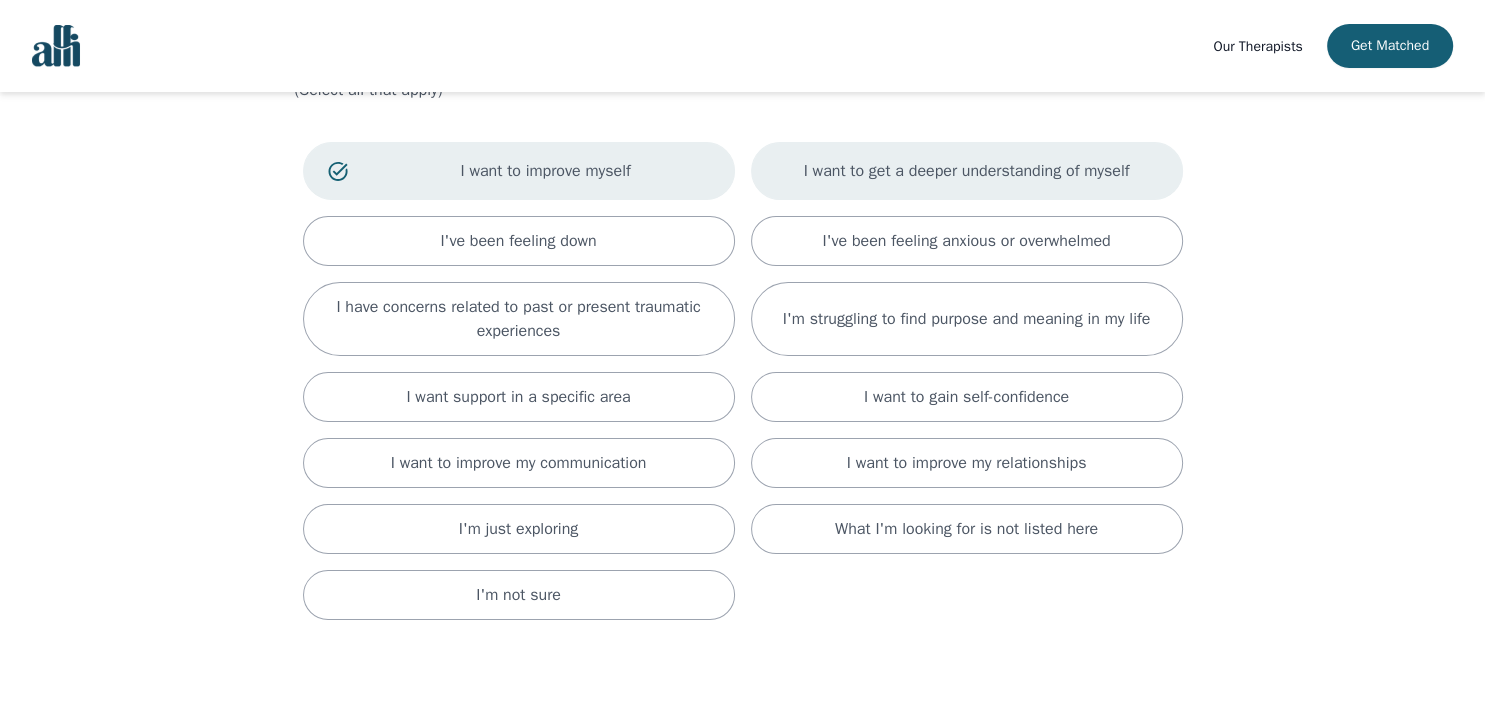 click on "I want to get a deeper understanding of myself" at bounding box center (967, 171) 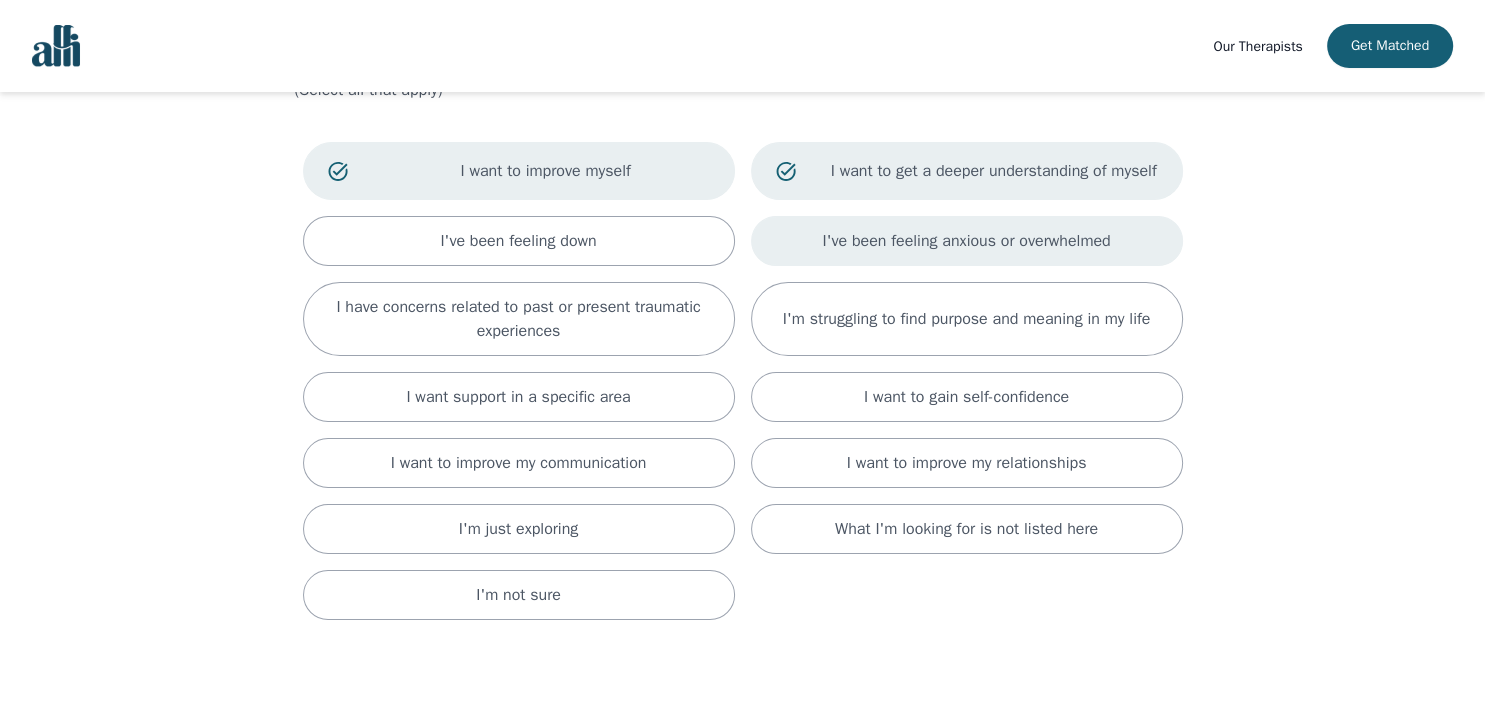 click on "I've been feeling anxious or overwhelmed" at bounding box center (966, 241) 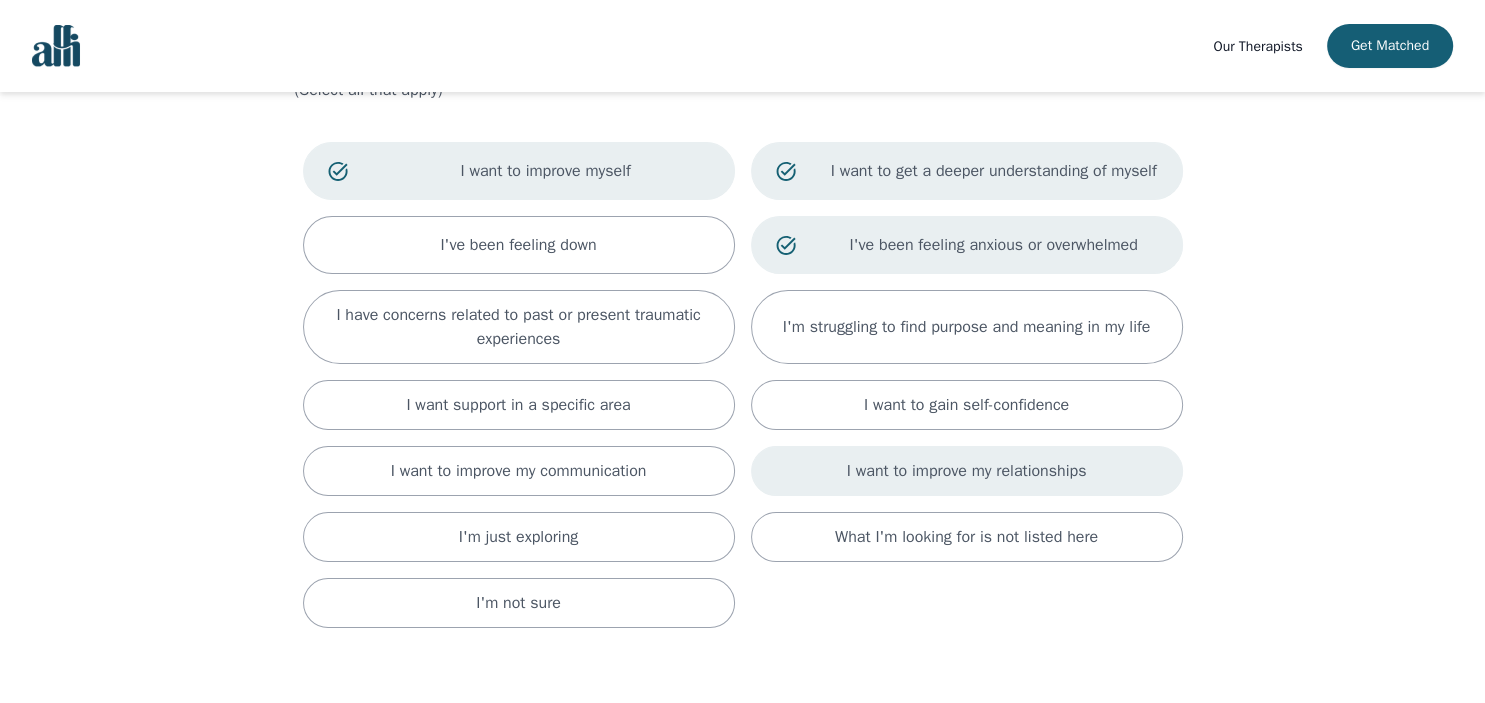 click on "I want to improve my relationships" at bounding box center [967, 471] 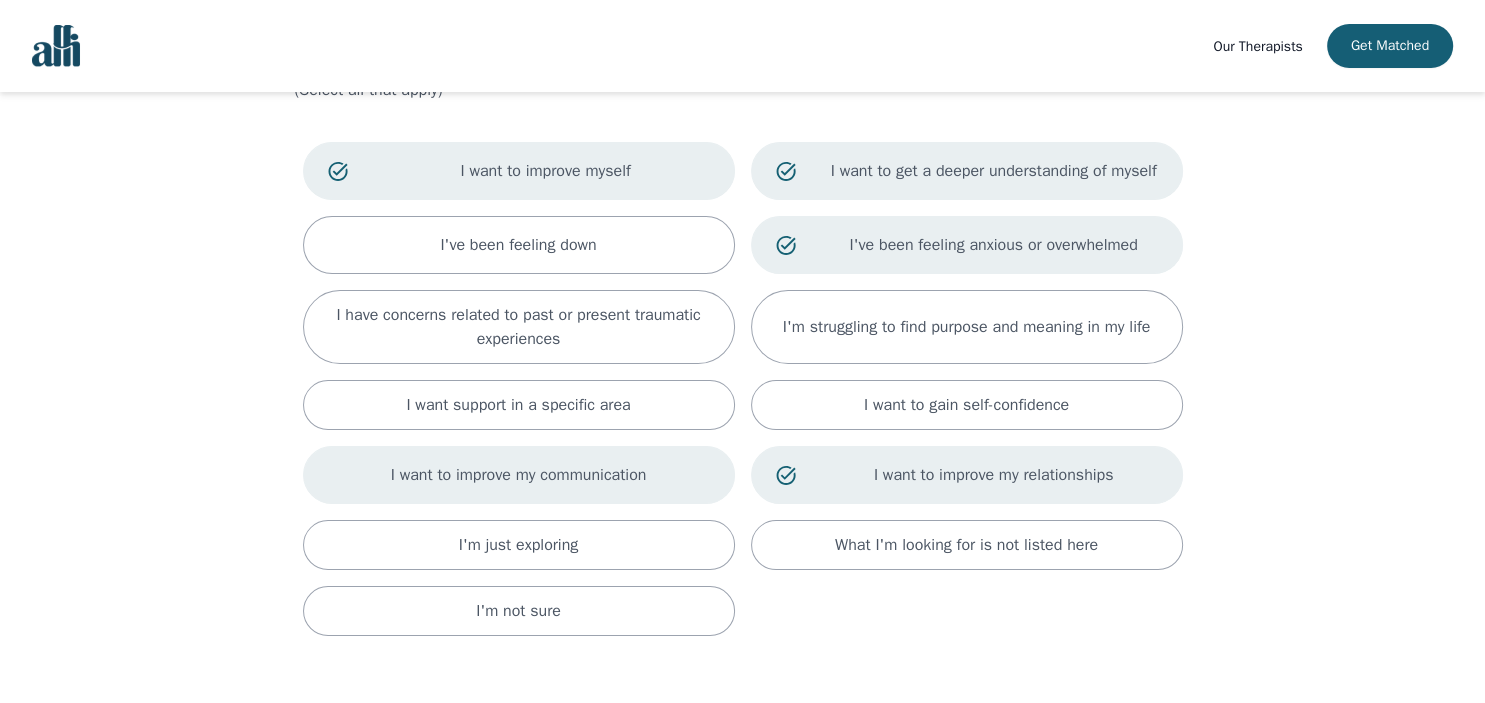 click on "I want to improve my communication" at bounding box center [519, 475] 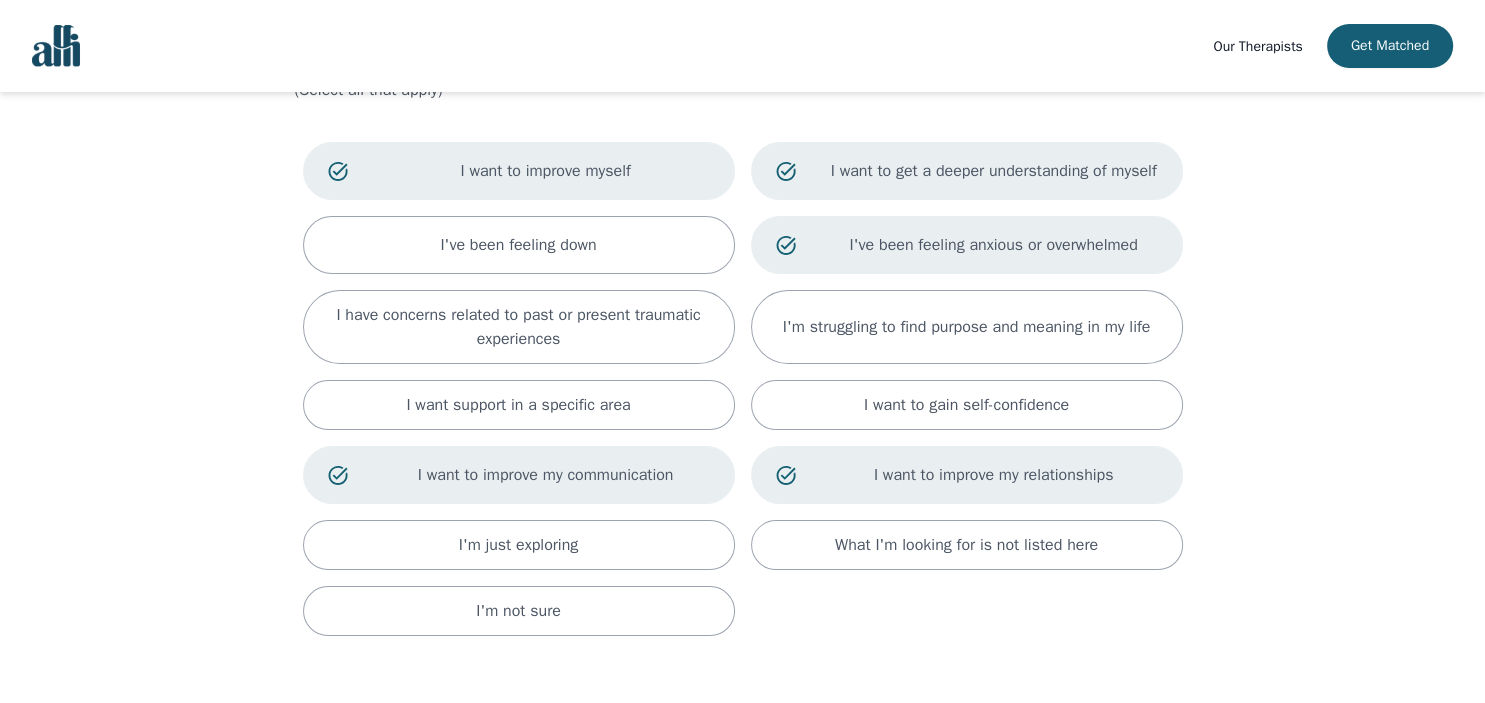 click on "I want to improve my communication" at bounding box center [519, 475] 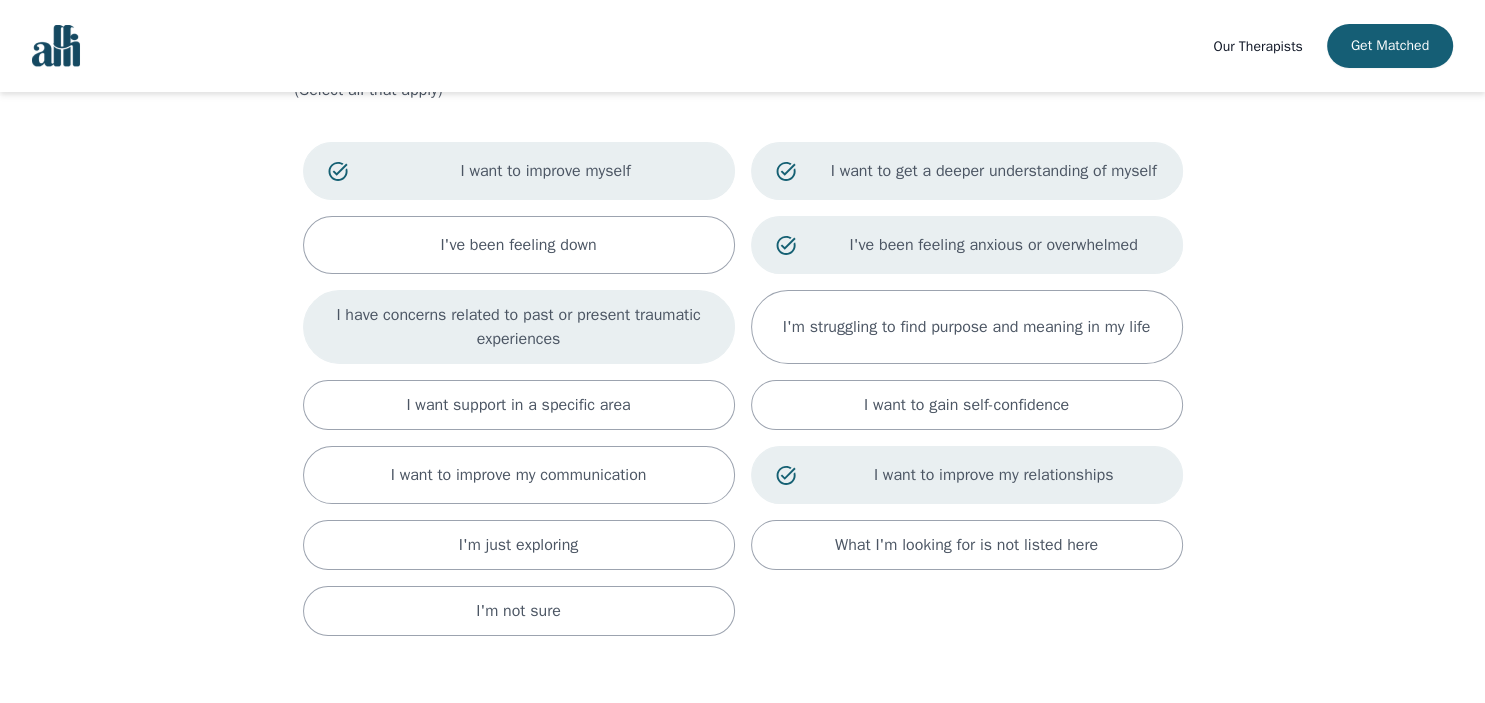click on "I have concerns related to past or present traumatic experiences" at bounding box center (519, 327) 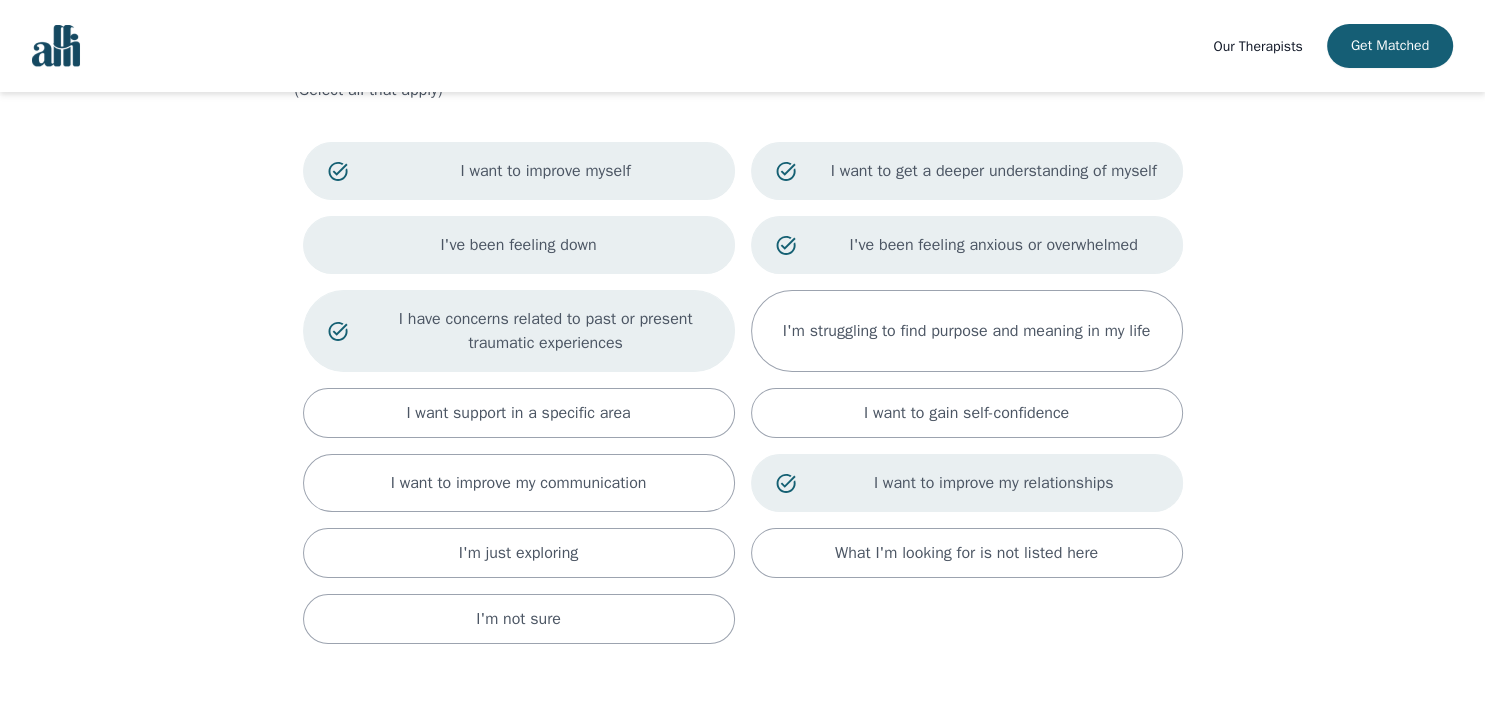 click on "I've been feeling down" at bounding box center [518, 245] 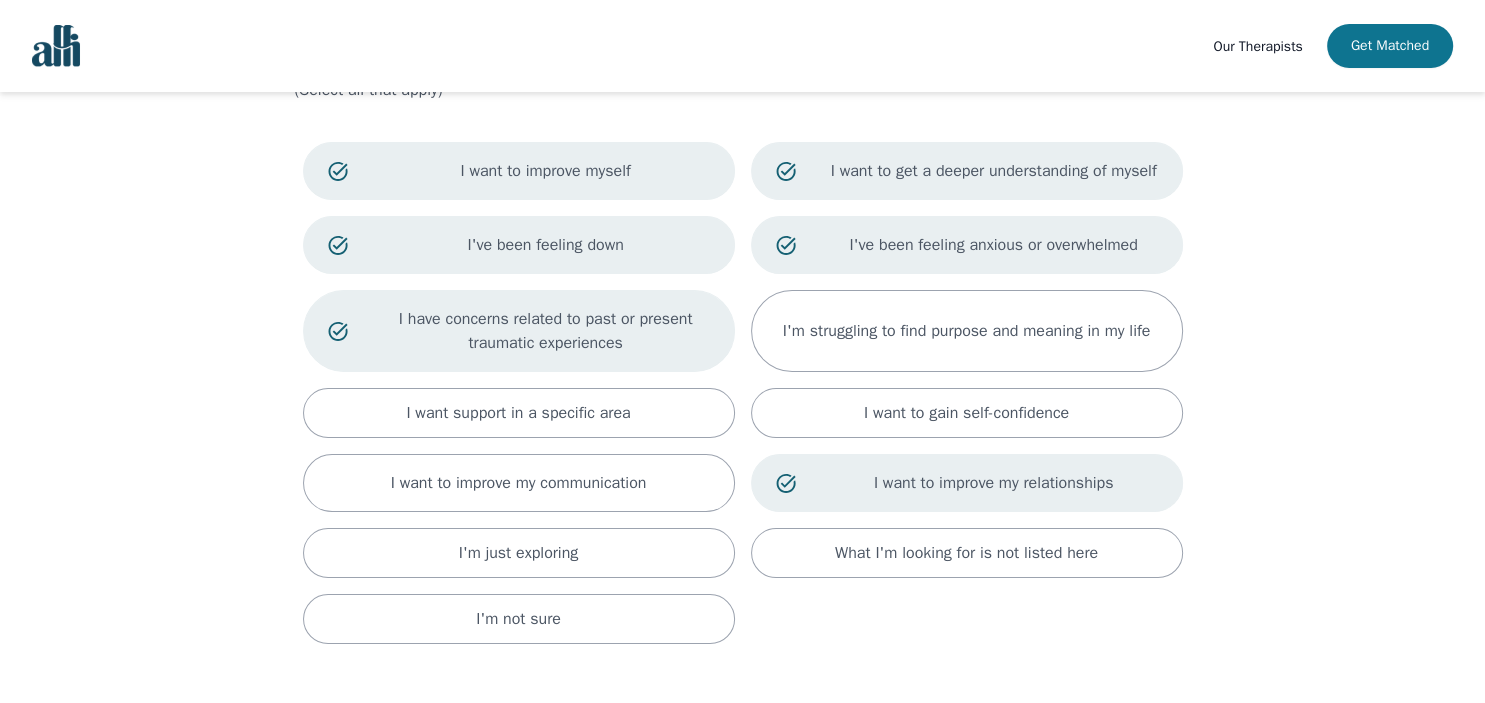 click on "Get Matched" at bounding box center (1390, 46) 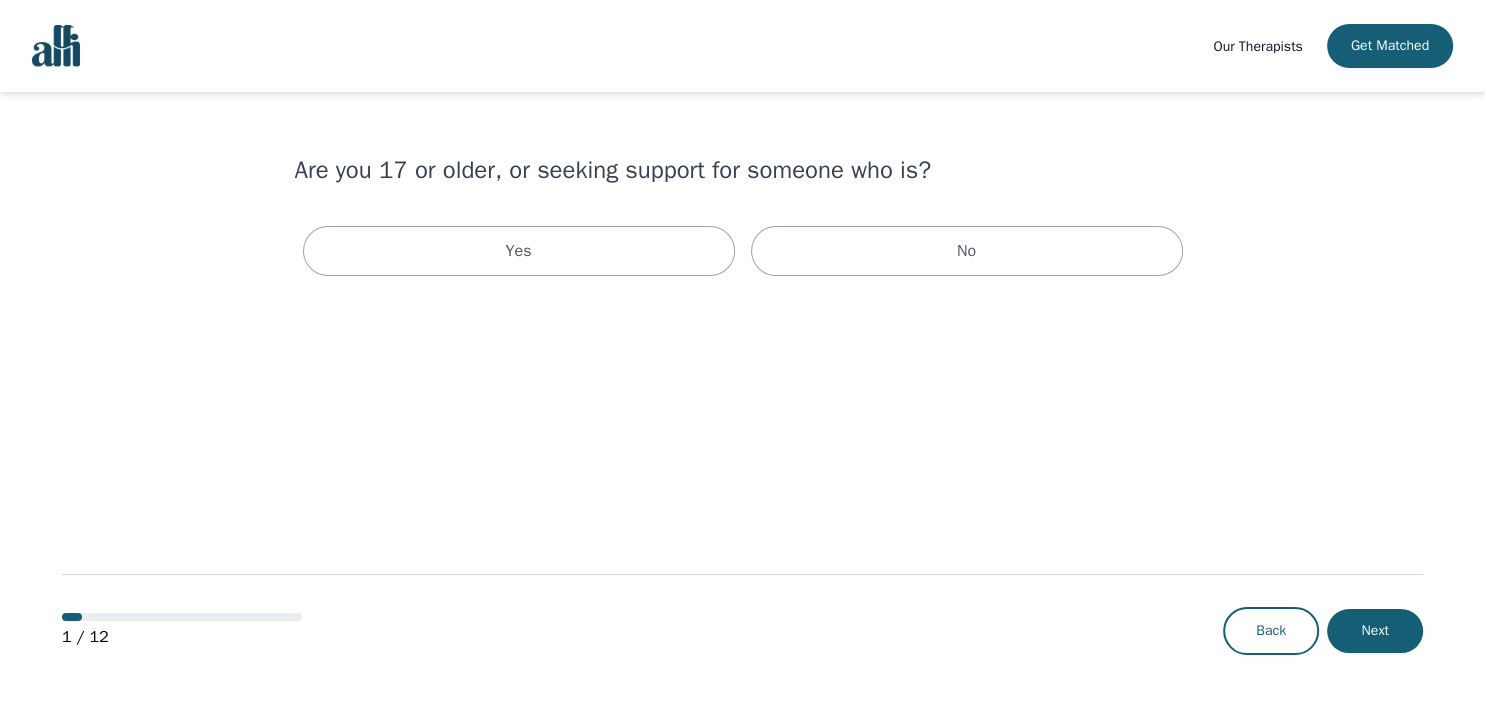 scroll, scrollTop: 0, scrollLeft: 0, axis: both 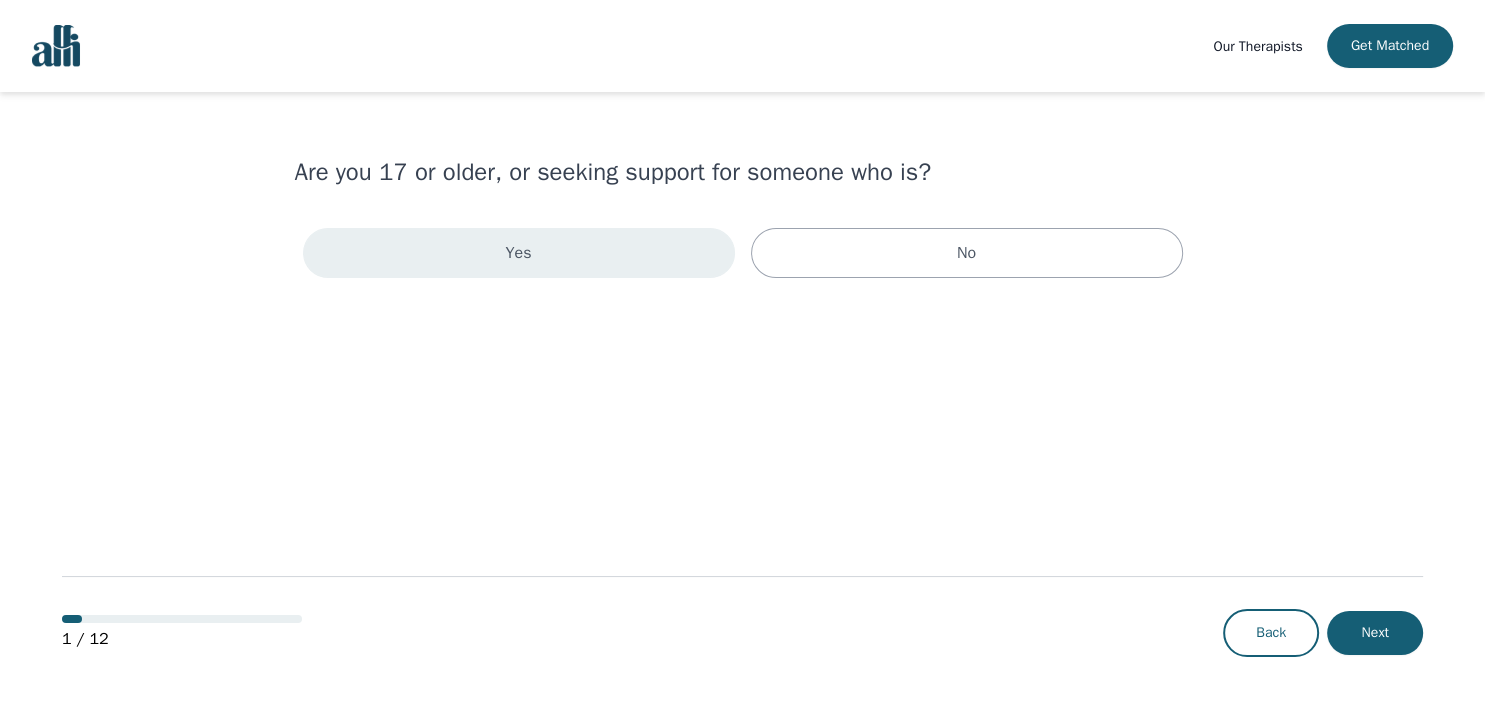click on "Yes" at bounding box center [519, 253] 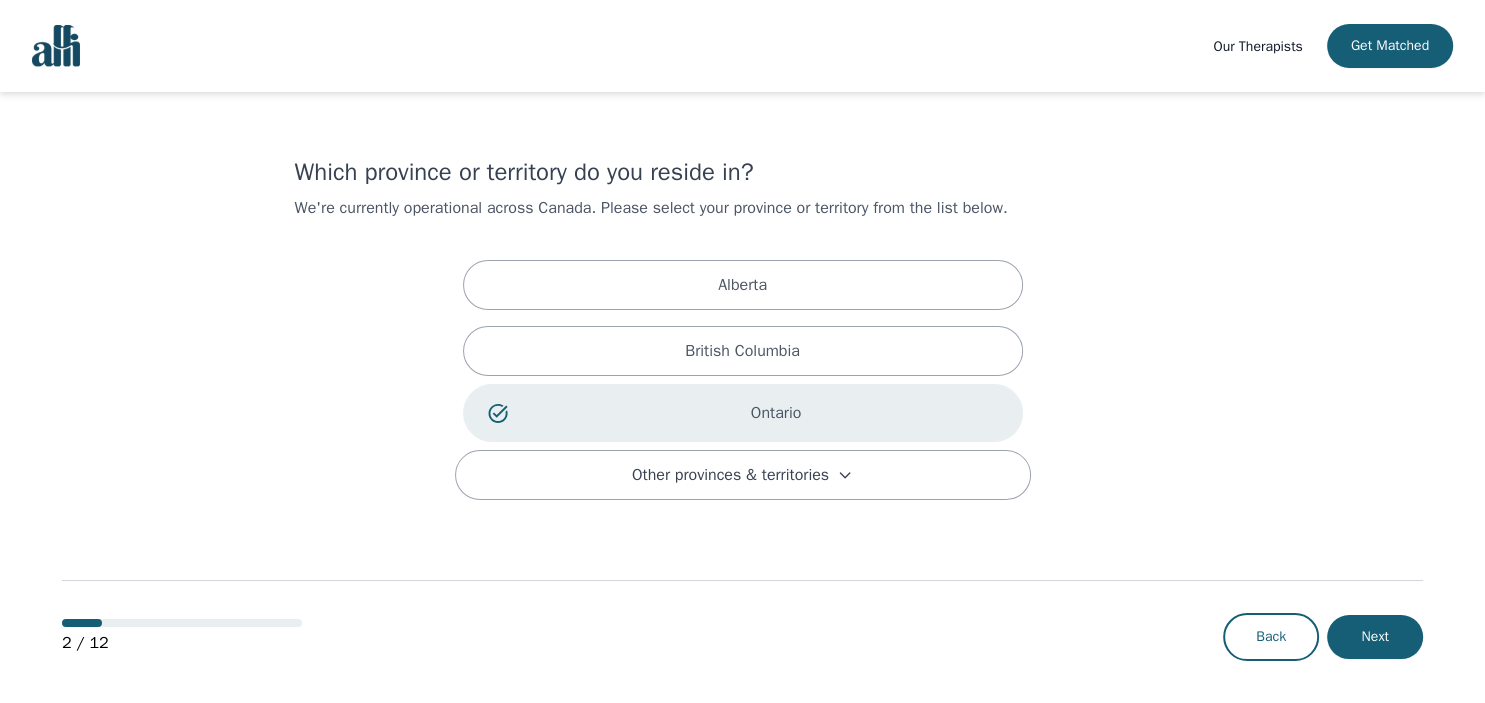 click on "Ontario" at bounding box center (776, 413) 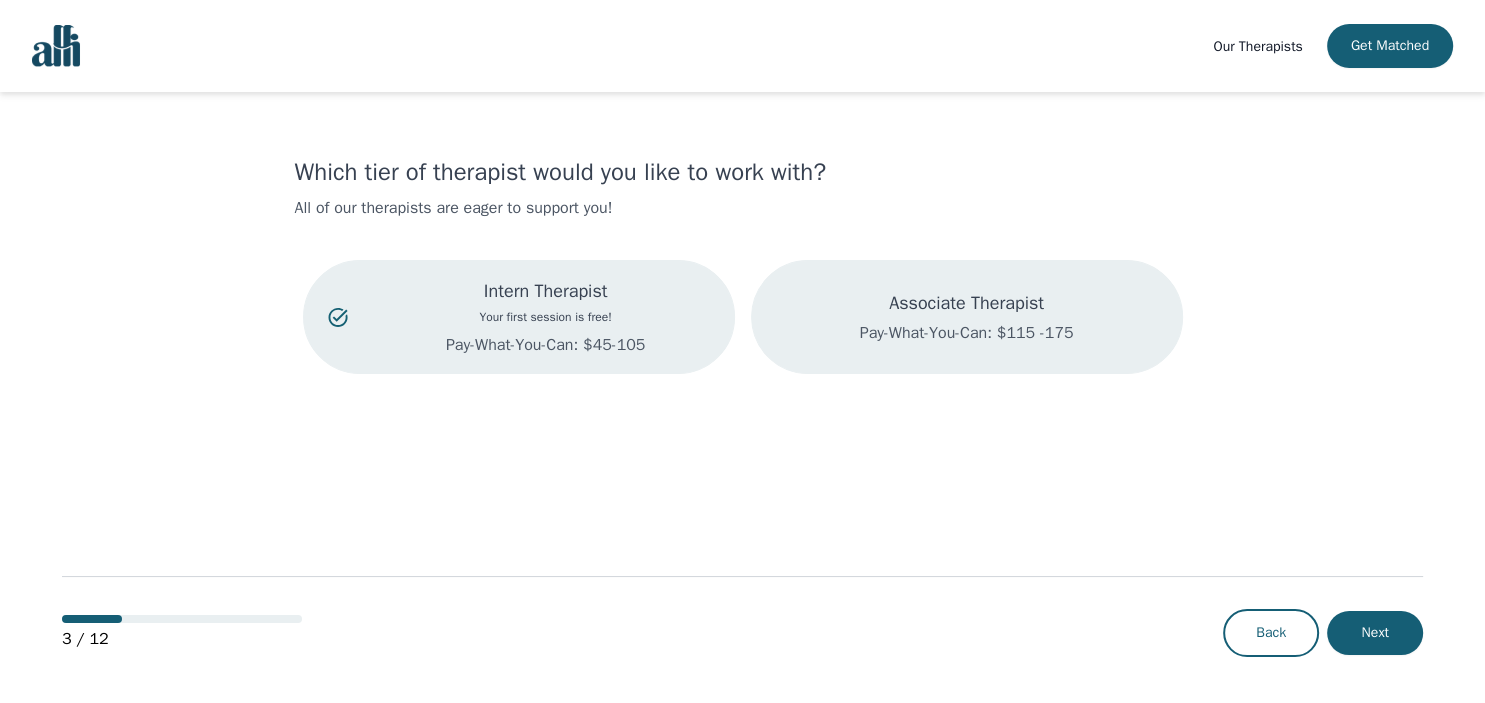 click on "Pay-What-You-Can: $115 -175" at bounding box center (967, 333) 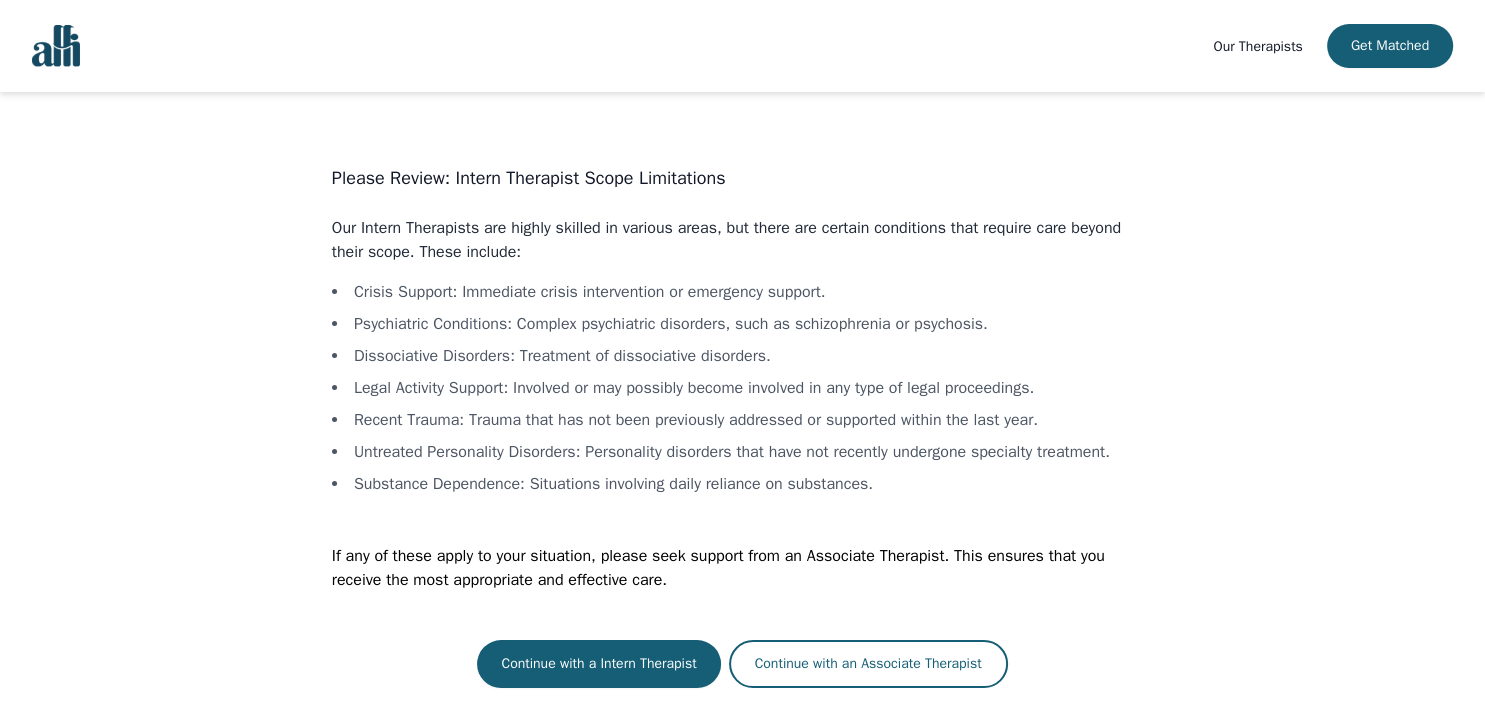 scroll, scrollTop: 2, scrollLeft: 0, axis: vertical 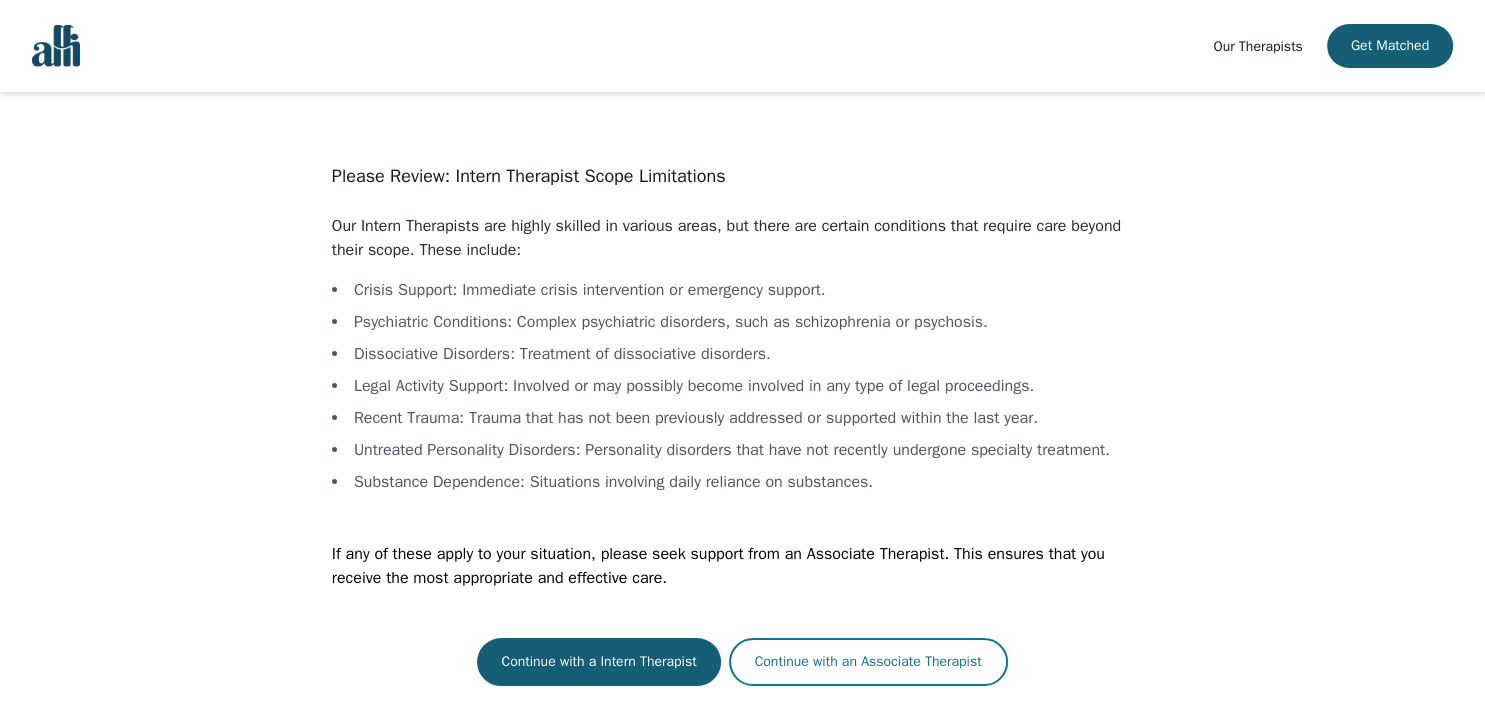 click on "Continue with an Associate Therapist" at bounding box center (868, 662) 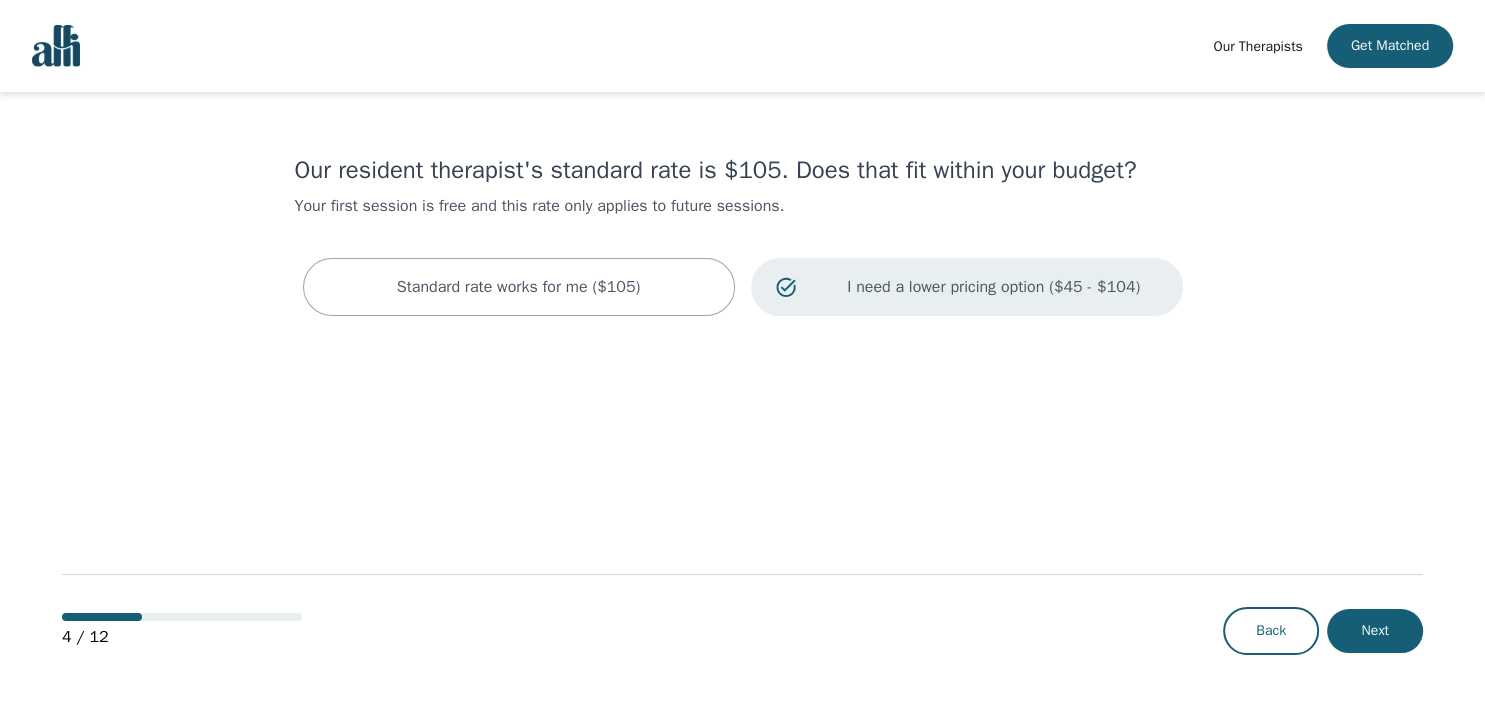 scroll, scrollTop: 0, scrollLeft: 0, axis: both 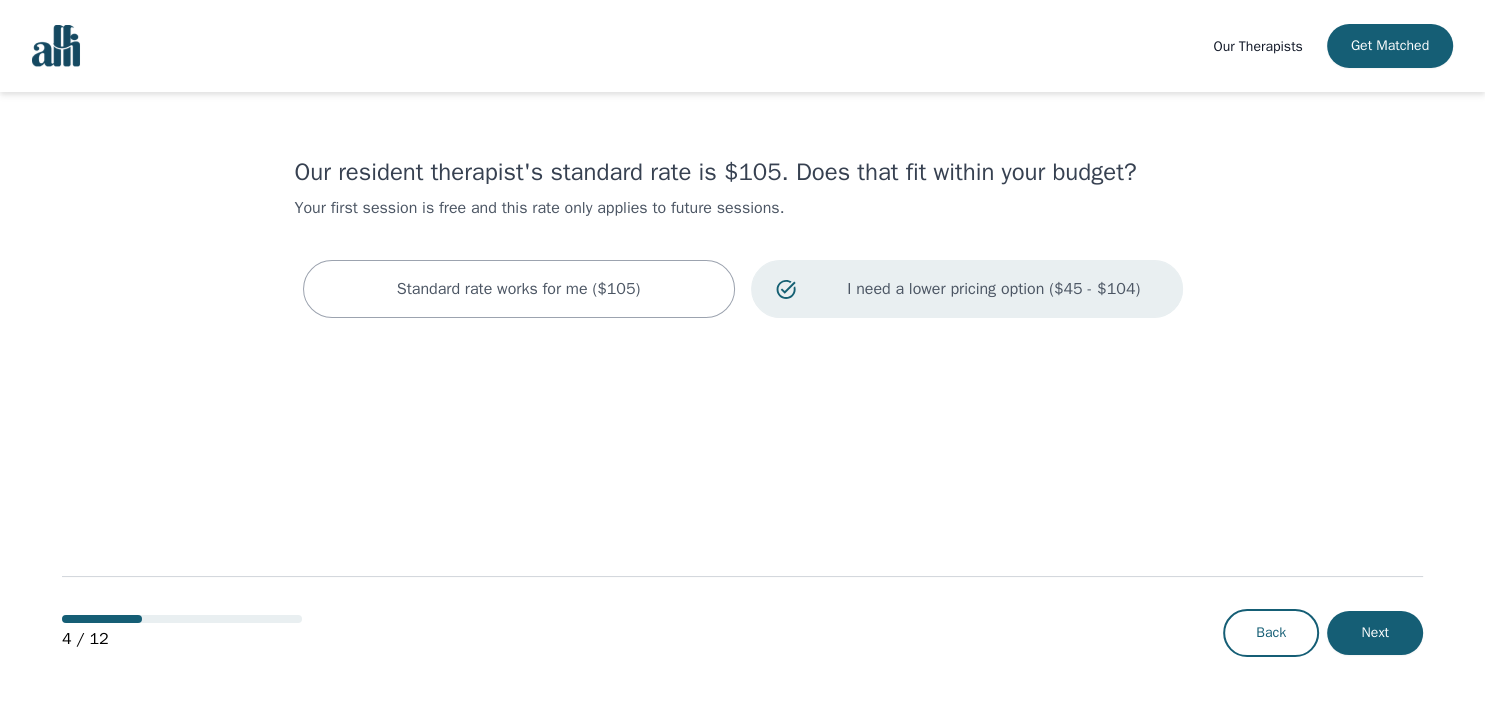 click on "Standard rate works for me ($105) I need a lower pricing option ($45 - $104)" at bounding box center [743, 289] 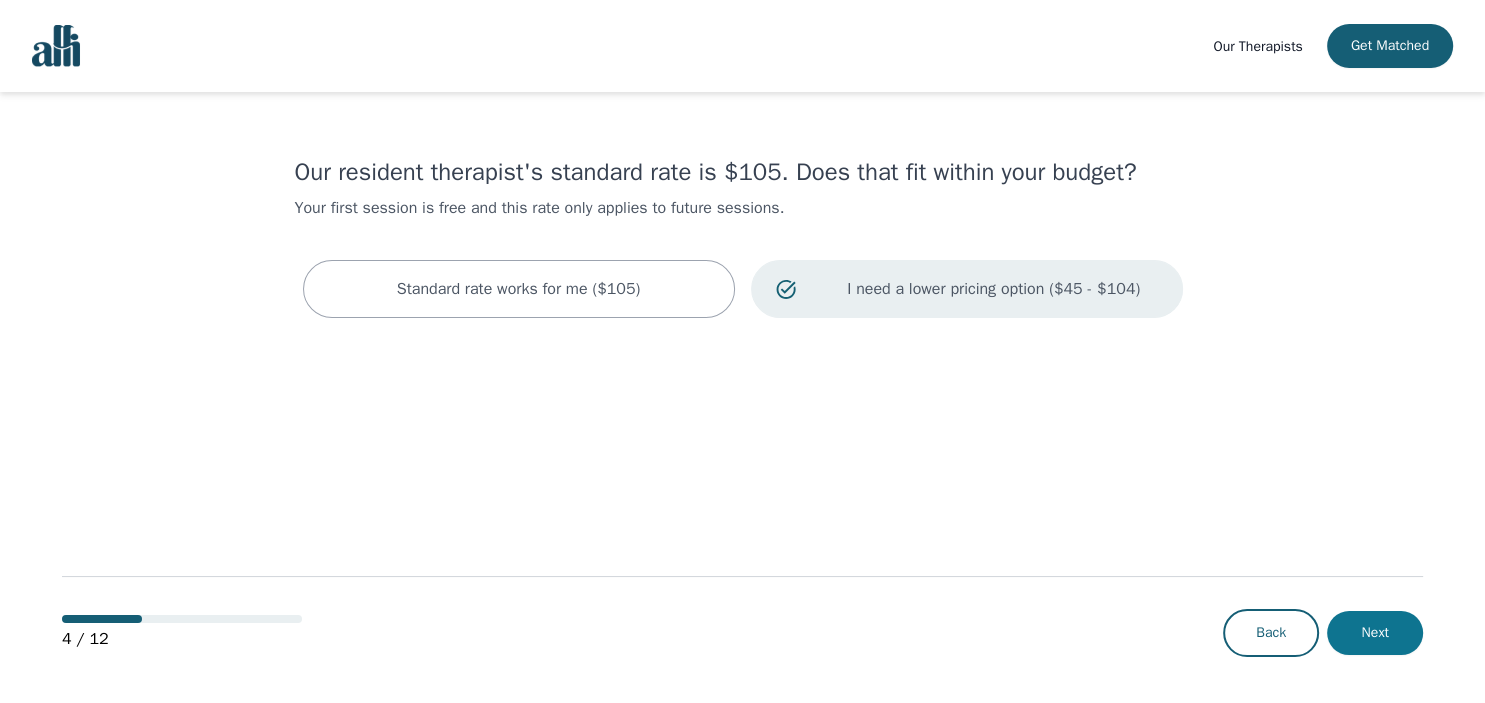 click on "Next" at bounding box center (1375, 633) 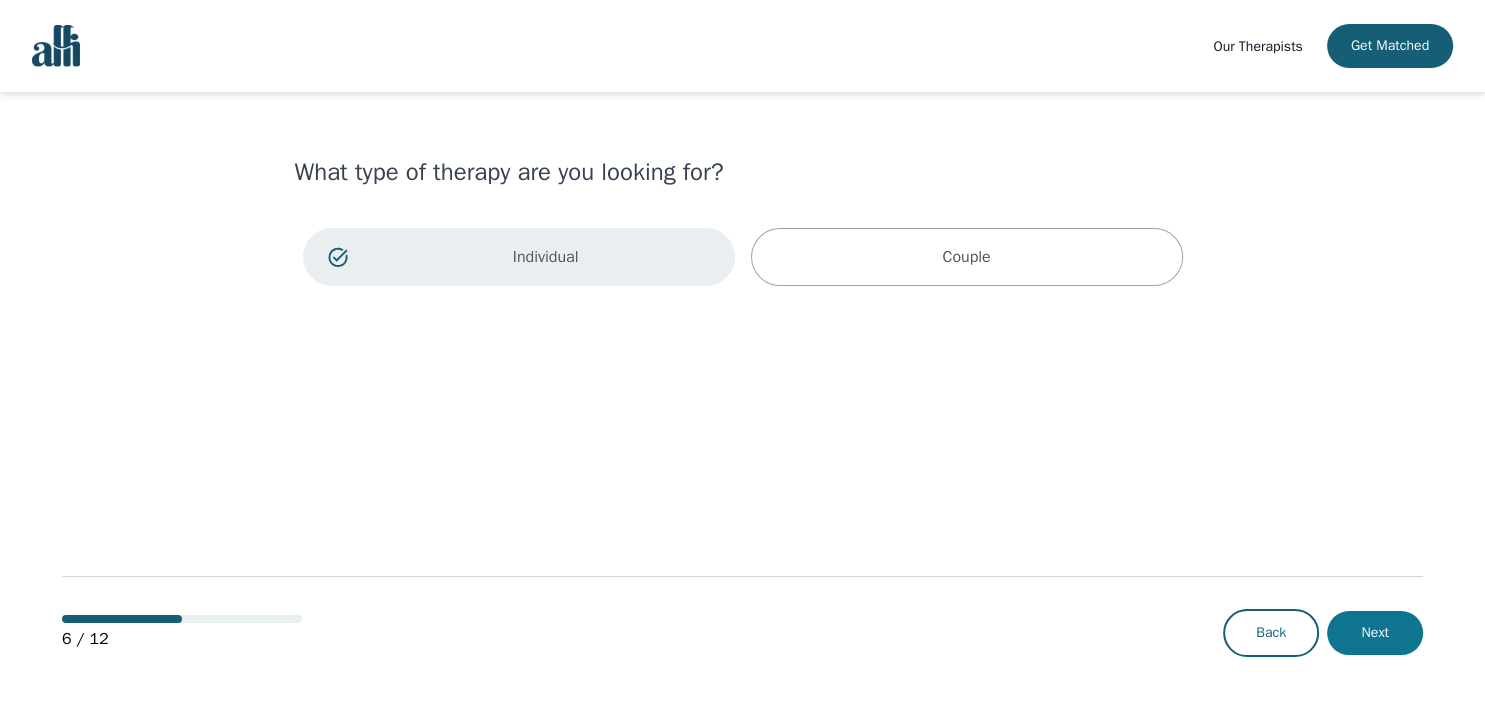 click on "Next" at bounding box center [1375, 633] 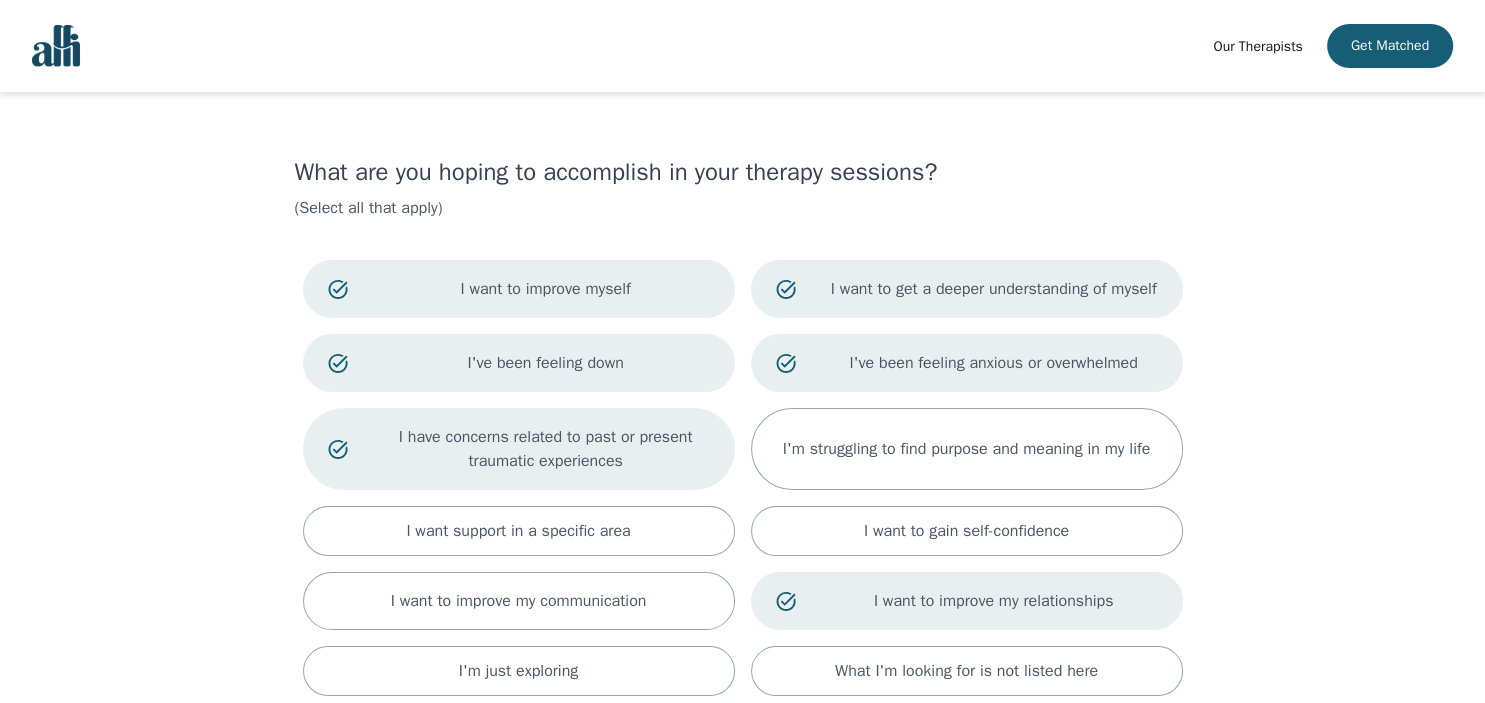 scroll, scrollTop: 272, scrollLeft: 0, axis: vertical 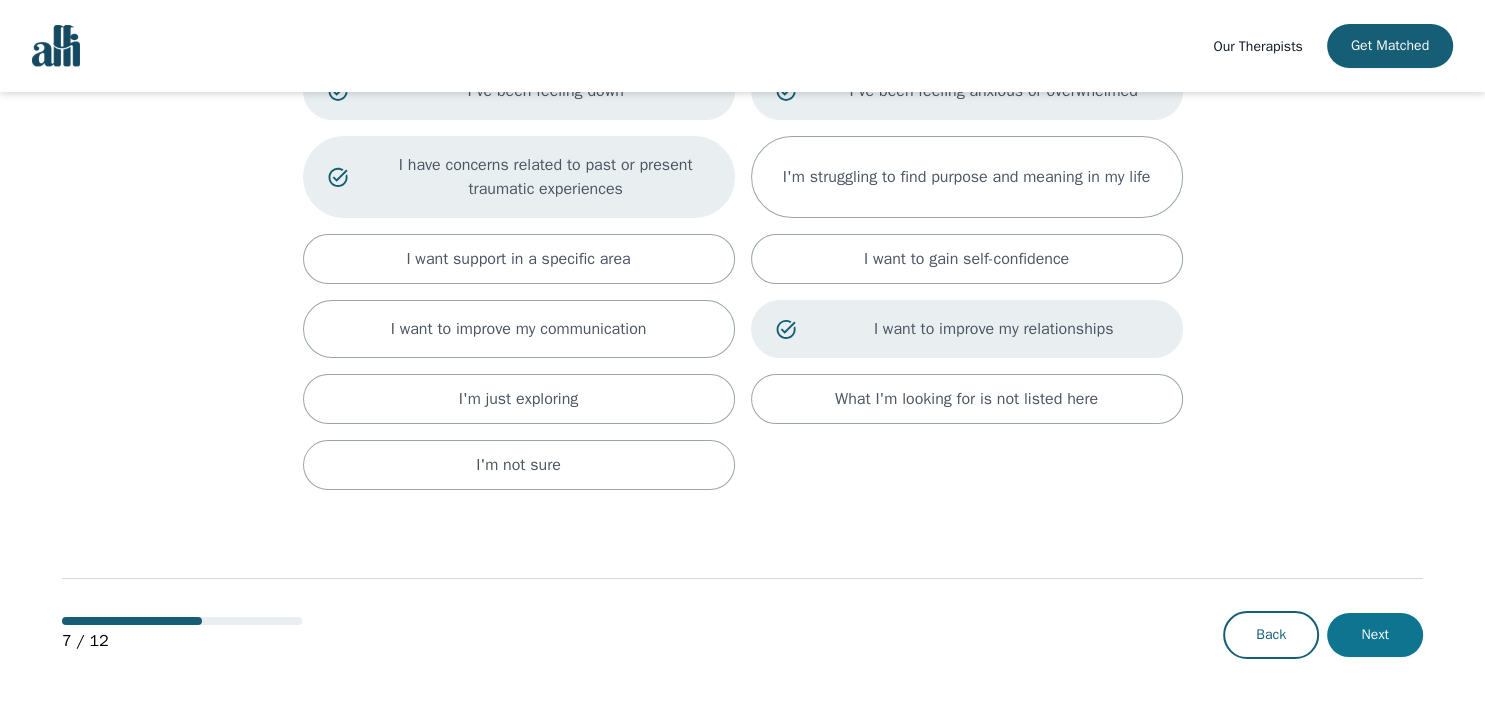 click on "Next" at bounding box center [1375, 635] 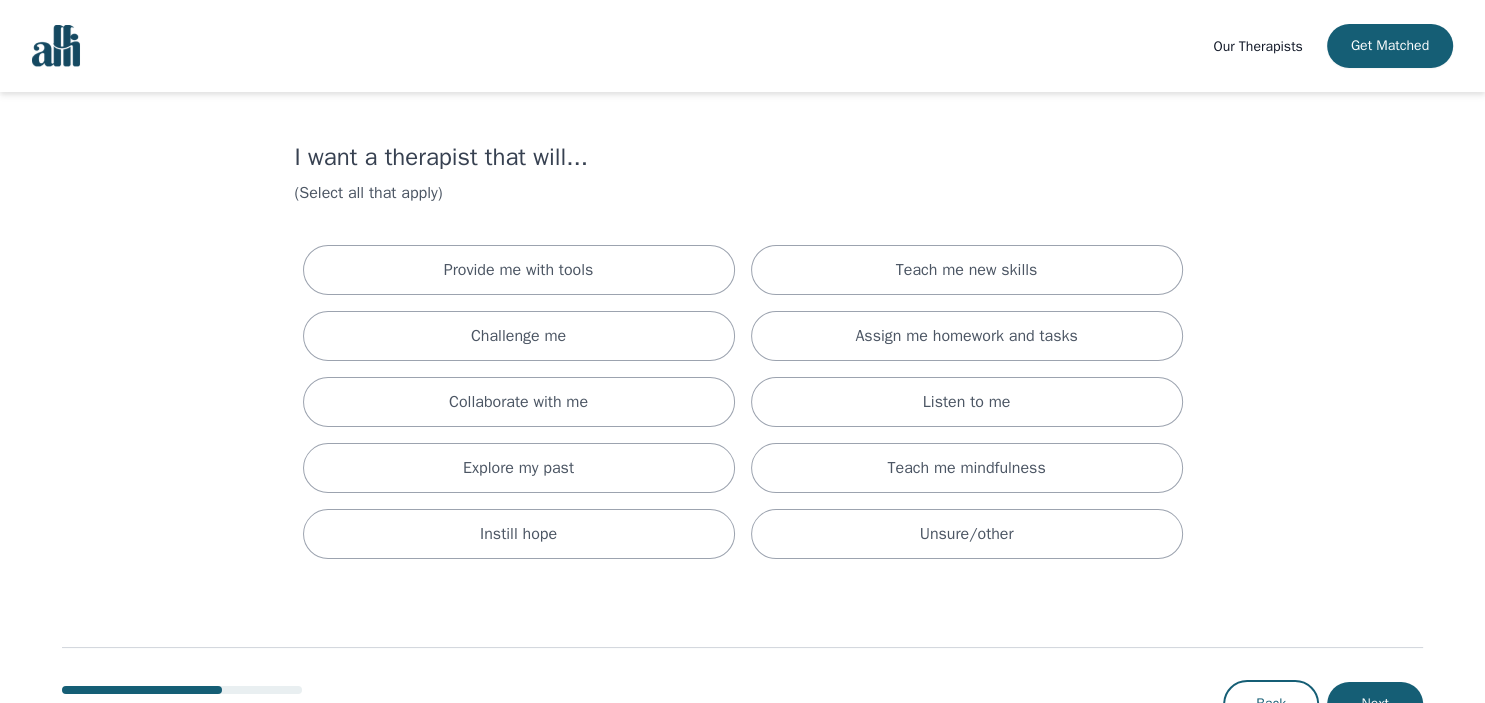 scroll, scrollTop: 4, scrollLeft: 0, axis: vertical 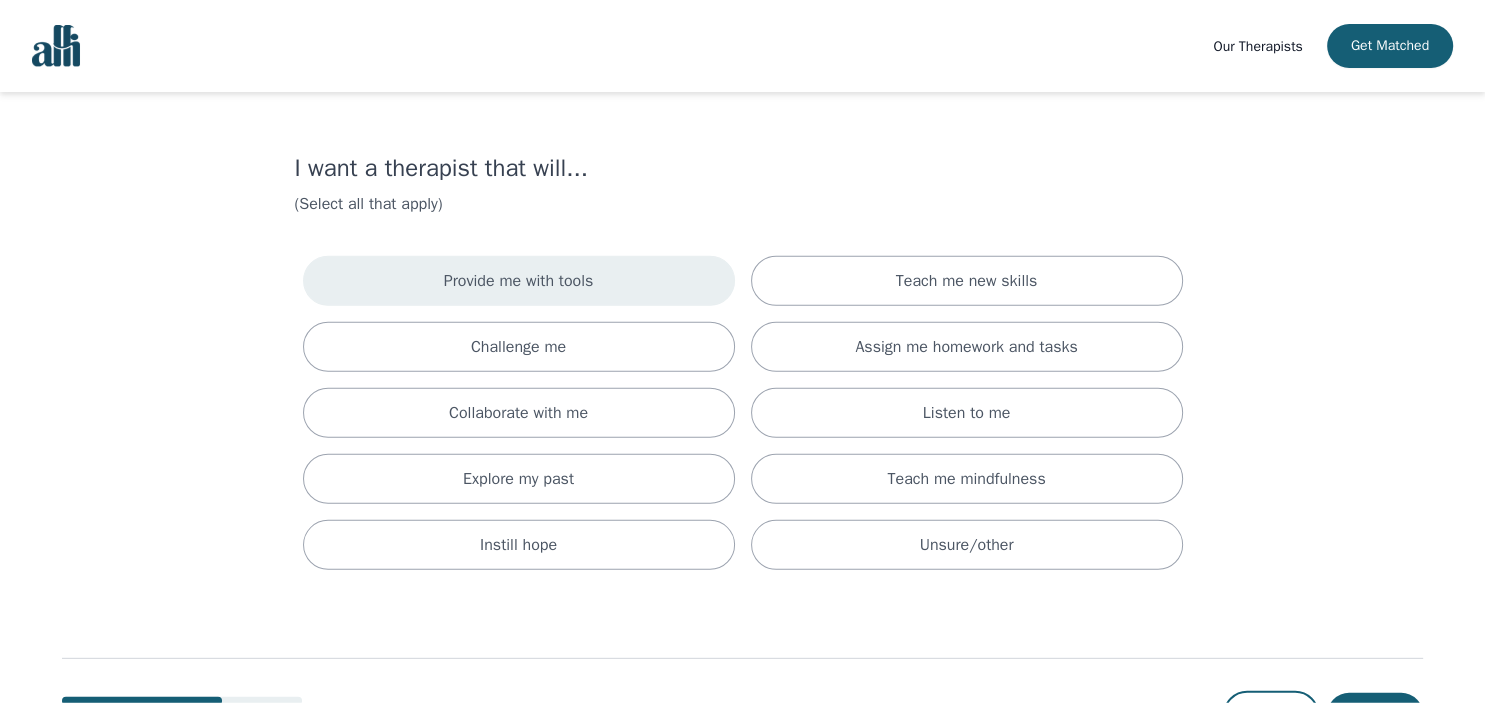 click on "Provide me with tools" at bounding box center [519, 281] 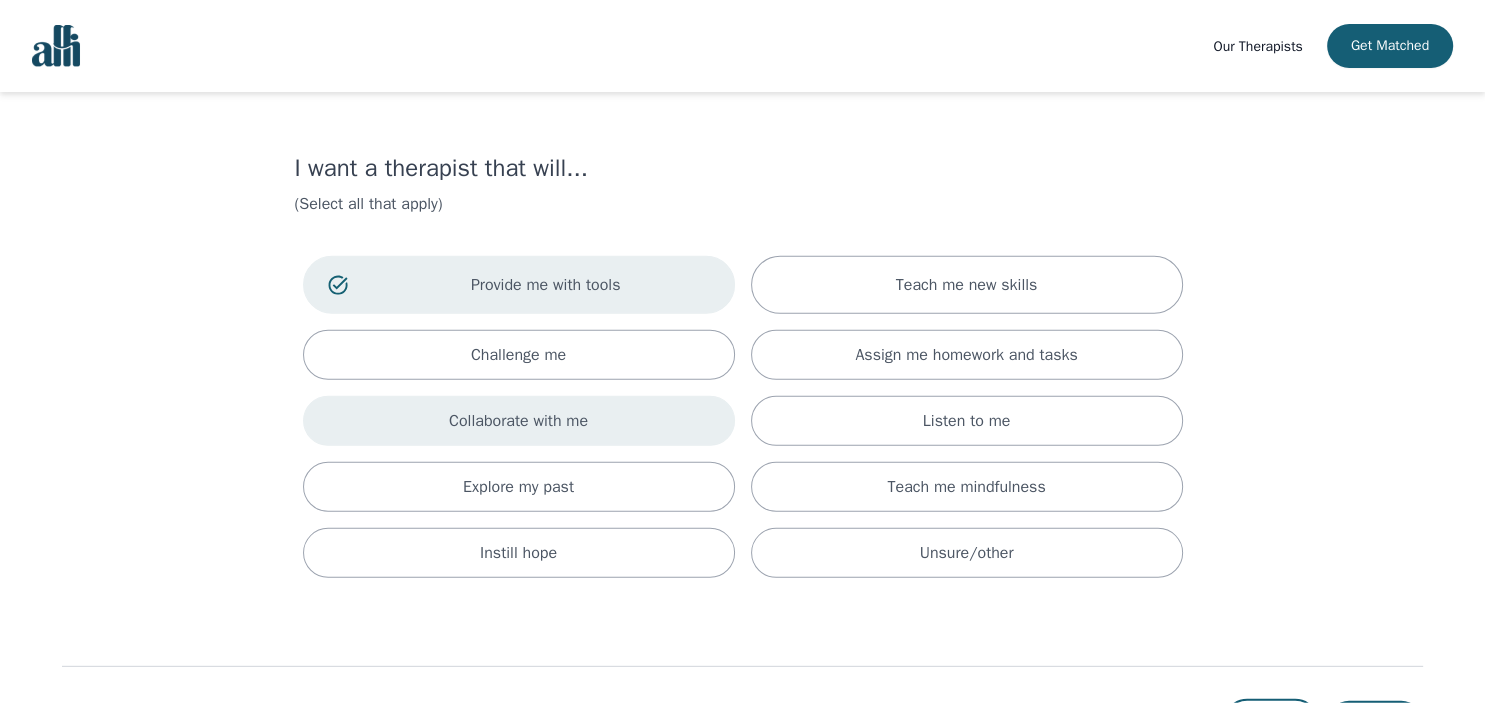 click on "Collaborate with me" at bounding box center (519, 421) 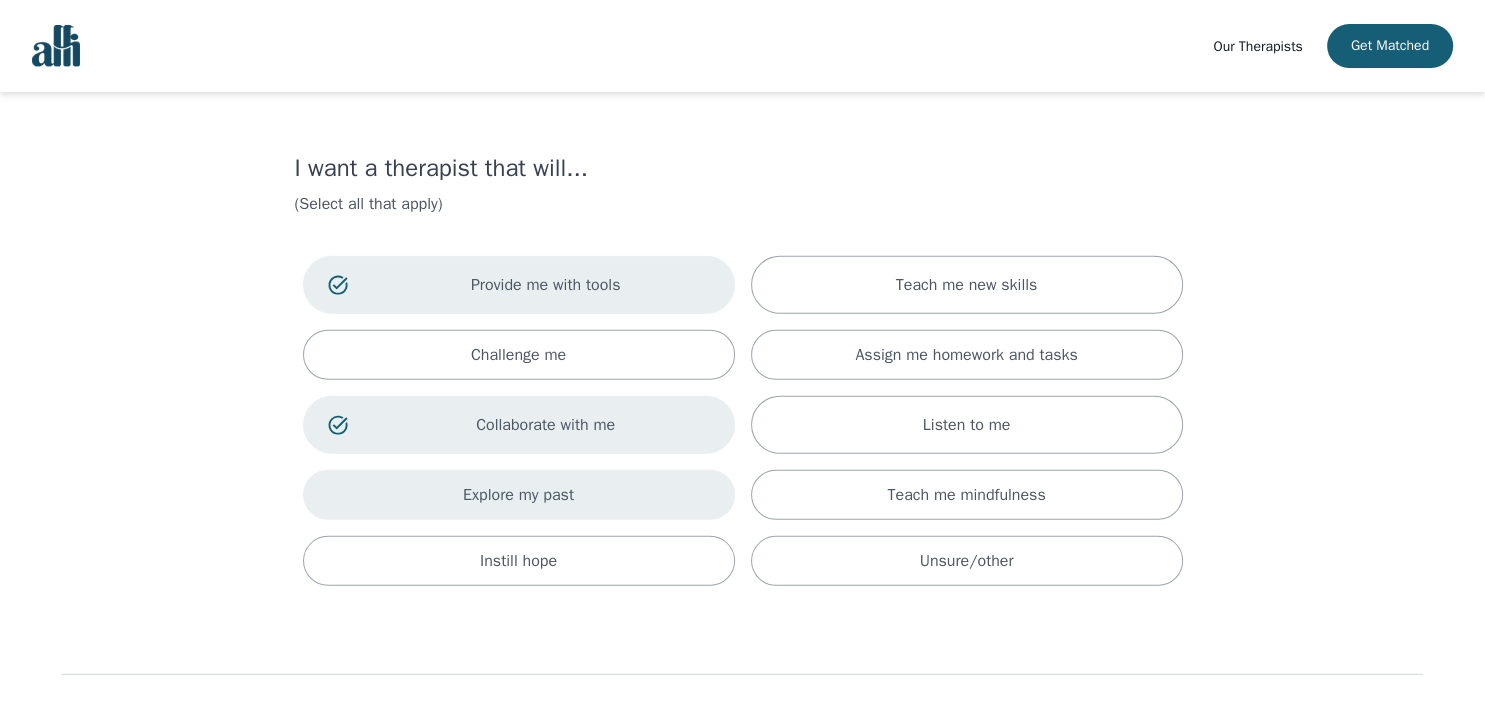 click on "Explore my past" at bounding box center [519, 495] 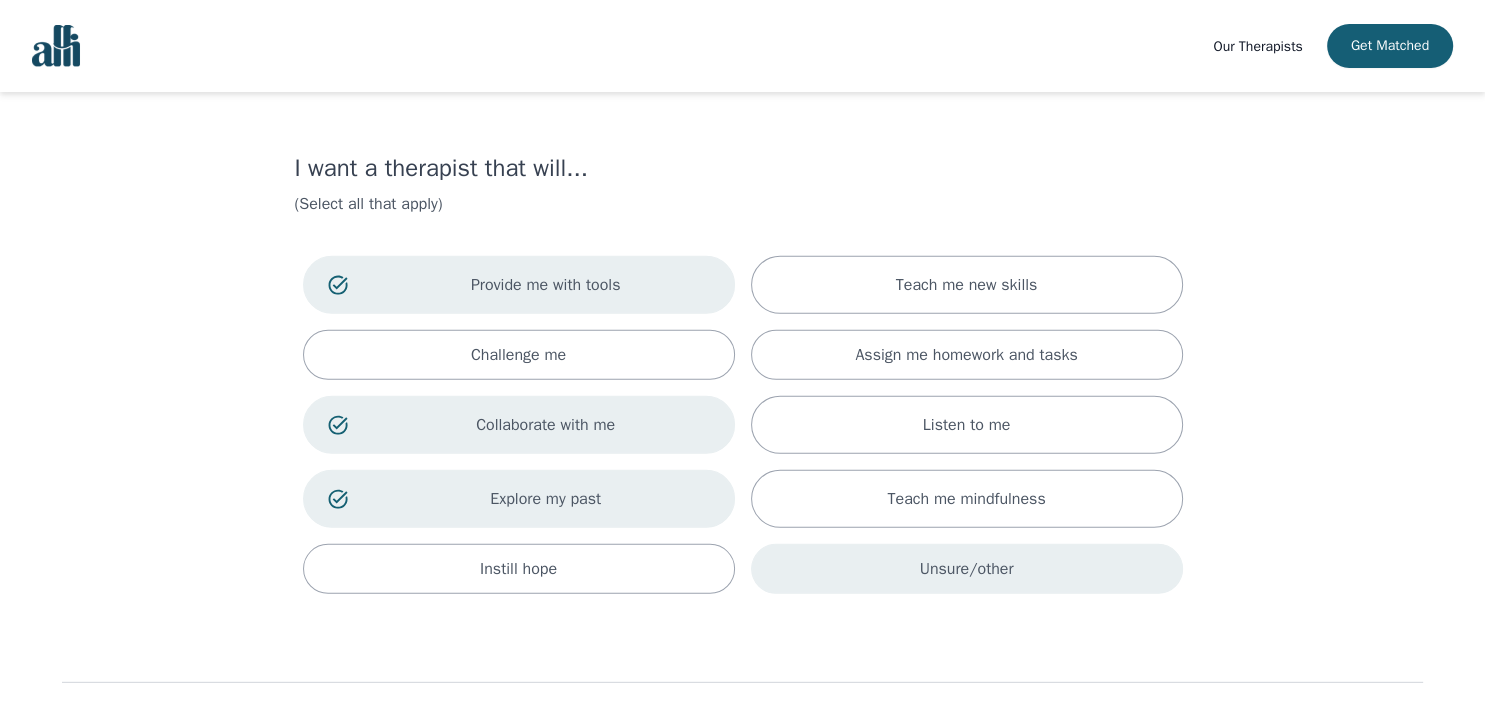 click on "Unsure/other" at bounding box center [967, 569] 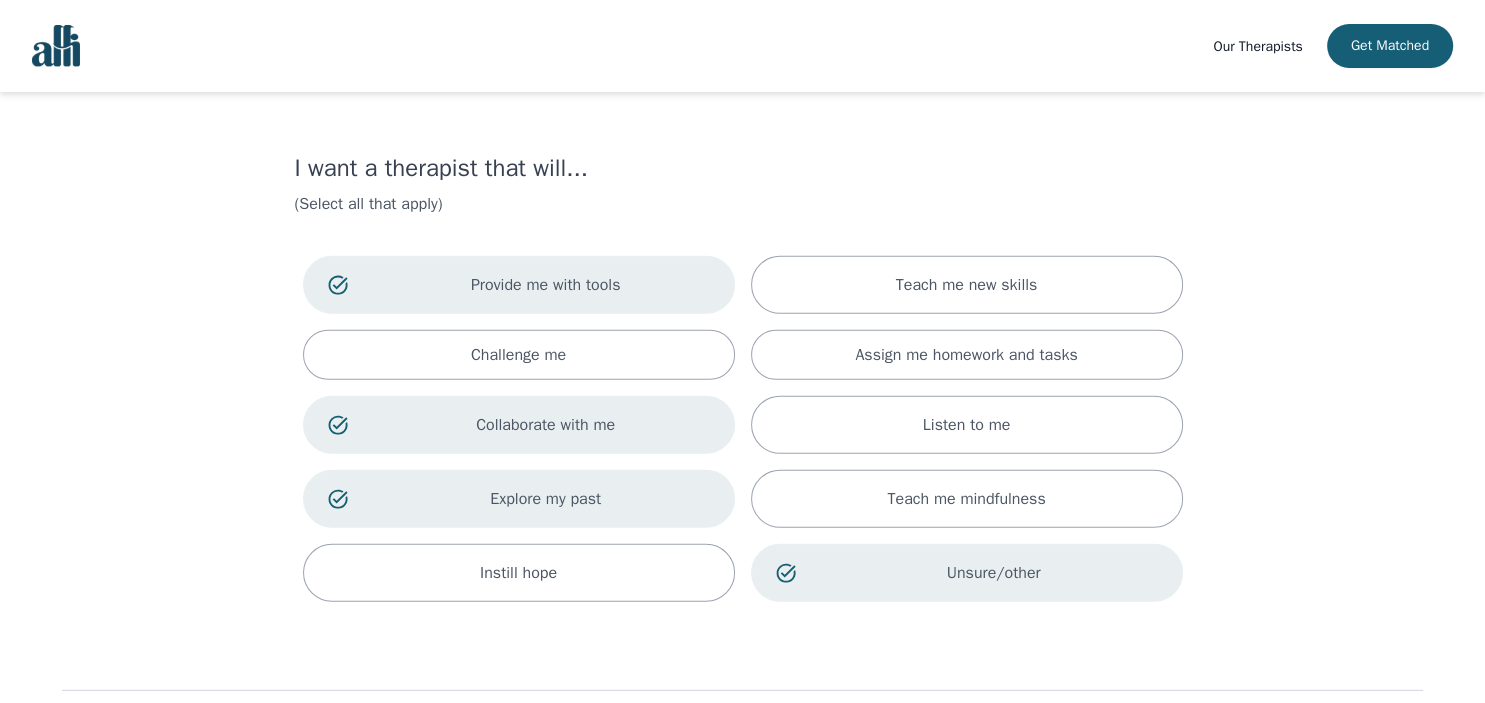 click on "Unsure/other" at bounding box center (994, 573) 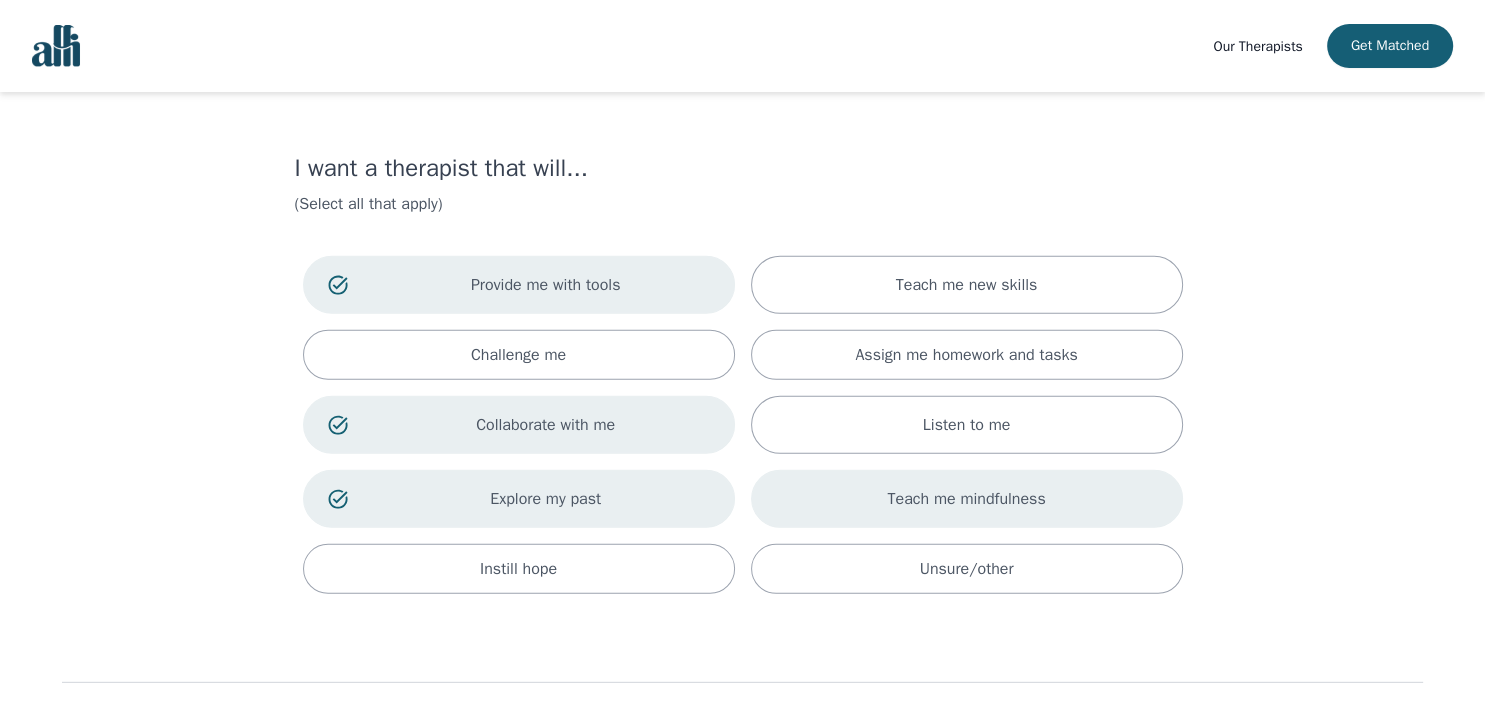 click on "Teach me mindfulness" at bounding box center (966, 499) 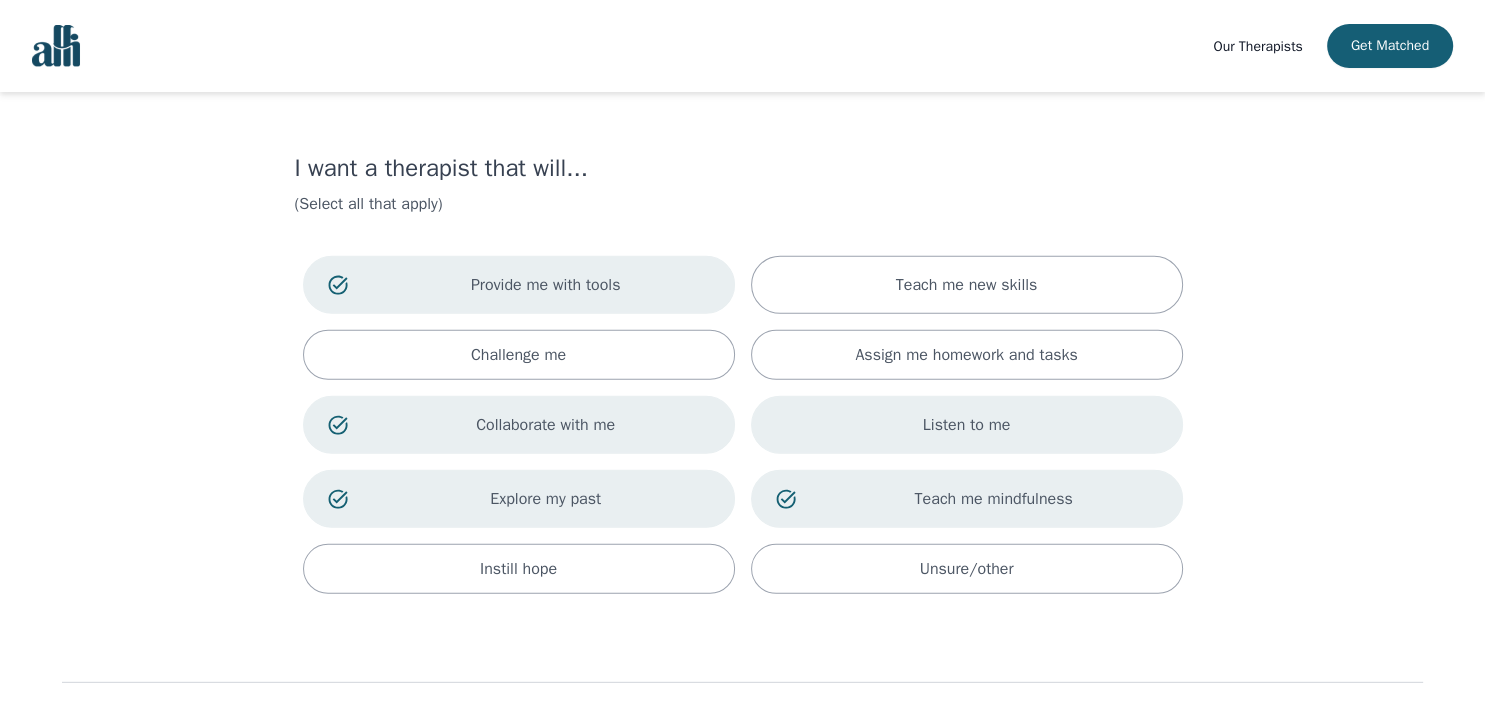 click on "Listen to me" at bounding box center (967, 425) 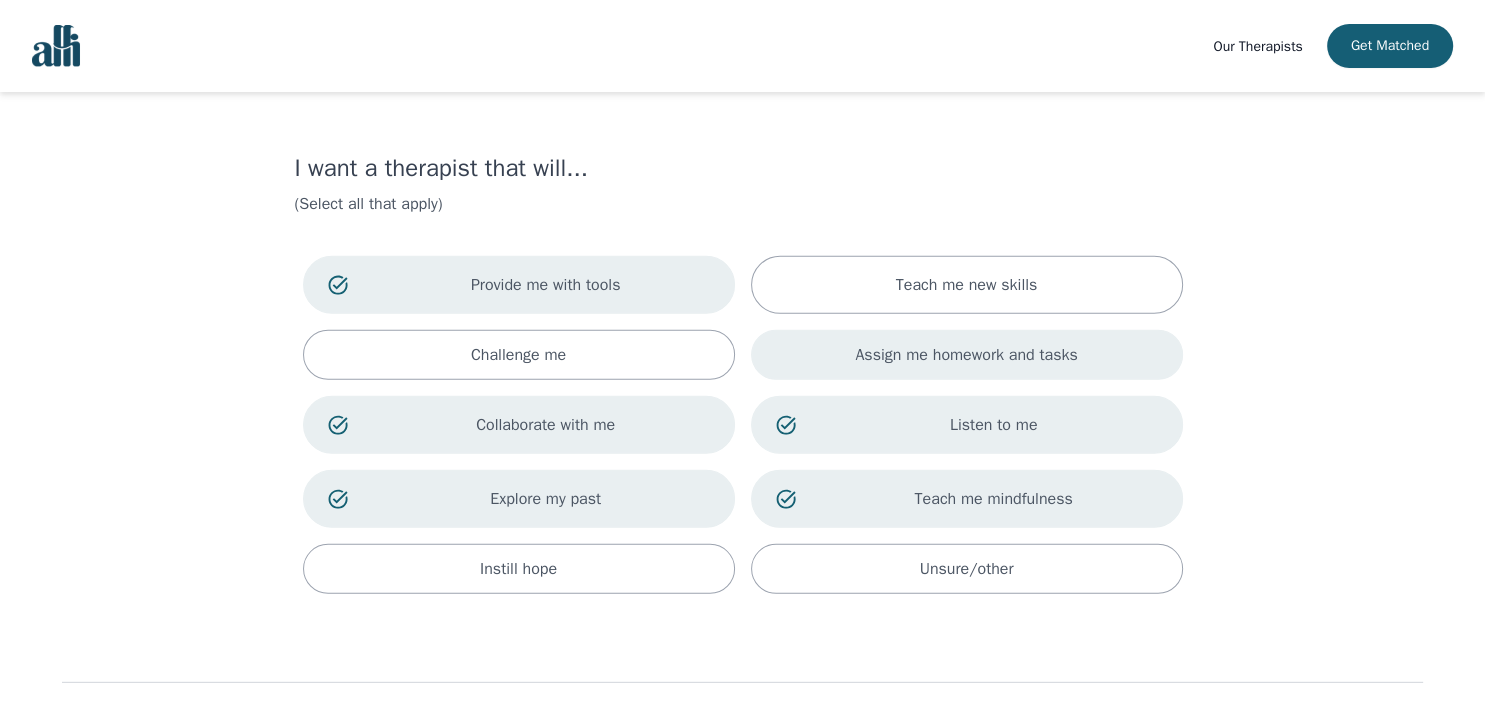 click on "Assign me homework and tasks" at bounding box center (966, 355) 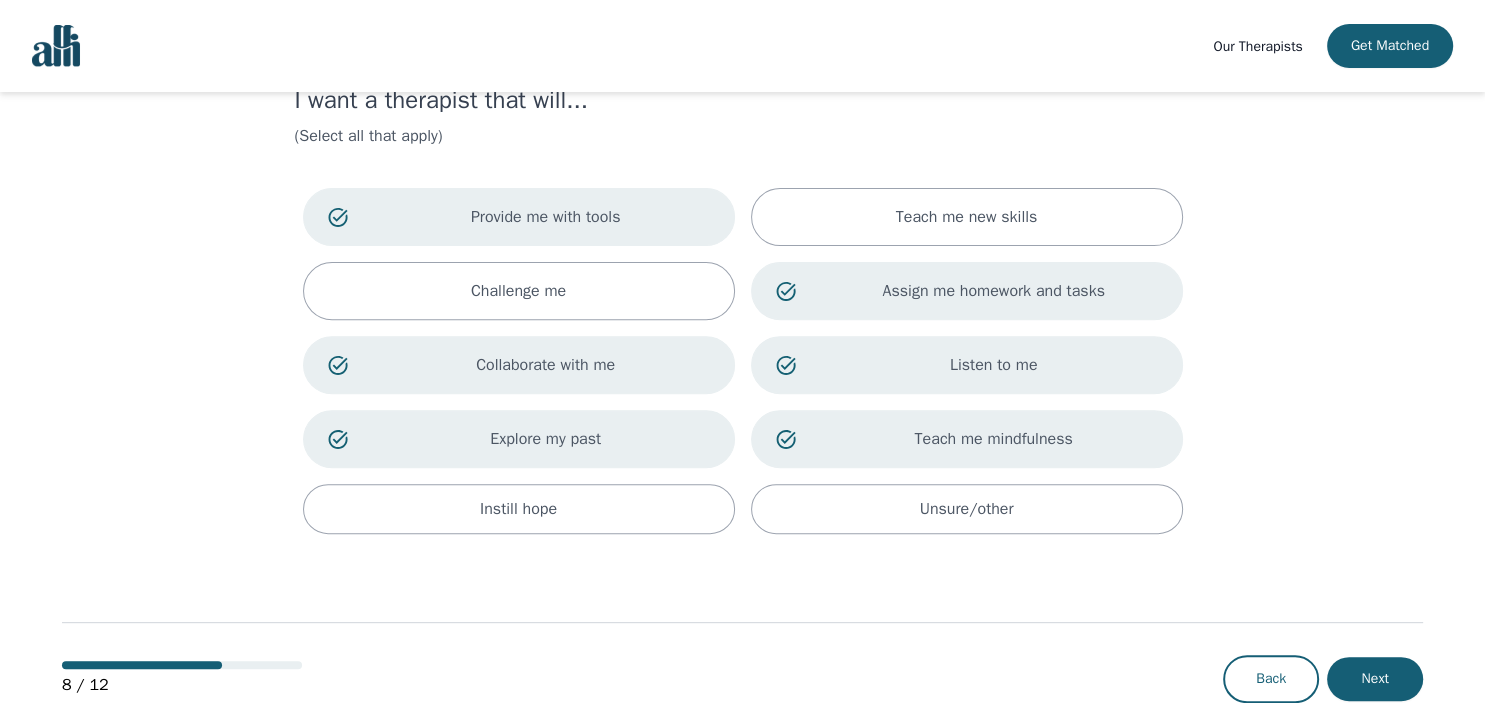 scroll, scrollTop: 70, scrollLeft: 0, axis: vertical 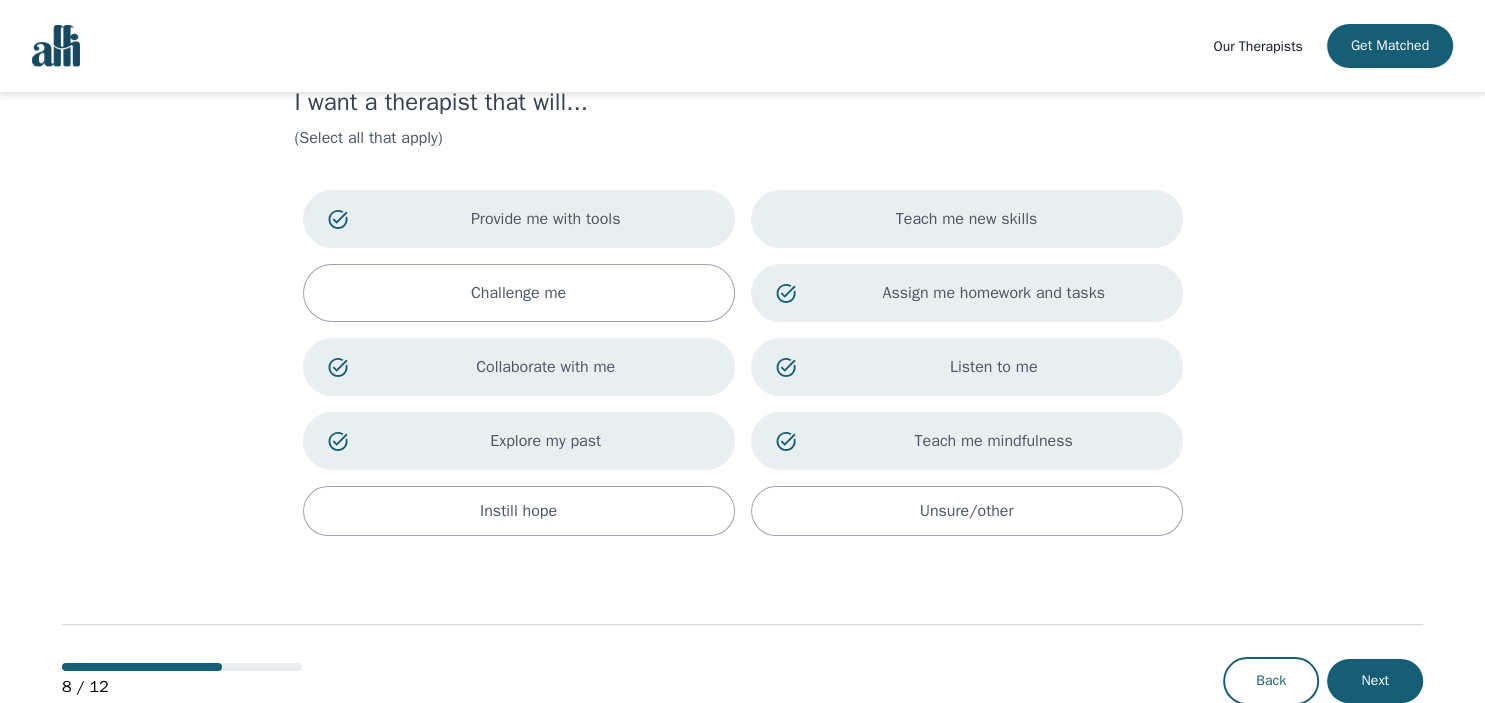 click on "Teach me new skills" at bounding box center (967, 219) 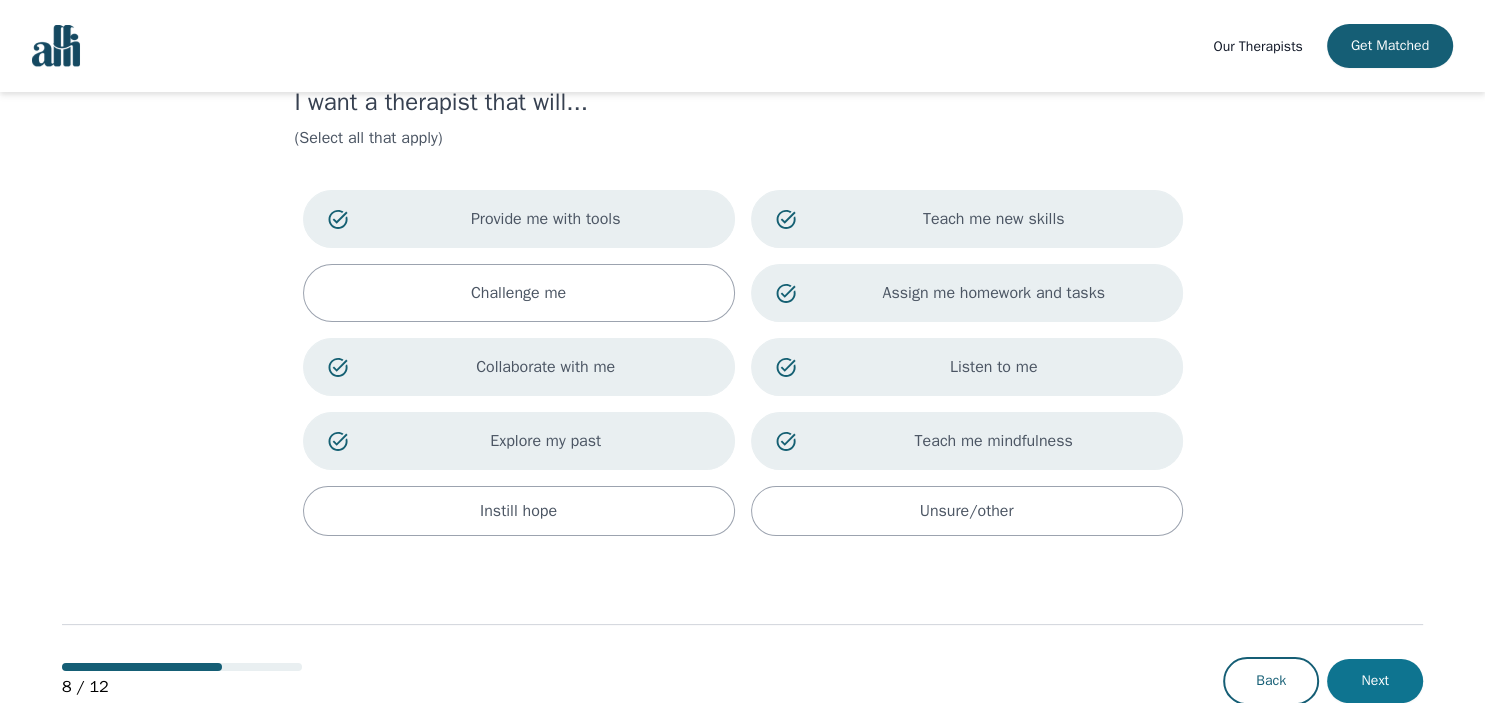 click on "Next" at bounding box center [1375, 681] 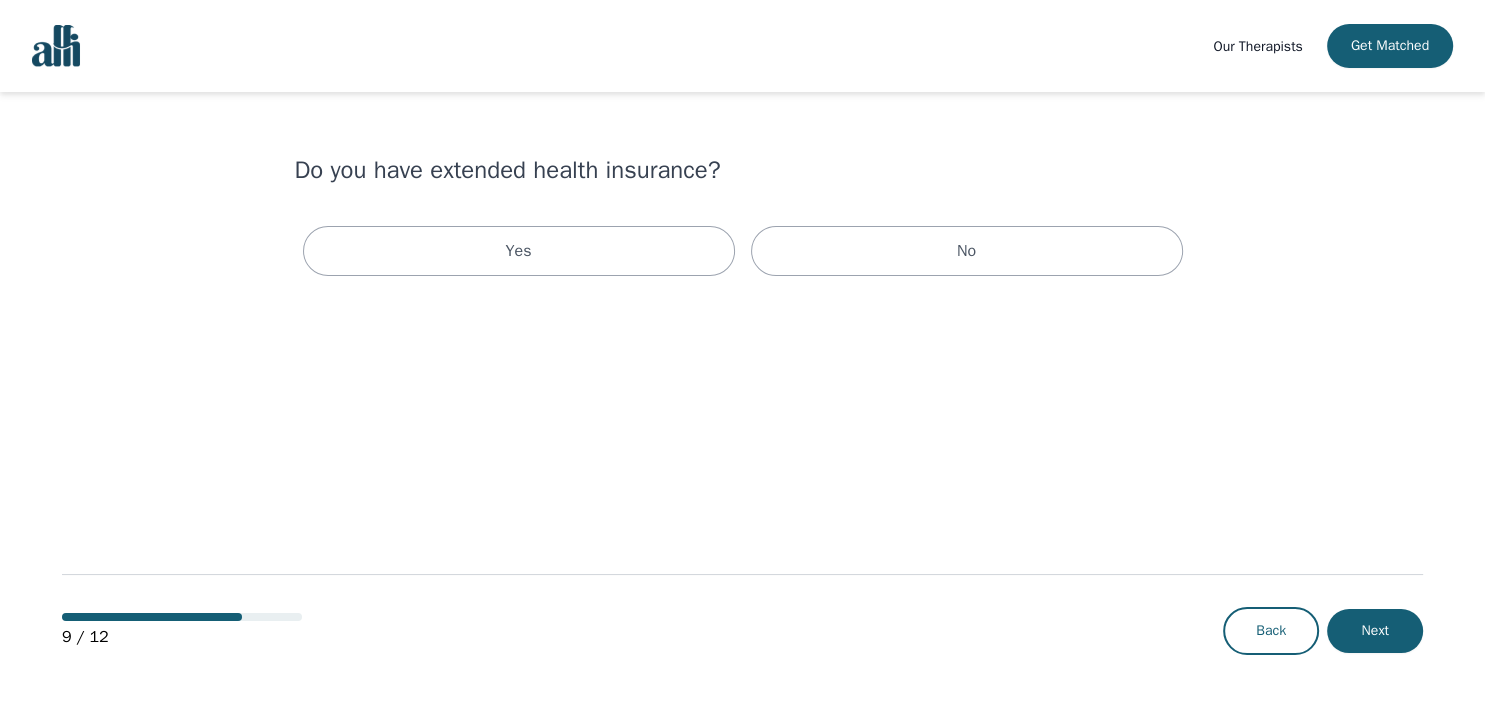 scroll, scrollTop: 0, scrollLeft: 0, axis: both 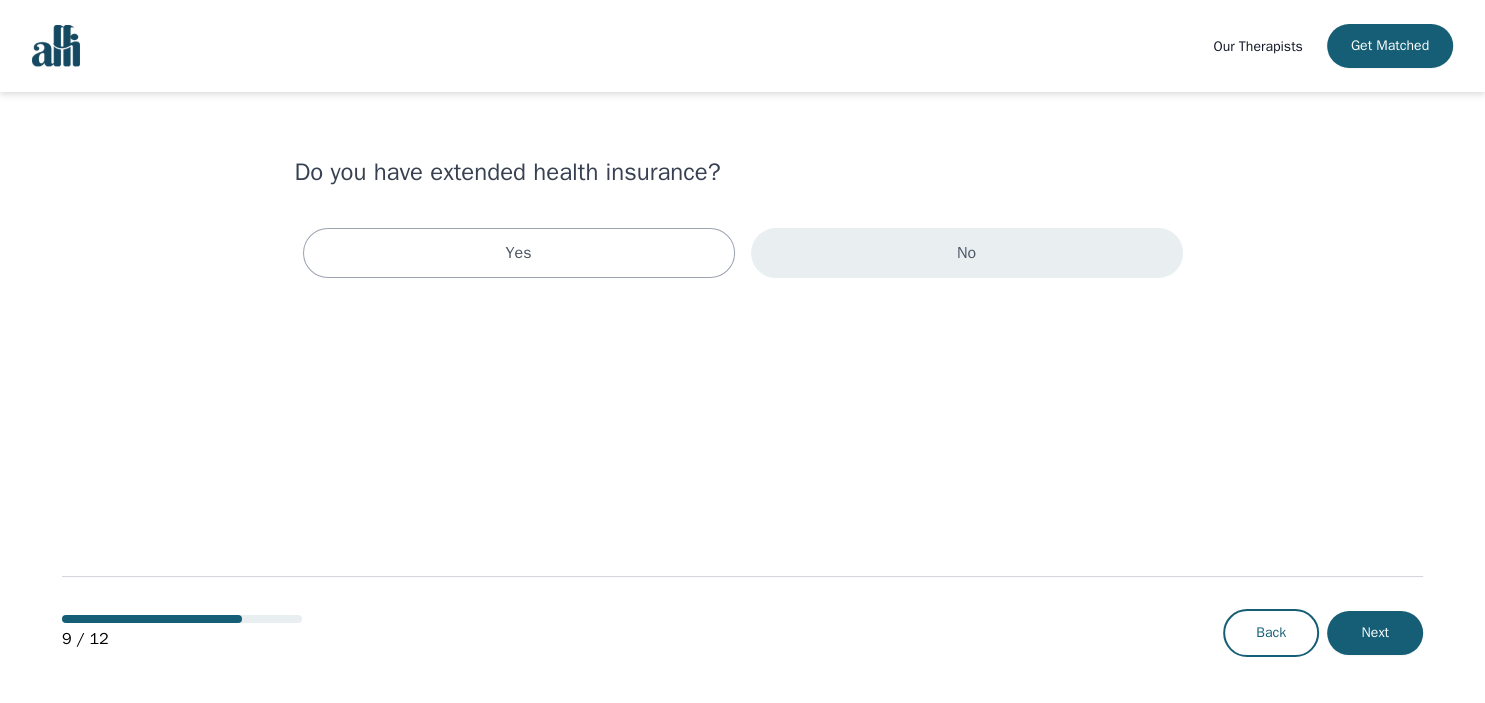 click on "No" at bounding box center (967, 253) 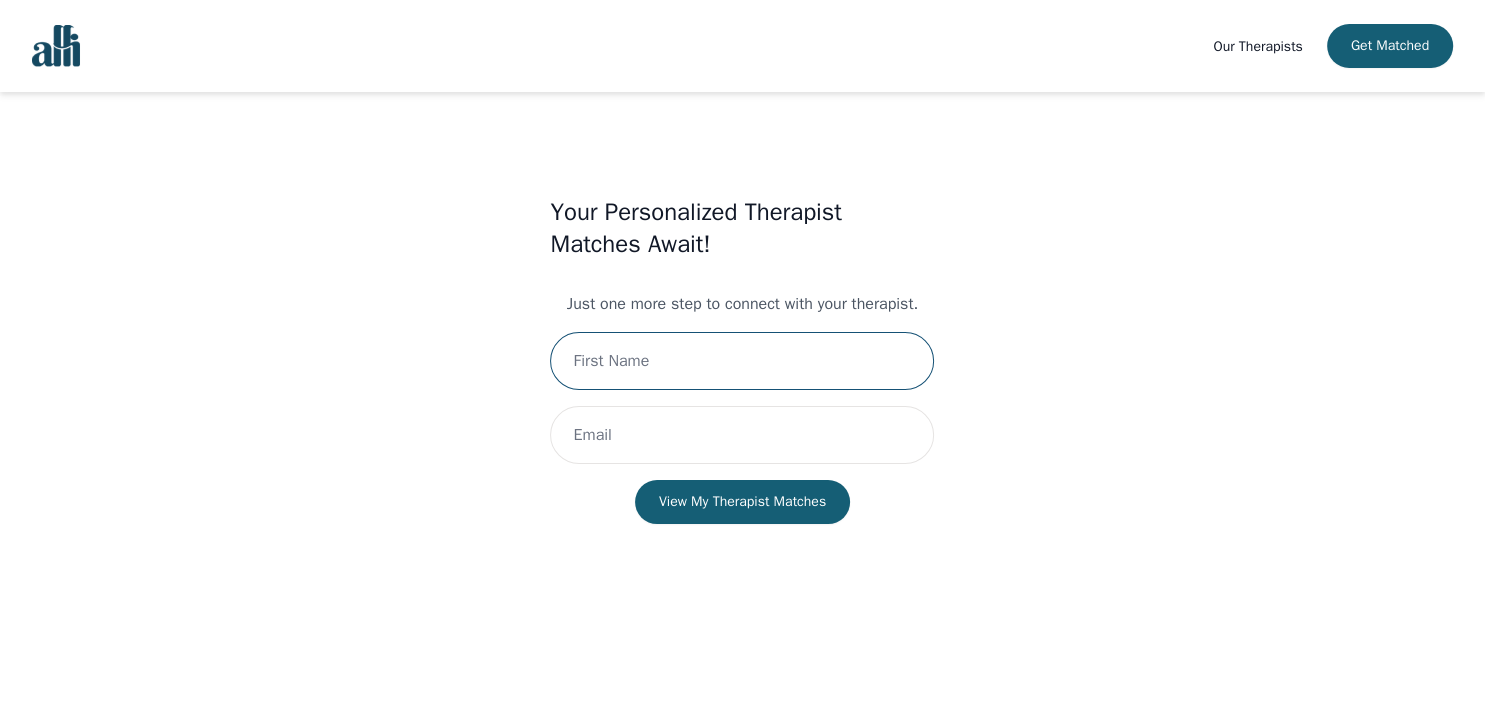 click at bounding box center [742, 361] 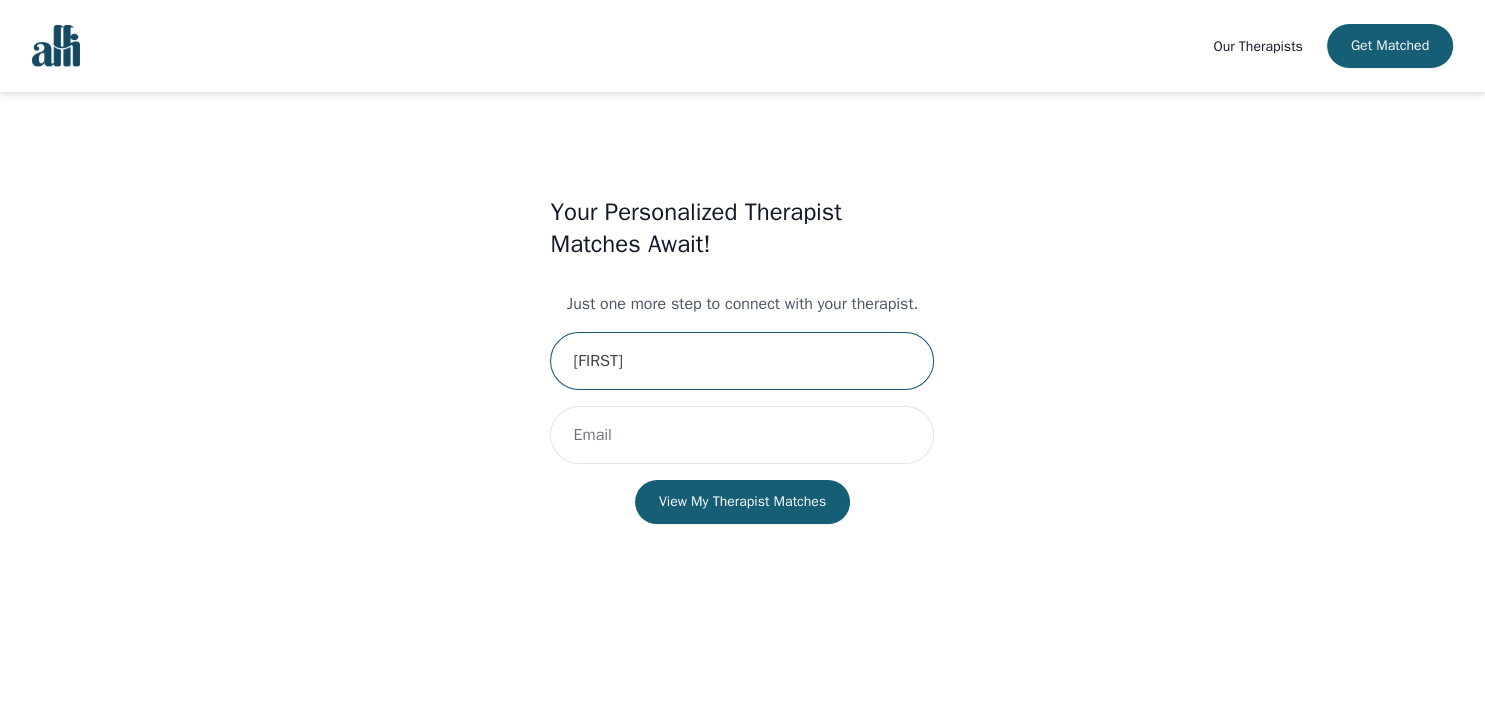 type on "[FIRST]" 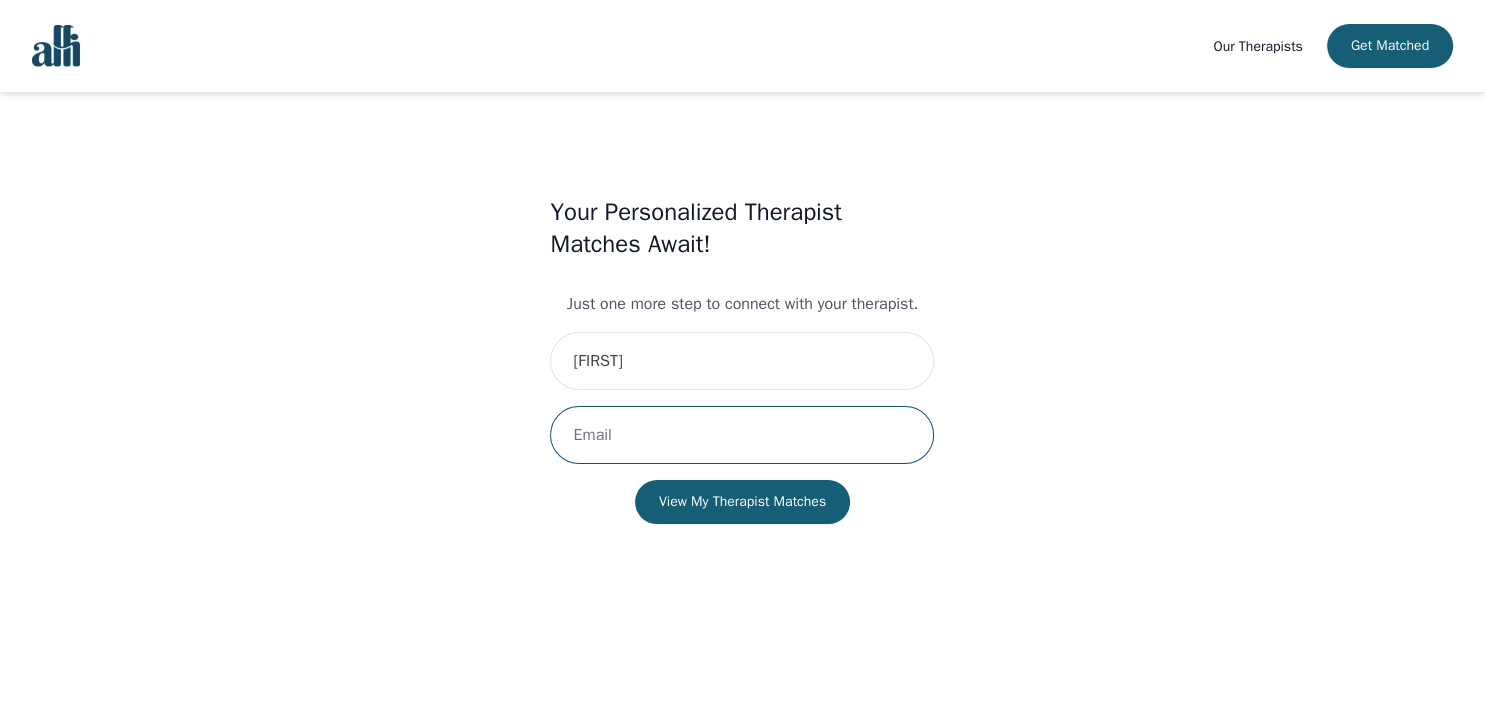 click at bounding box center (742, 435) 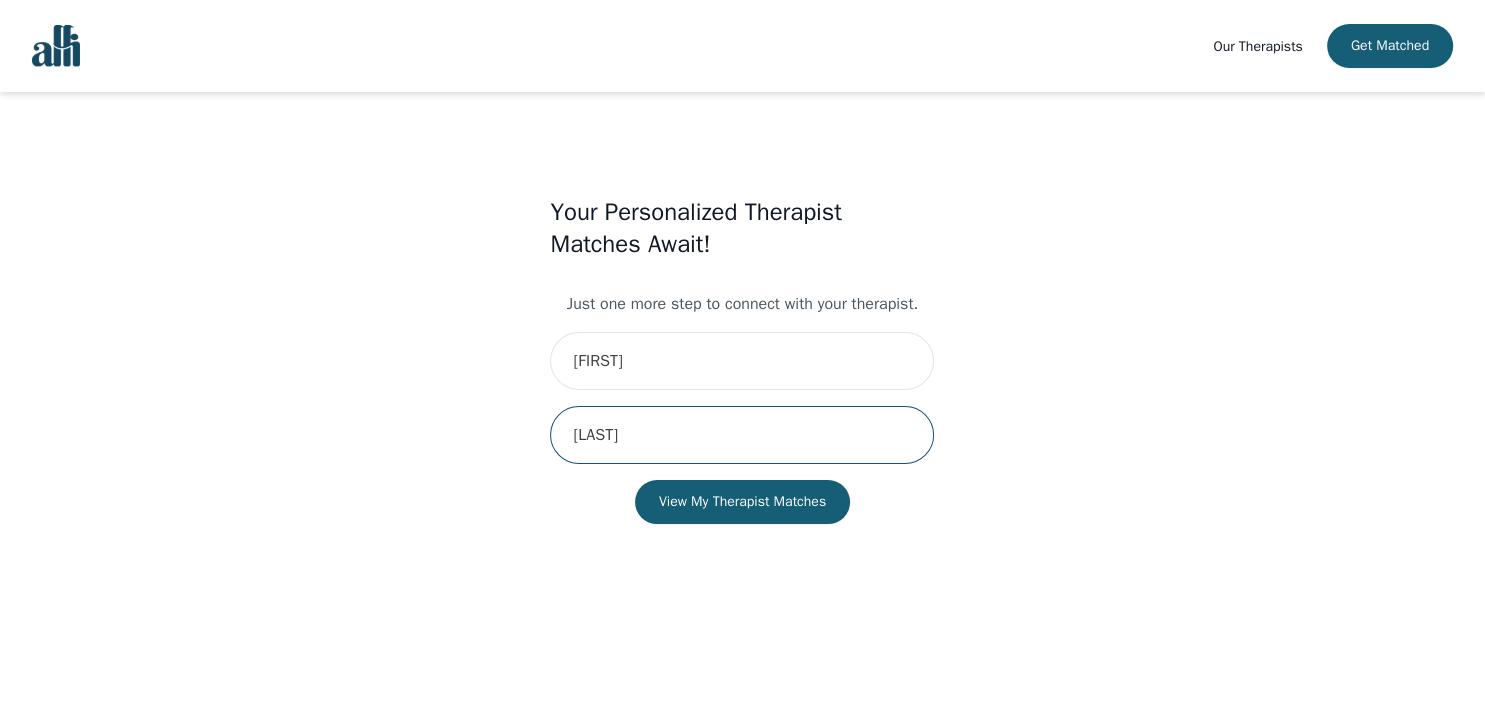 type on "D" 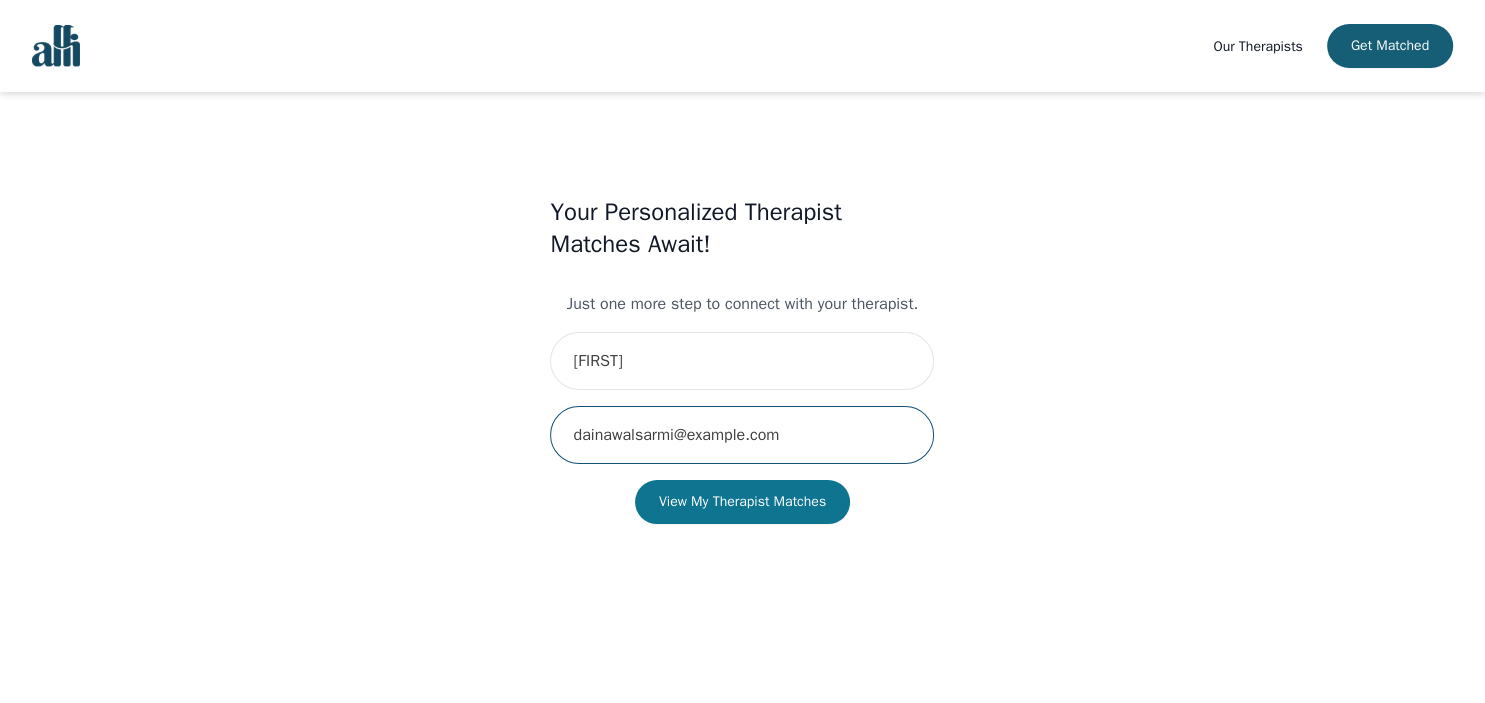 type on "dainawalsarmi@example.com" 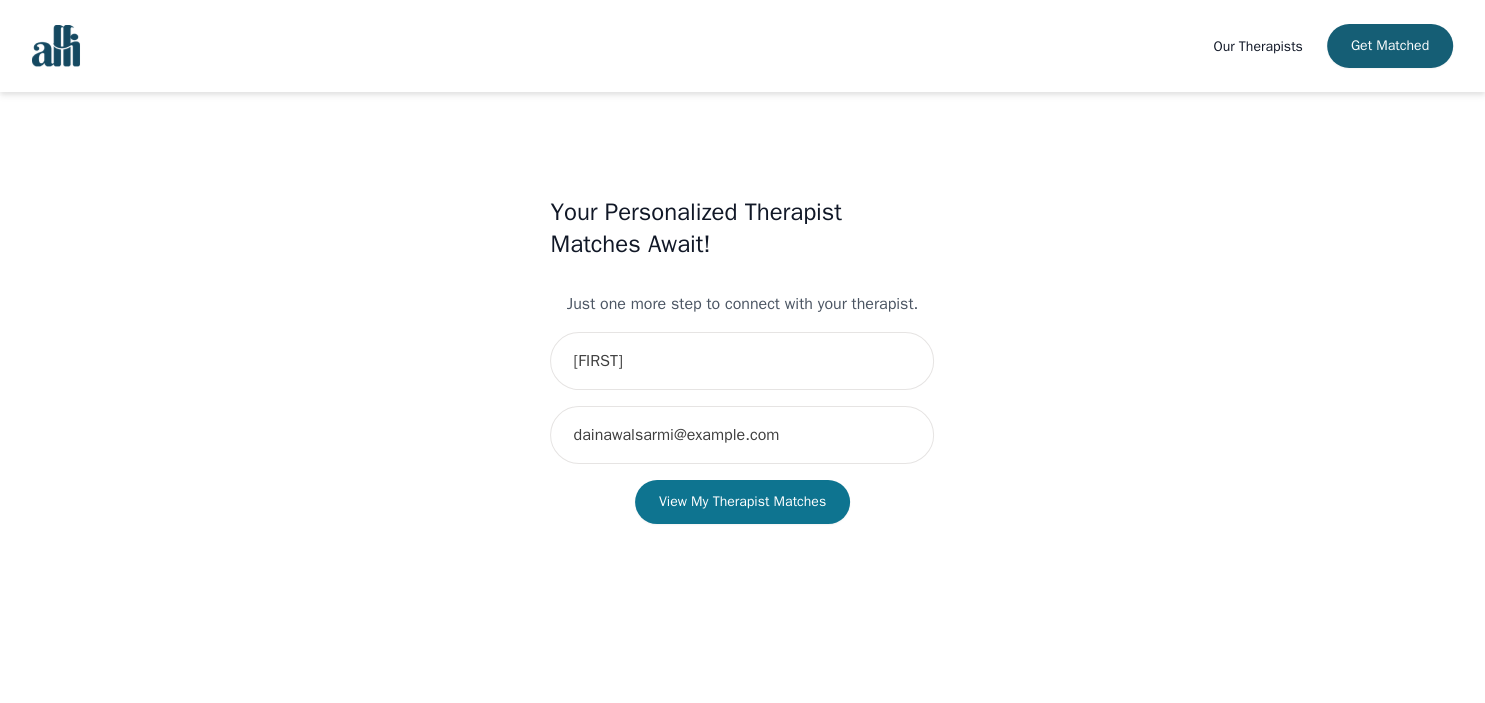 click on "View My Therapist Matches" at bounding box center [742, 502] 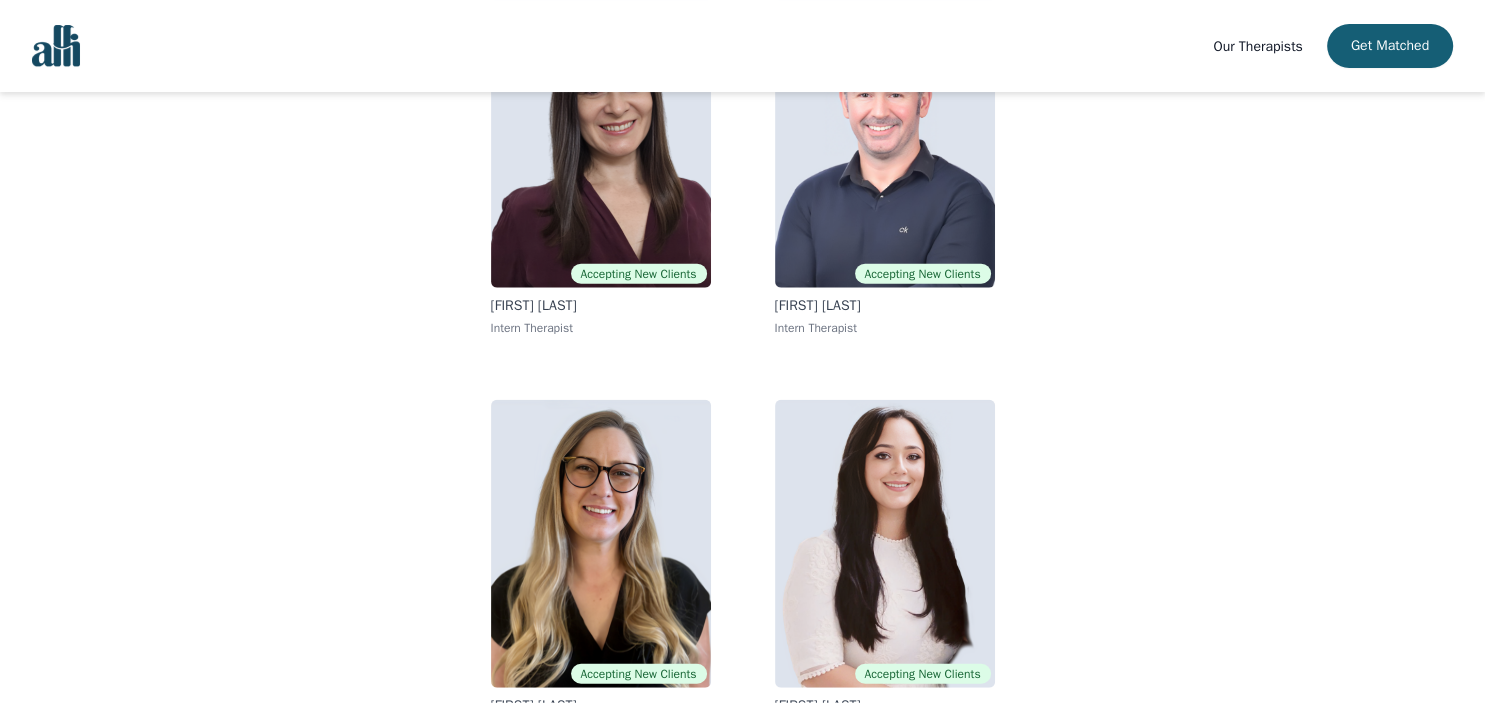 scroll, scrollTop: 294, scrollLeft: 0, axis: vertical 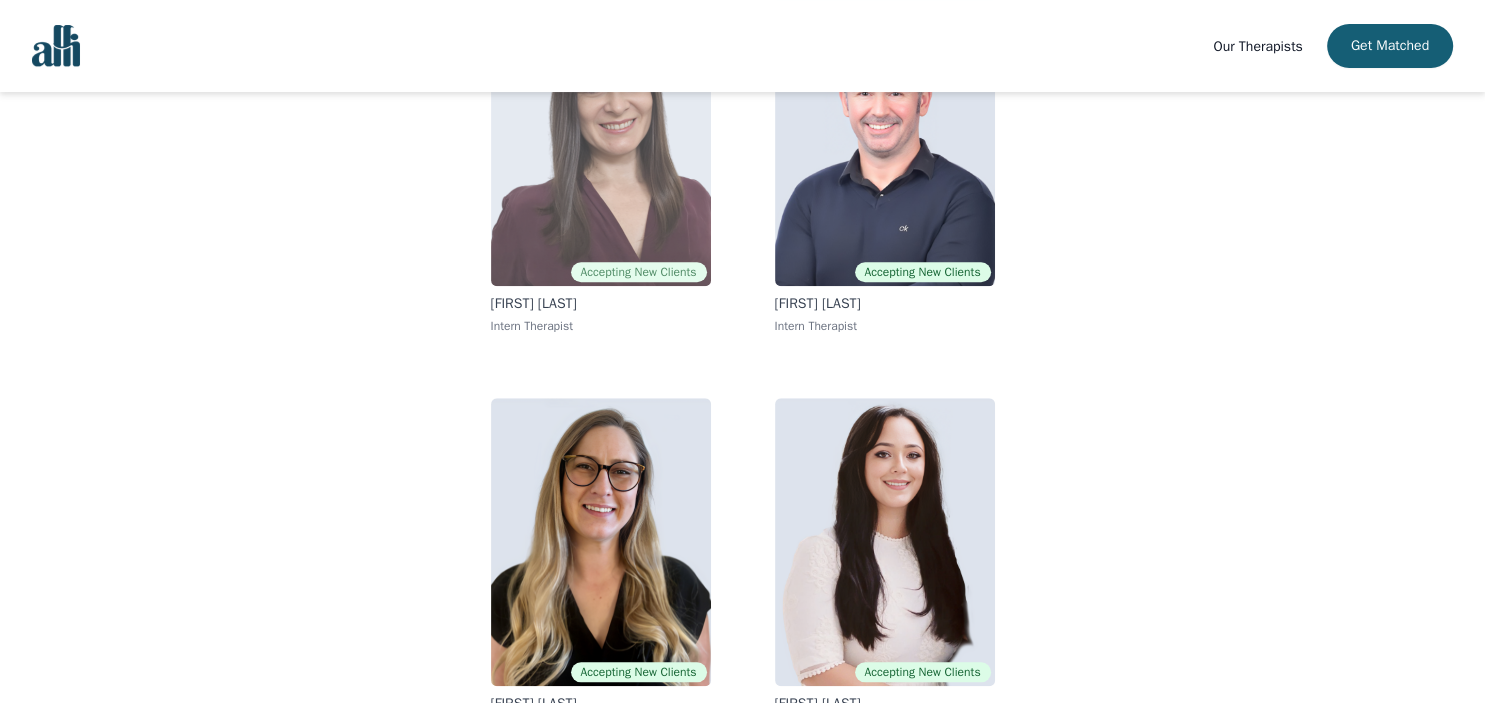 click at bounding box center (601, 142) 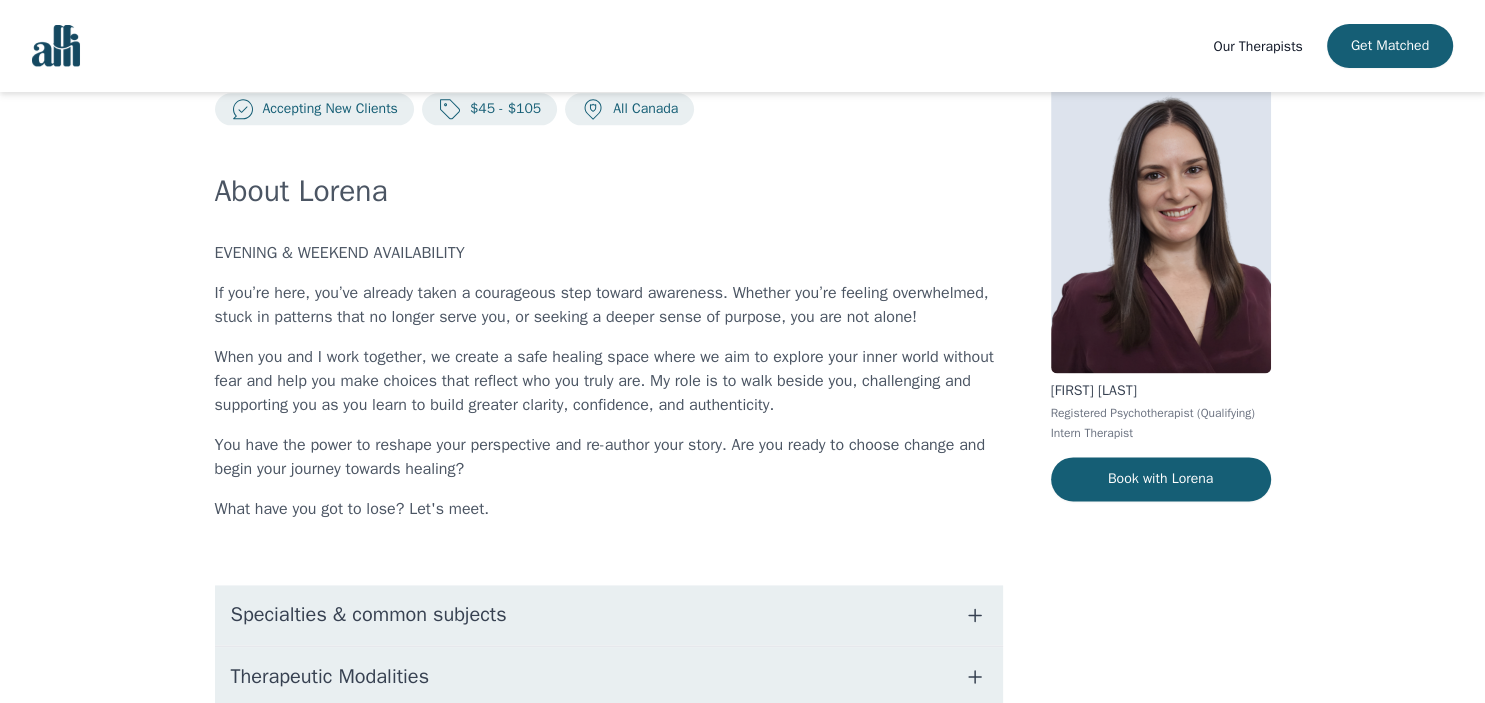 scroll, scrollTop: 53, scrollLeft: 0, axis: vertical 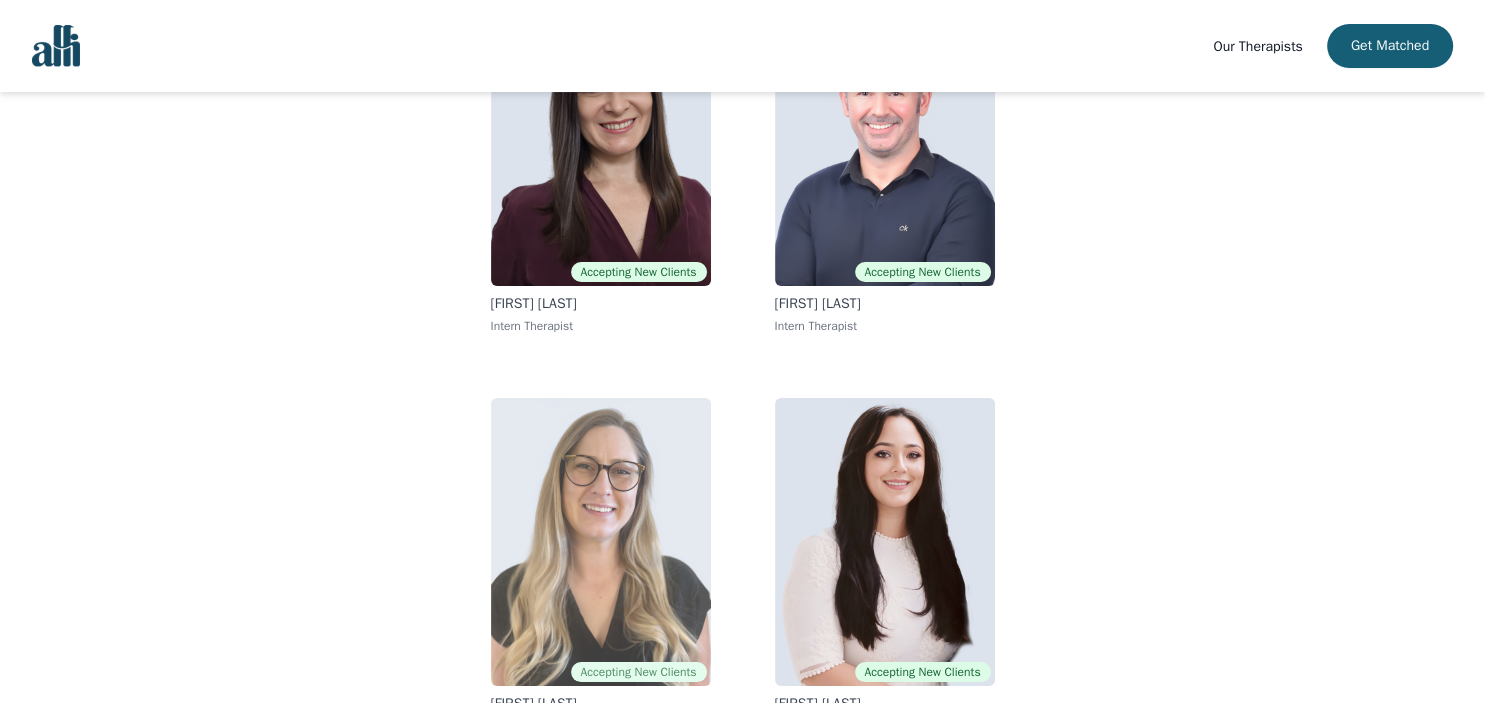 click at bounding box center [601, 542] 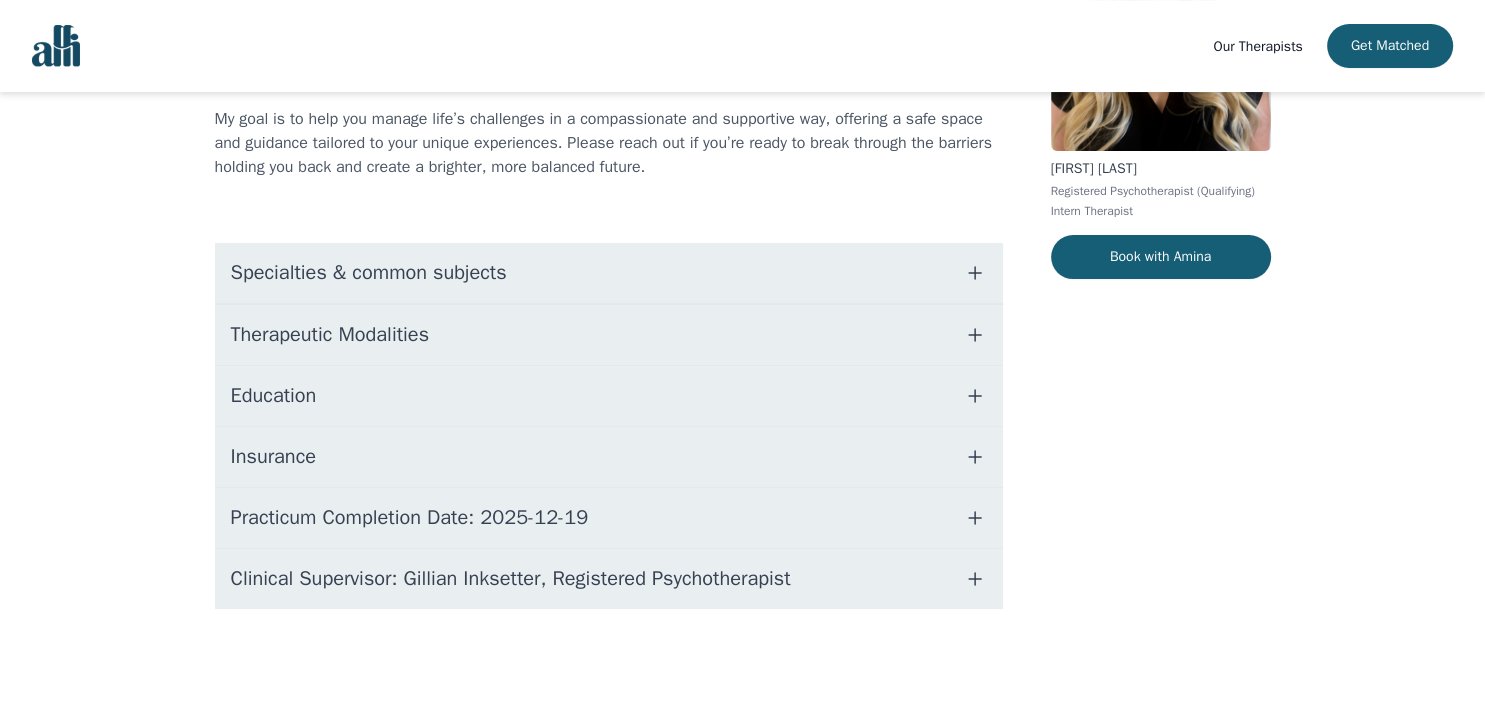 scroll, scrollTop: 0, scrollLeft: 0, axis: both 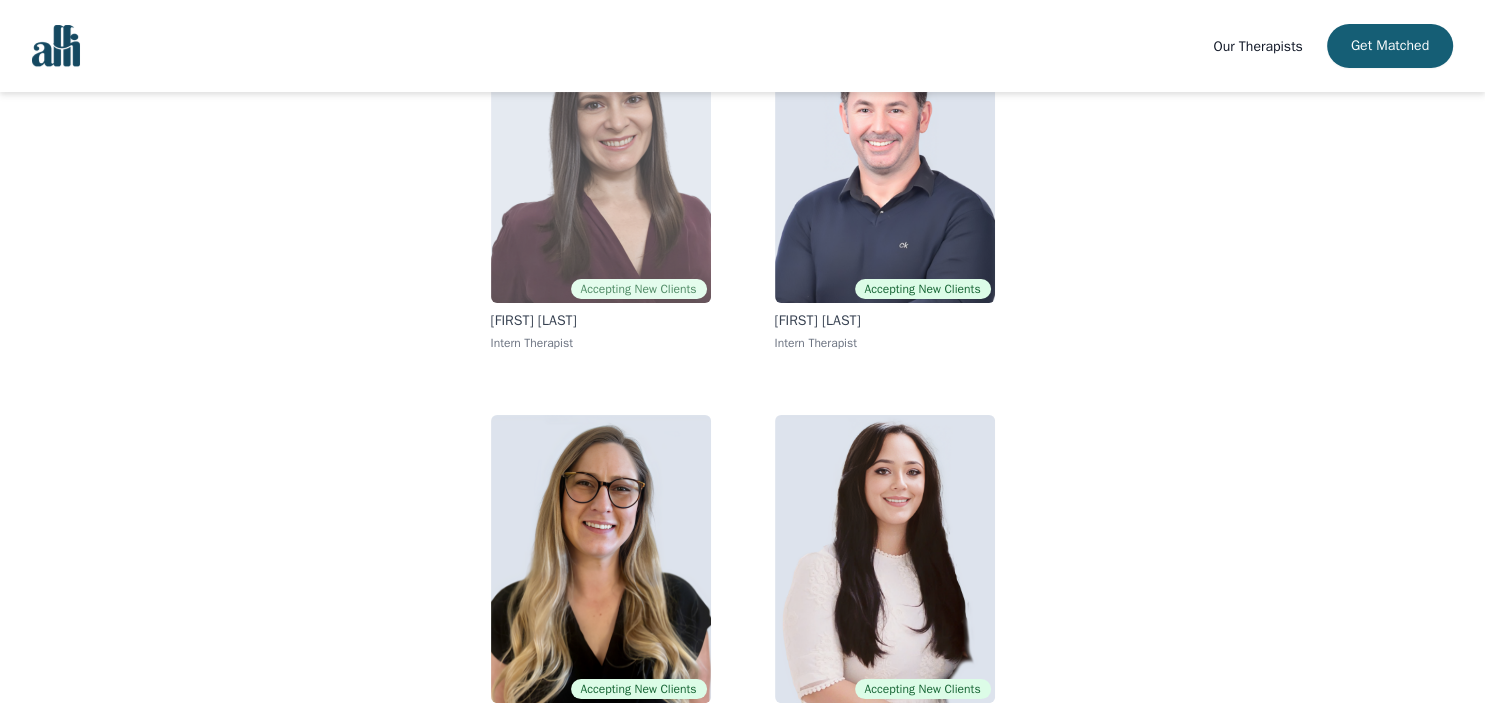 click at bounding box center [601, 159] 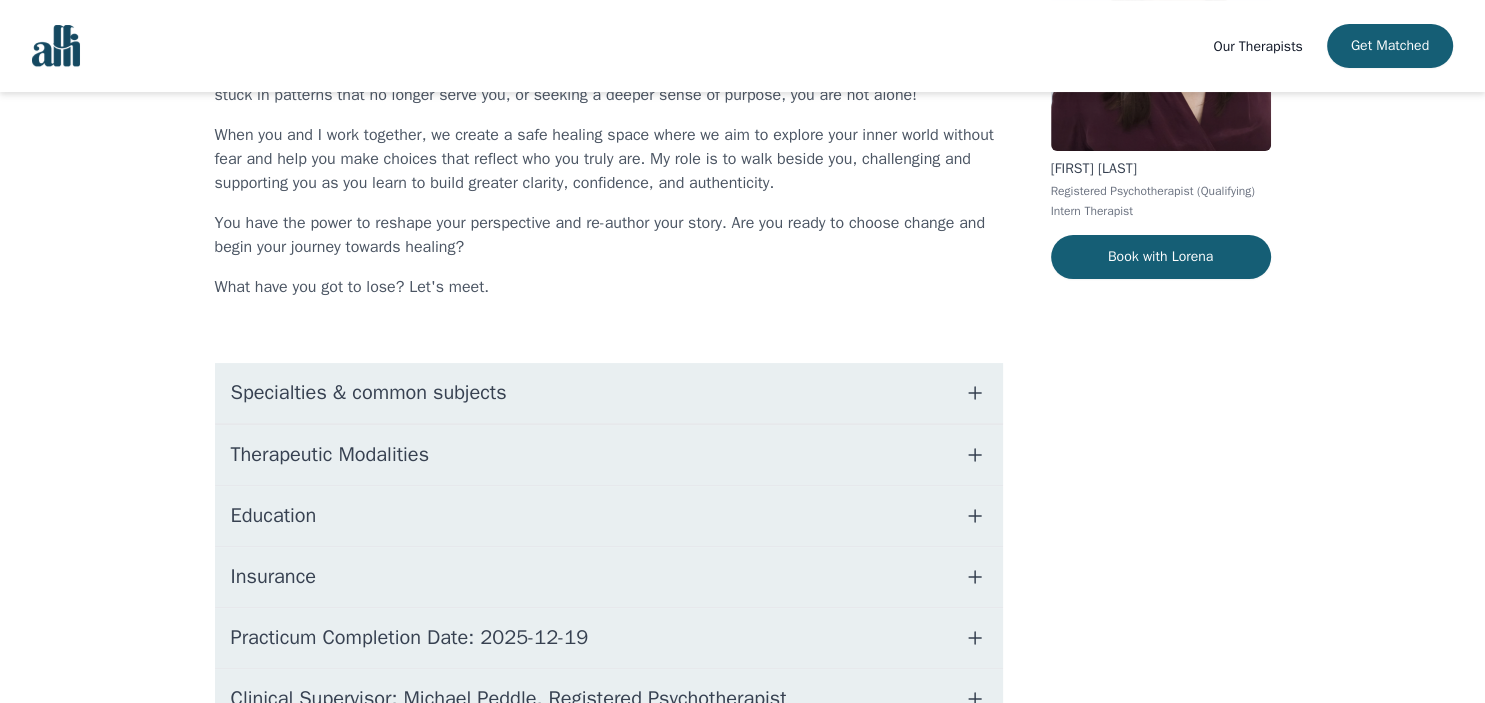 scroll, scrollTop: 0, scrollLeft: 0, axis: both 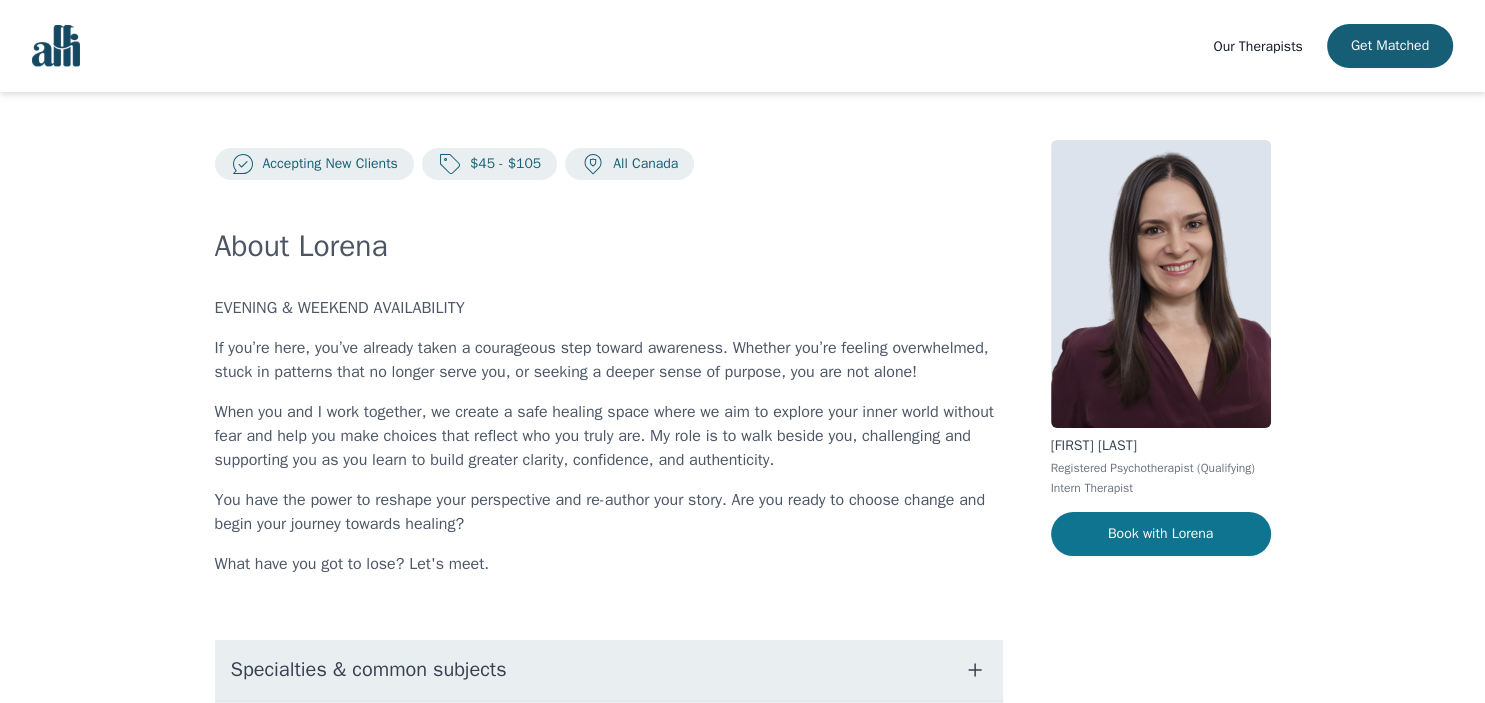 click on "Book with Lorena" at bounding box center [1161, 534] 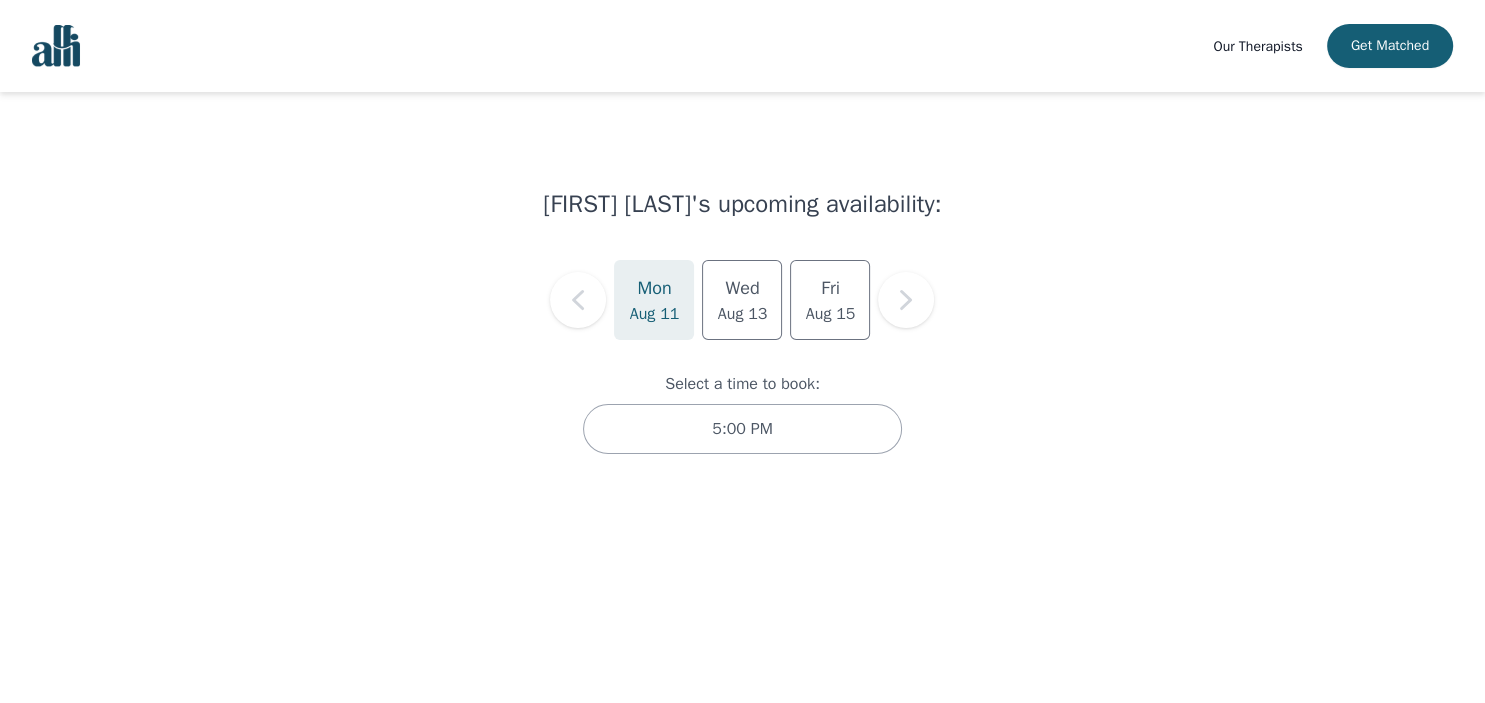 click on "[DAY] [MONTH] [DATE] [DAY] [MONTH] [DATE] [DAY] [MONTH] [DATE]" at bounding box center [742, 300] 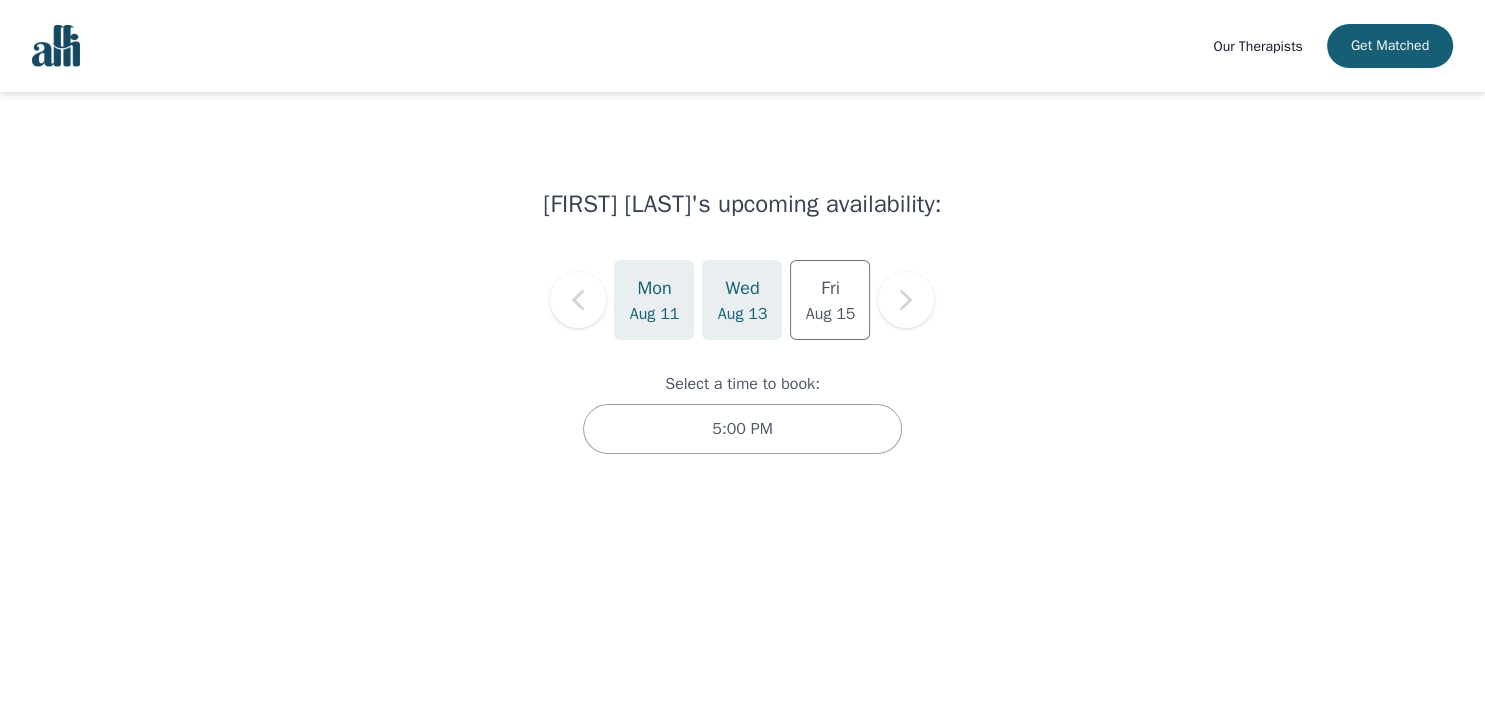 click on "Wed" at bounding box center [742, 288] 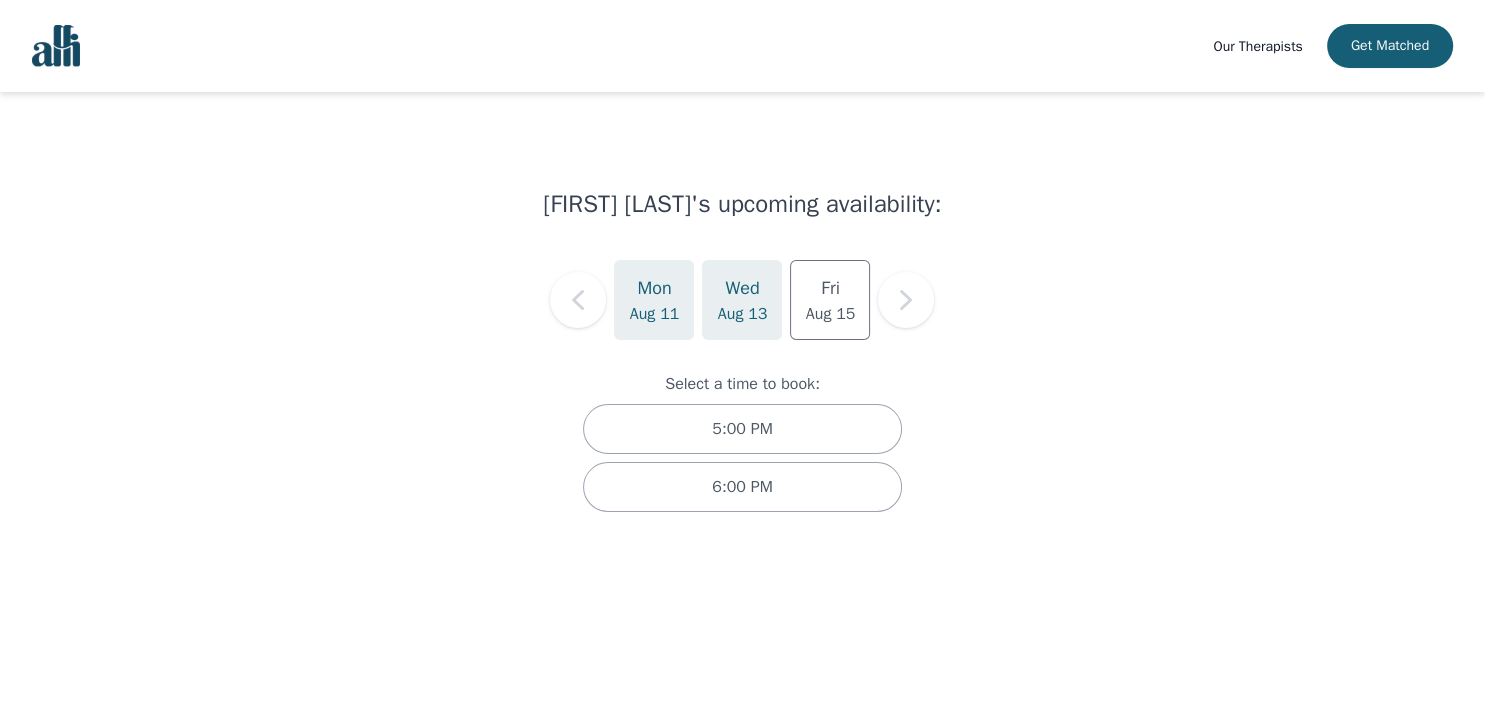 click on "Aug 11" at bounding box center [655, 314] 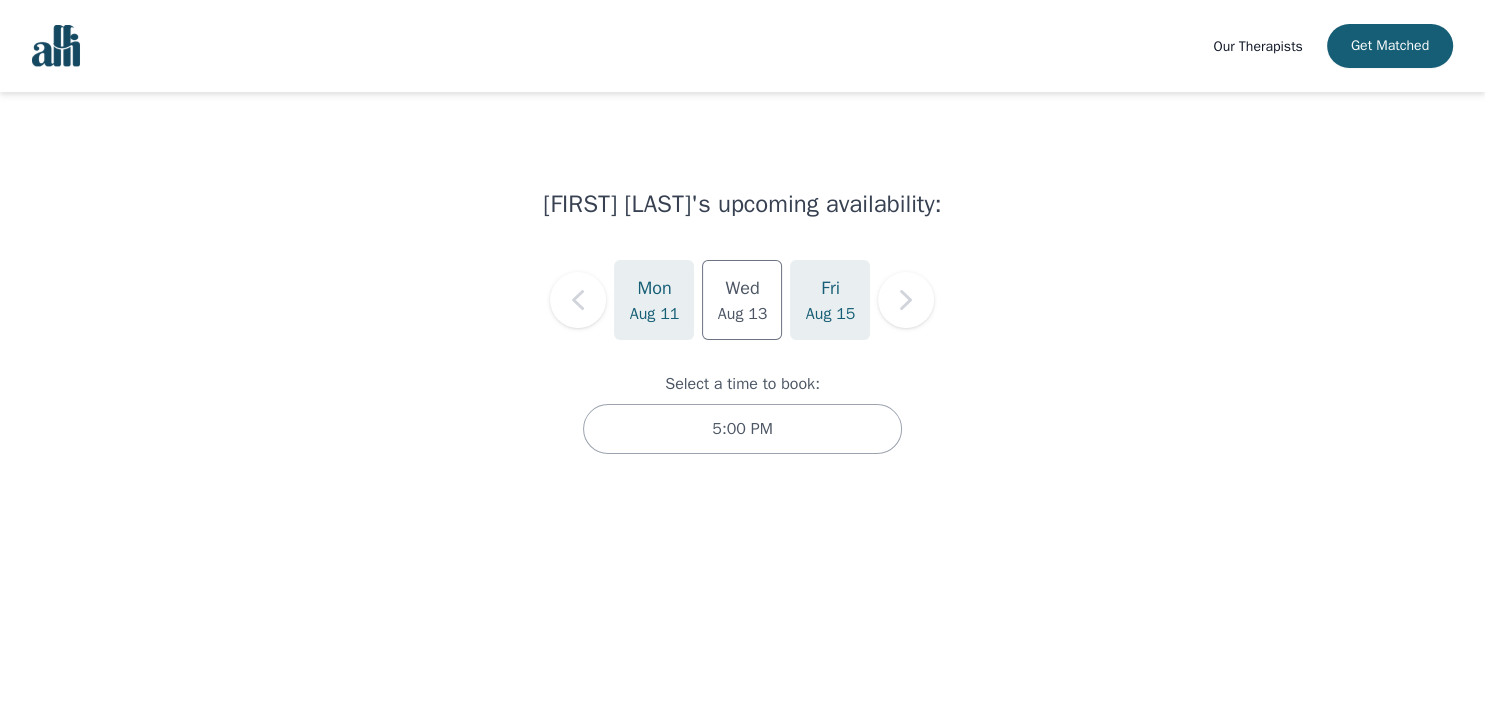 click on "[DAY] [MONTH] [DATE]" at bounding box center [830, 300] 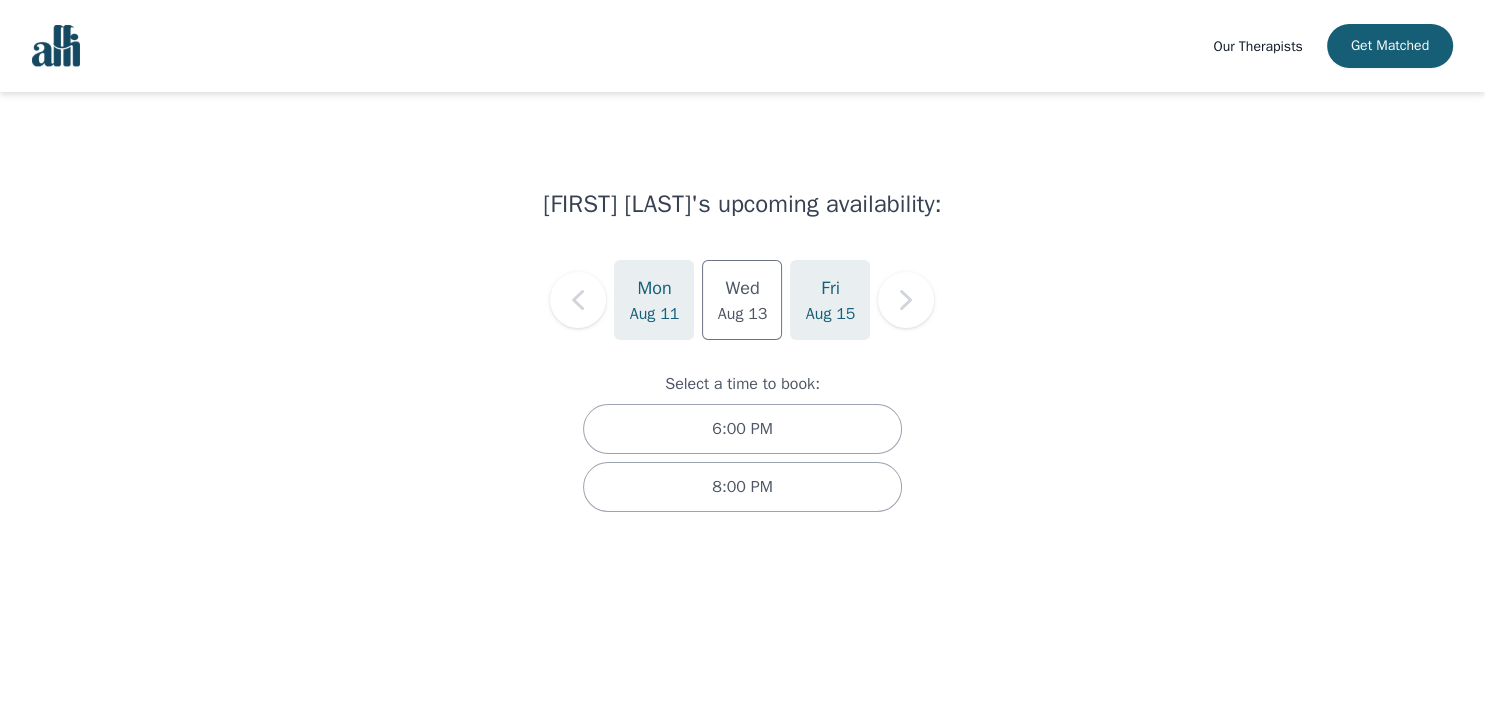 click on "Aug 11" at bounding box center [655, 314] 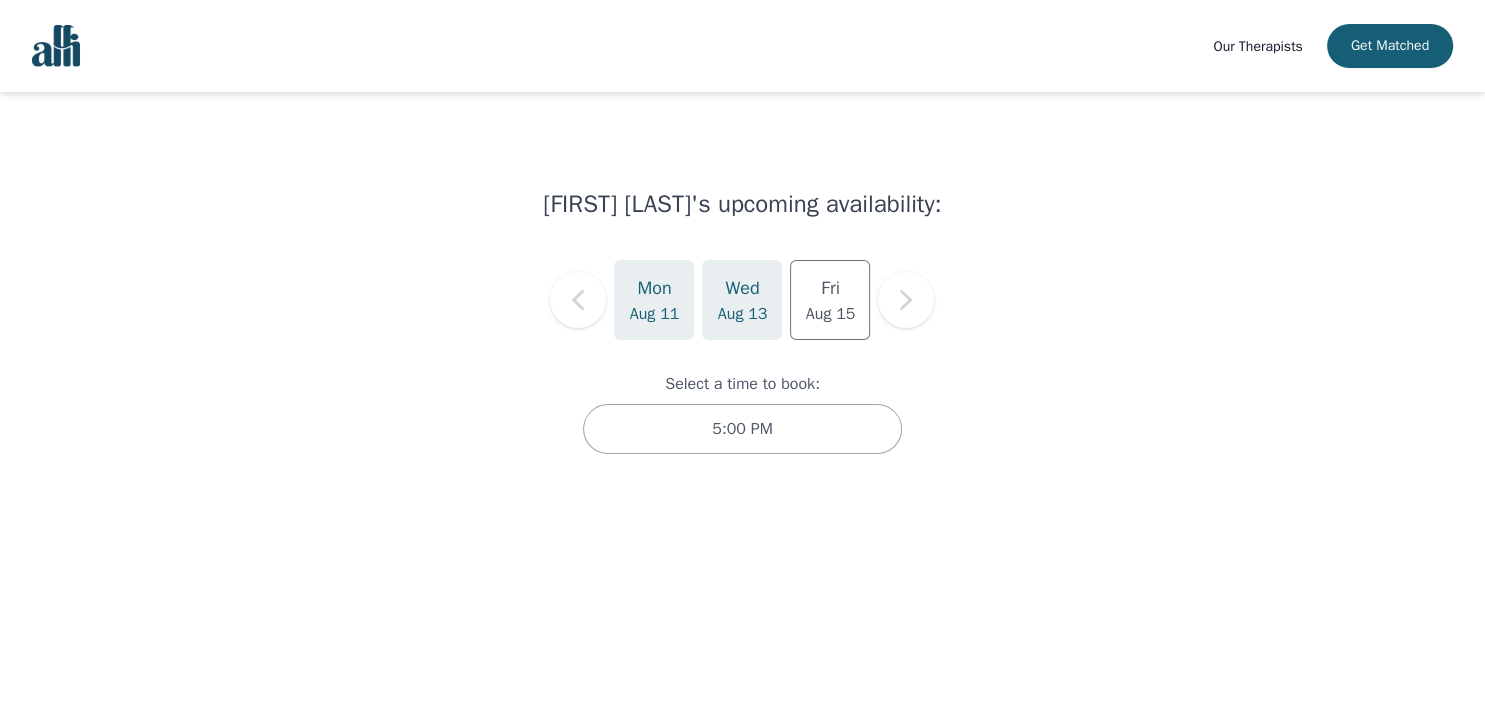 click on "[DAY] [MONTH] [DATE]" at bounding box center (742, 300) 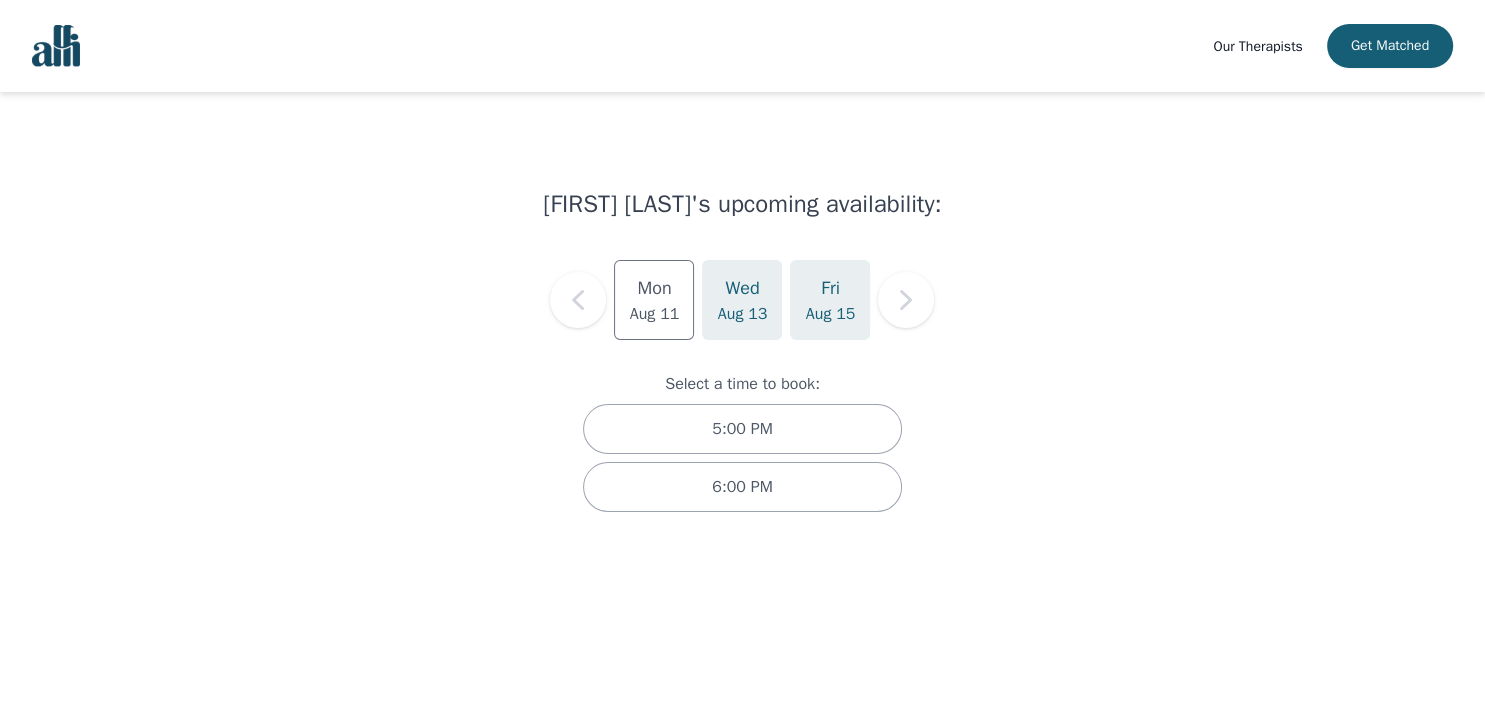 click on "Fri" at bounding box center (830, 288) 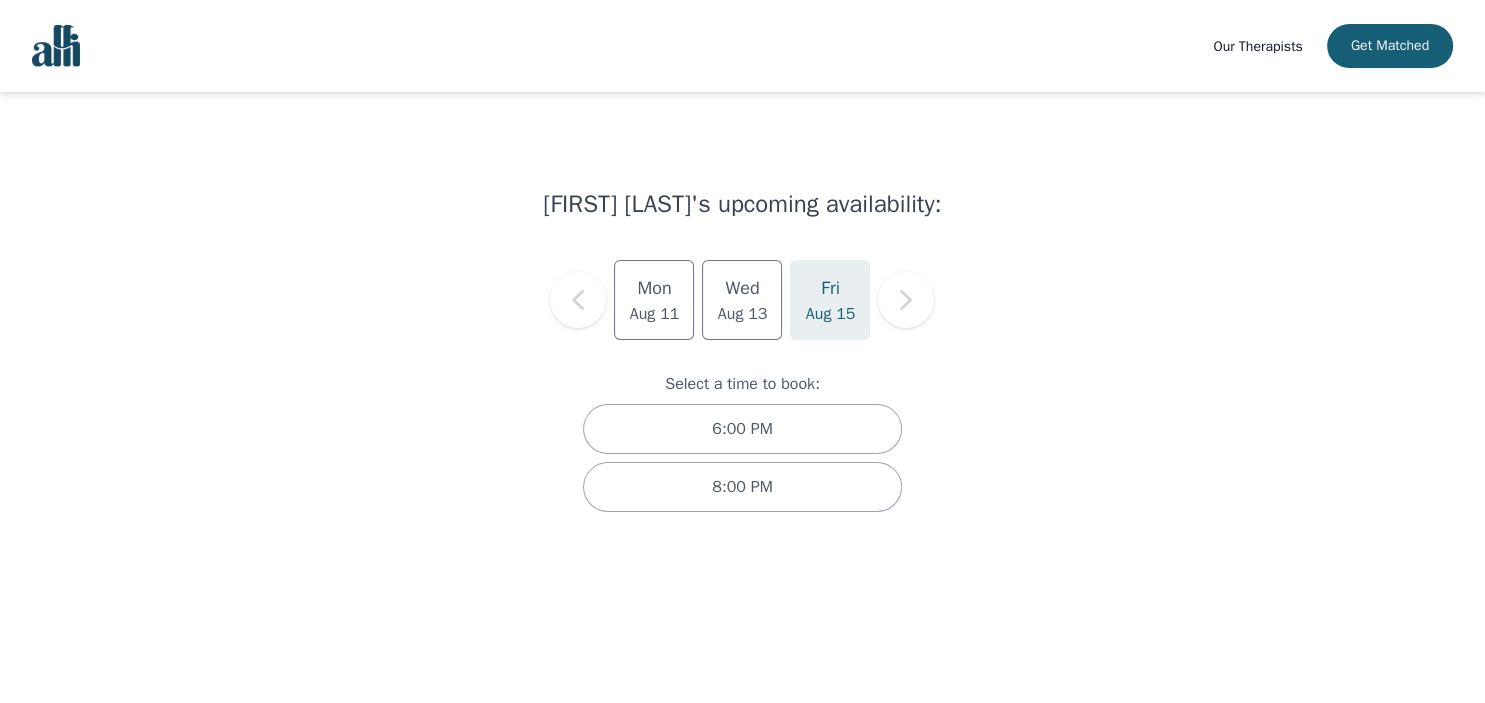 click on "Fri" at bounding box center (830, 288) 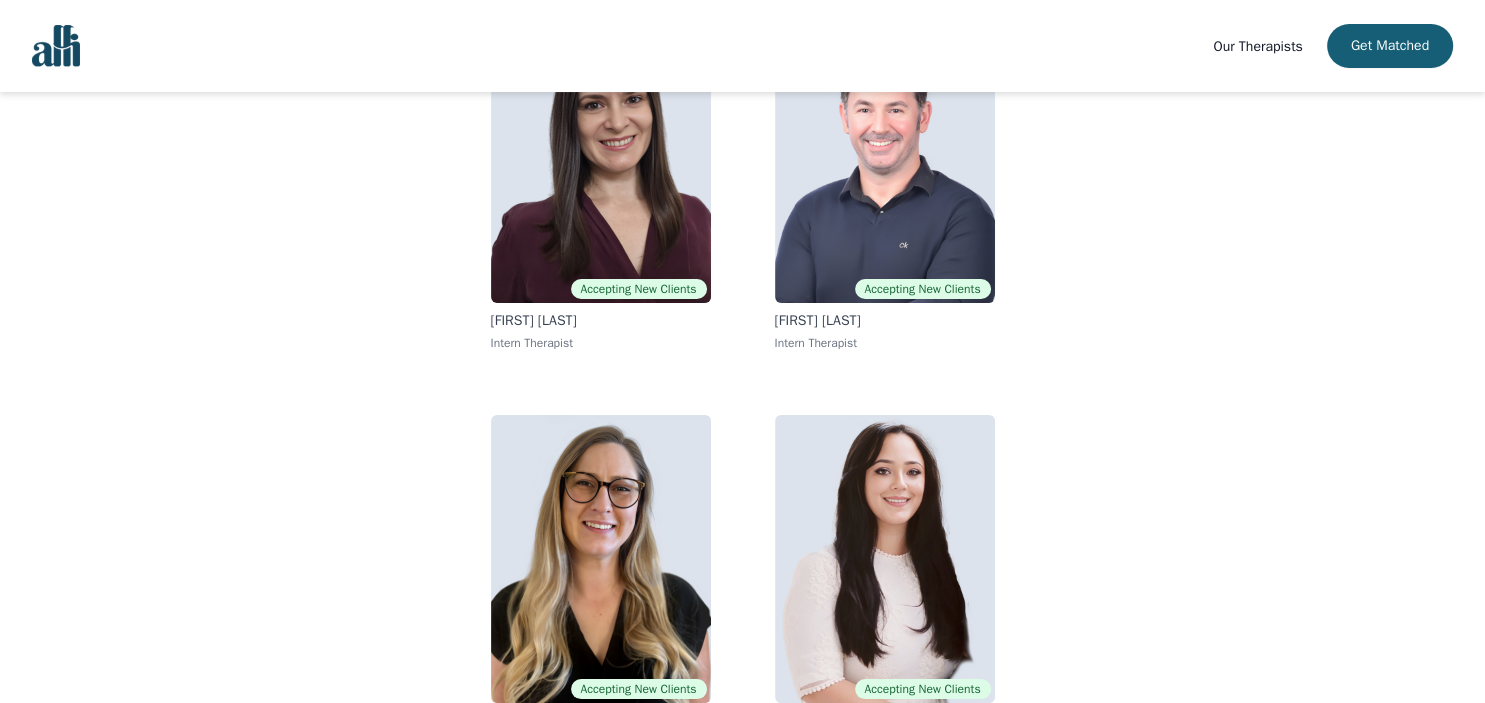 scroll, scrollTop: 340, scrollLeft: 0, axis: vertical 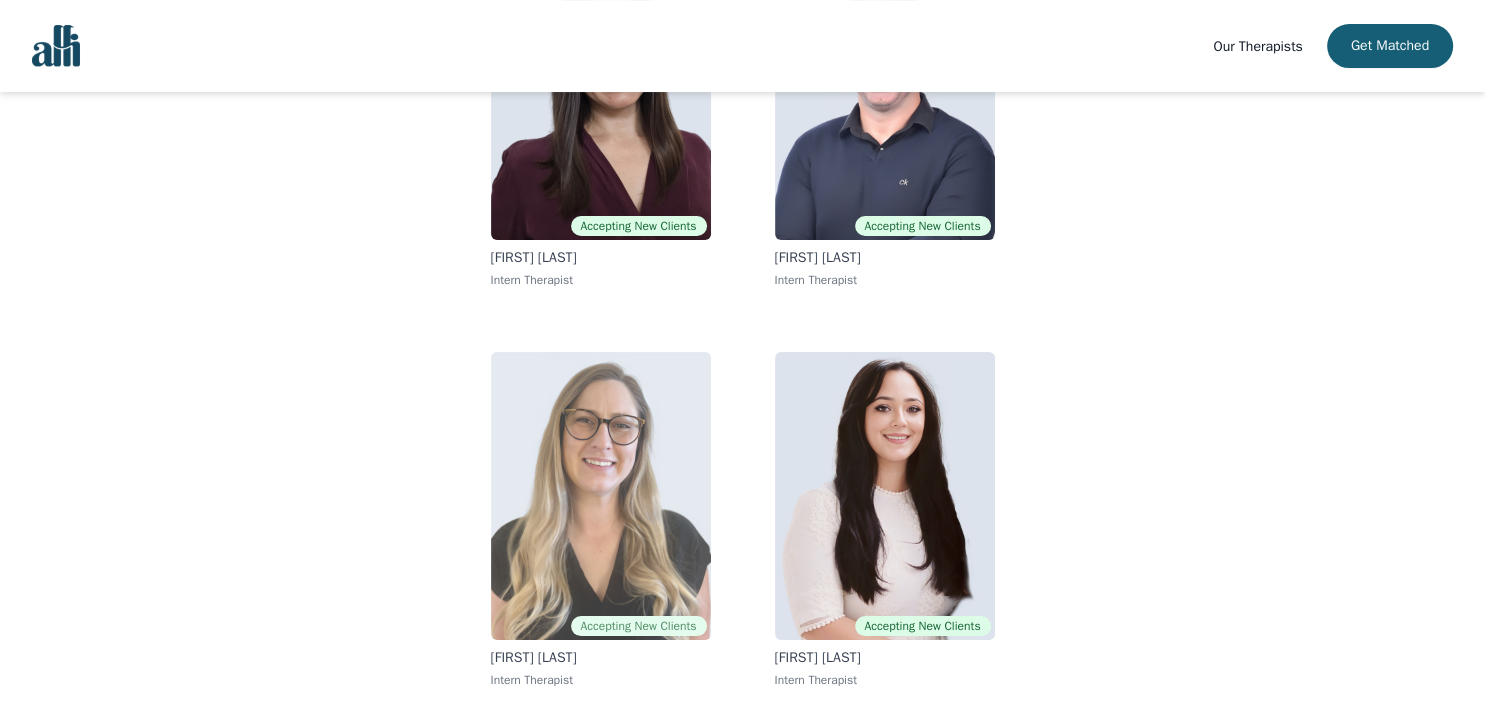 click at bounding box center [601, 496] 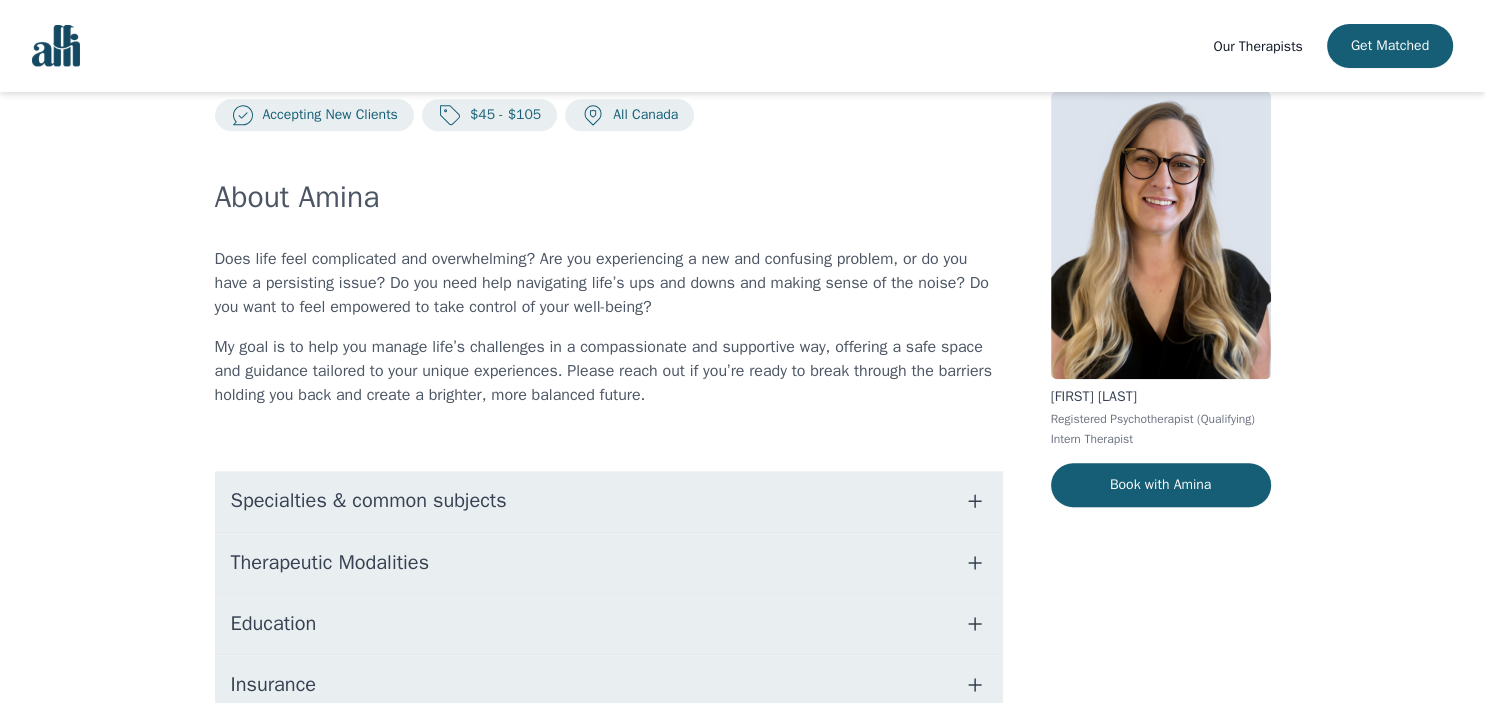 scroll, scrollTop: 0, scrollLeft: 0, axis: both 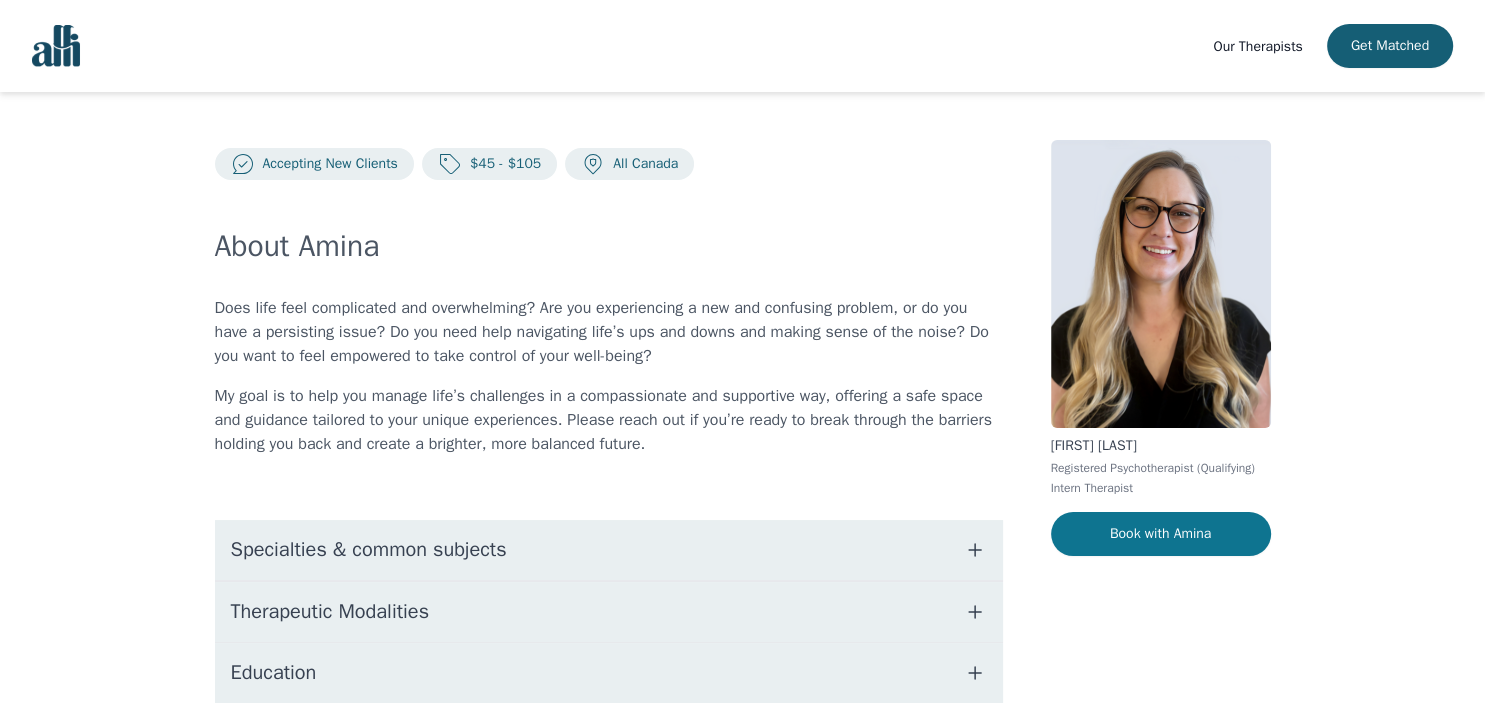 click on "Book with Amina" at bounding box center (1161, 534) 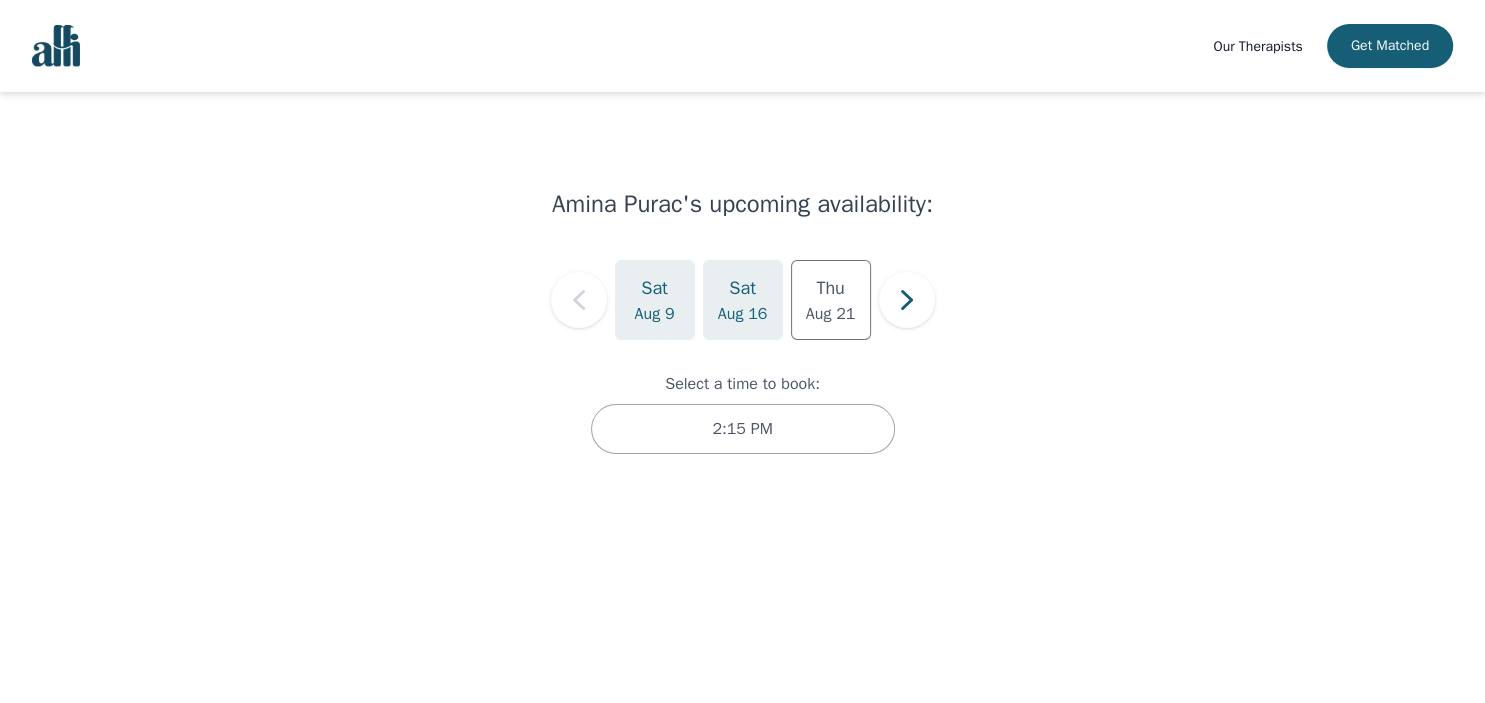 click on "[DAY] [MONTH] [DATE]" at bounding box center [743, 300] 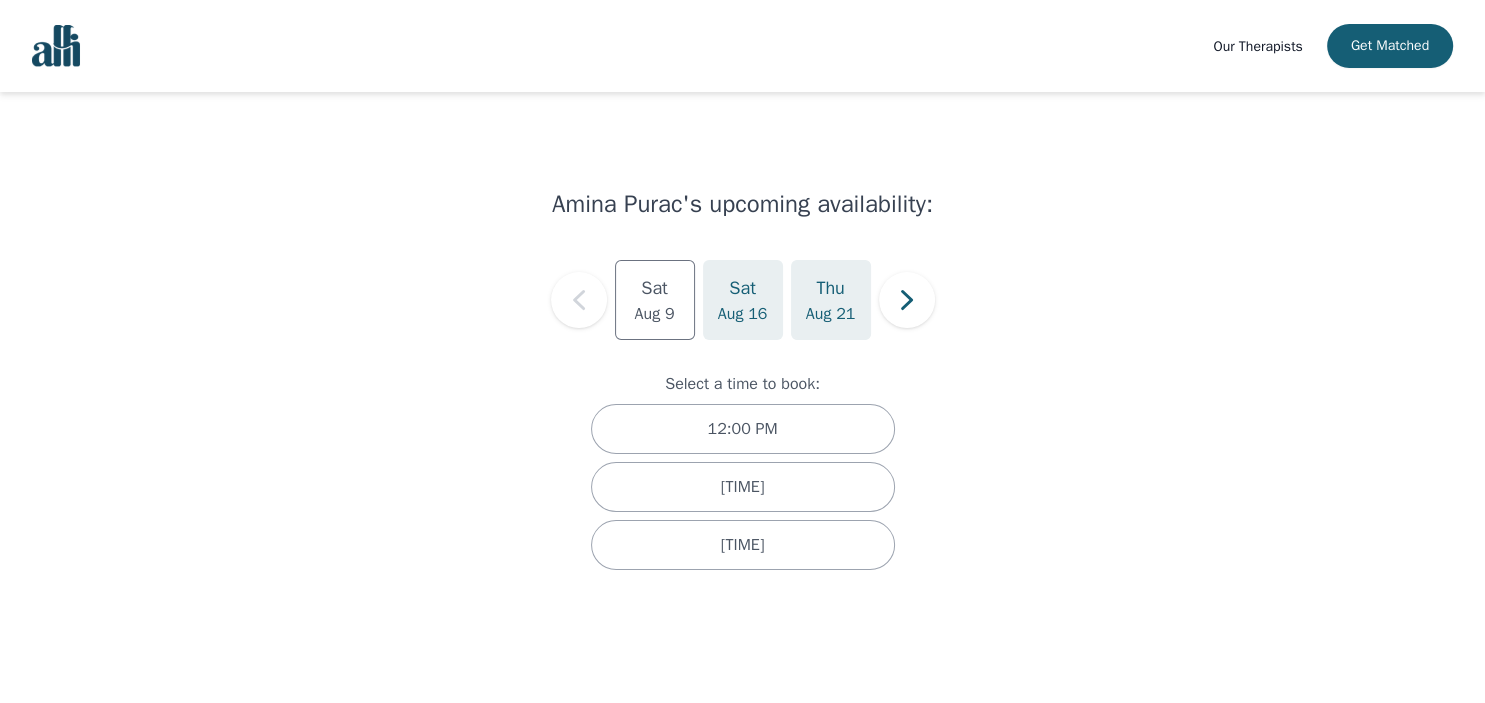 click on "Thu" at bounding box center [830, 288] 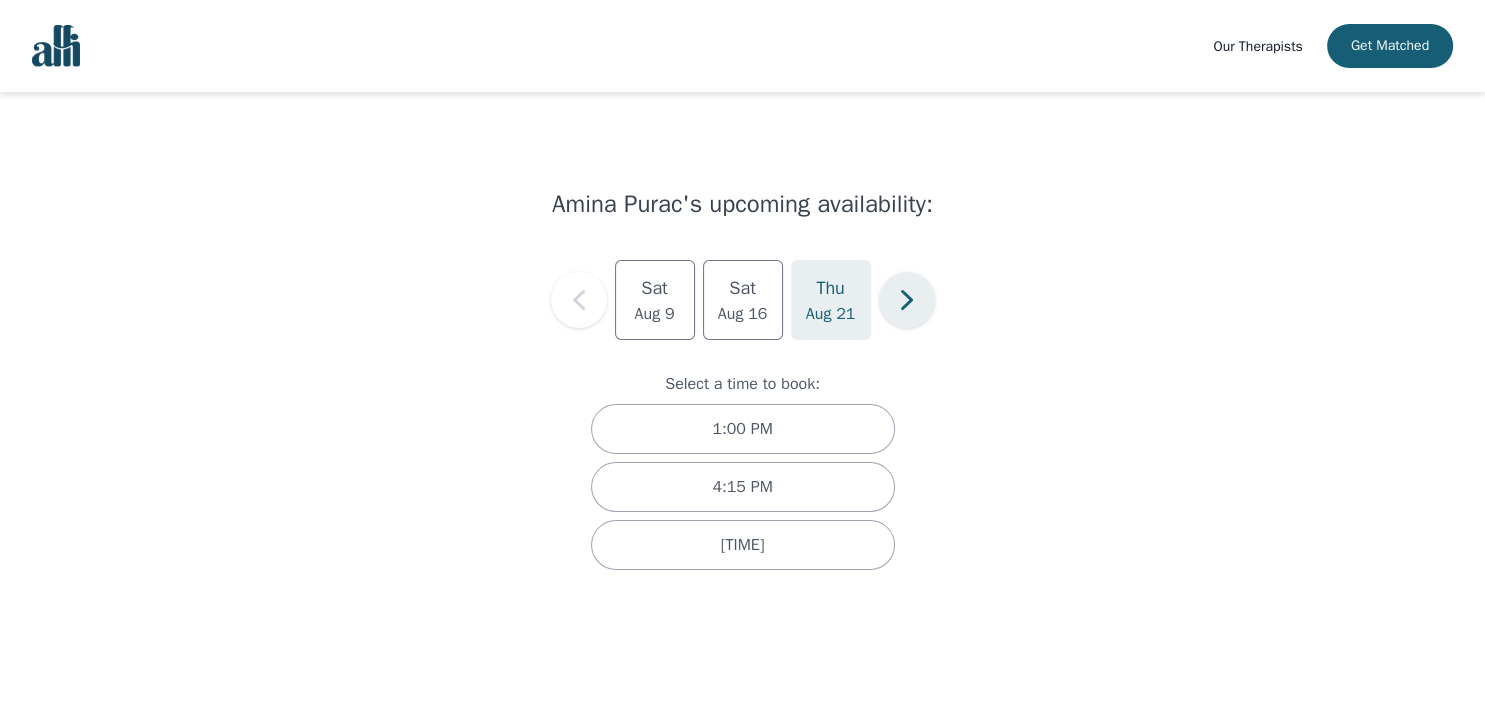 click 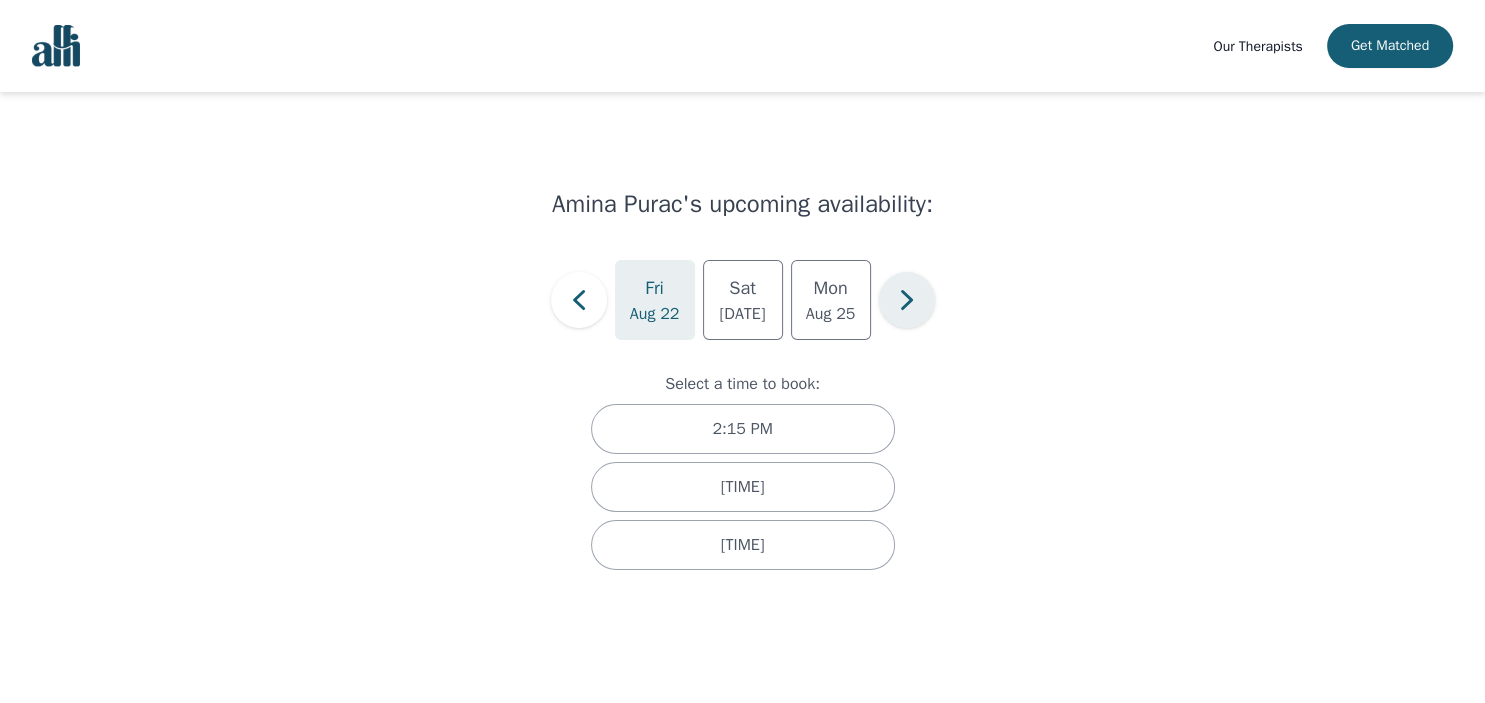 click 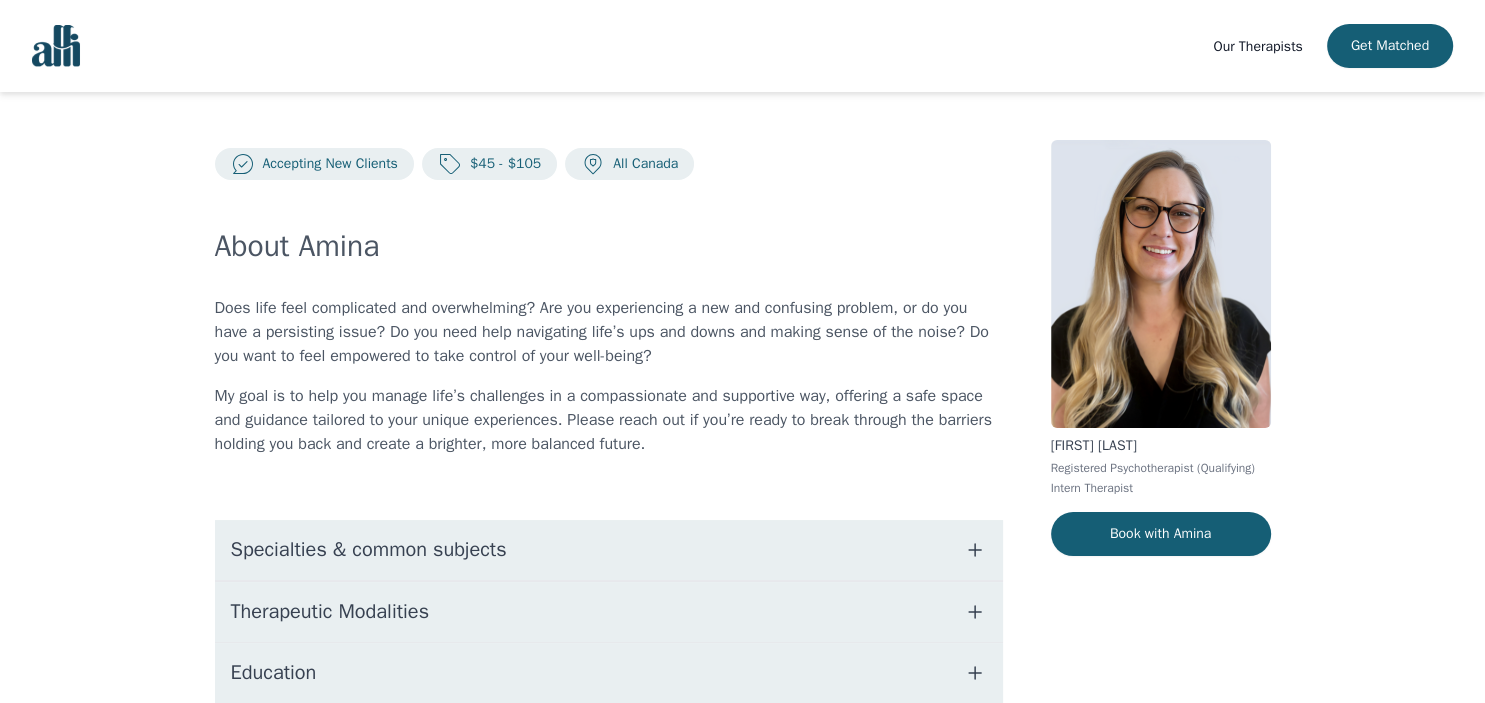 scroll, scrollTop: 277, scrollLeft: 0, axis: vertical 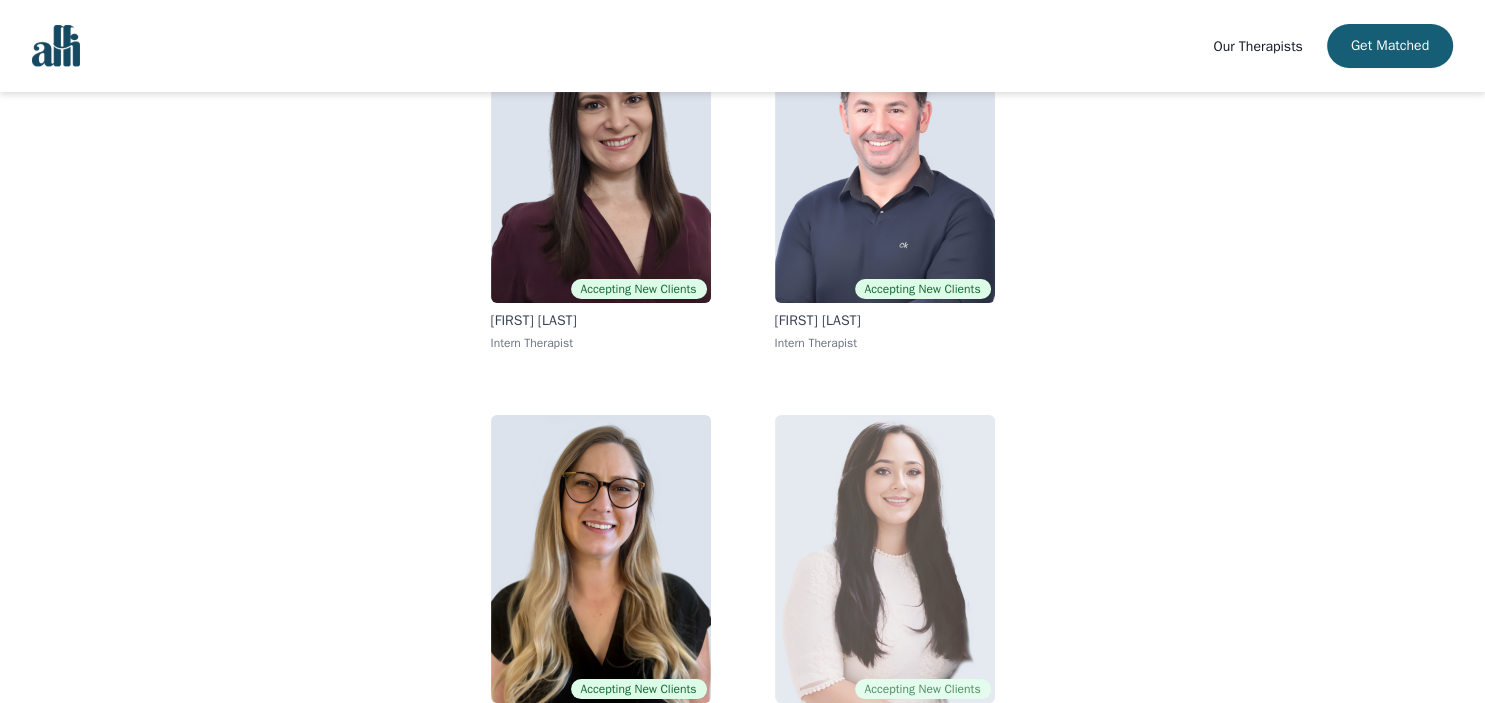 click at bounding box center (885, 559) 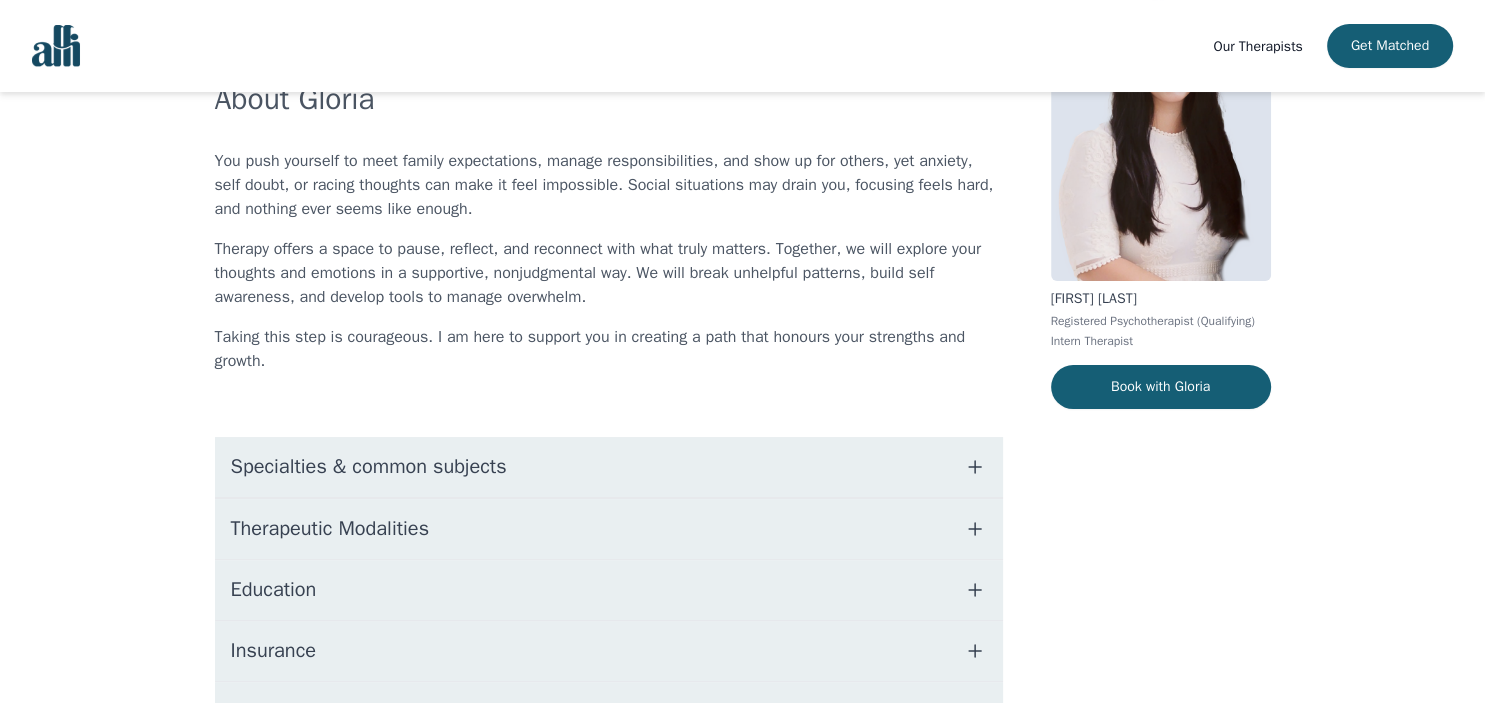 scroll, scrollTop: 341, scrollLeft: 0, axis: vertical 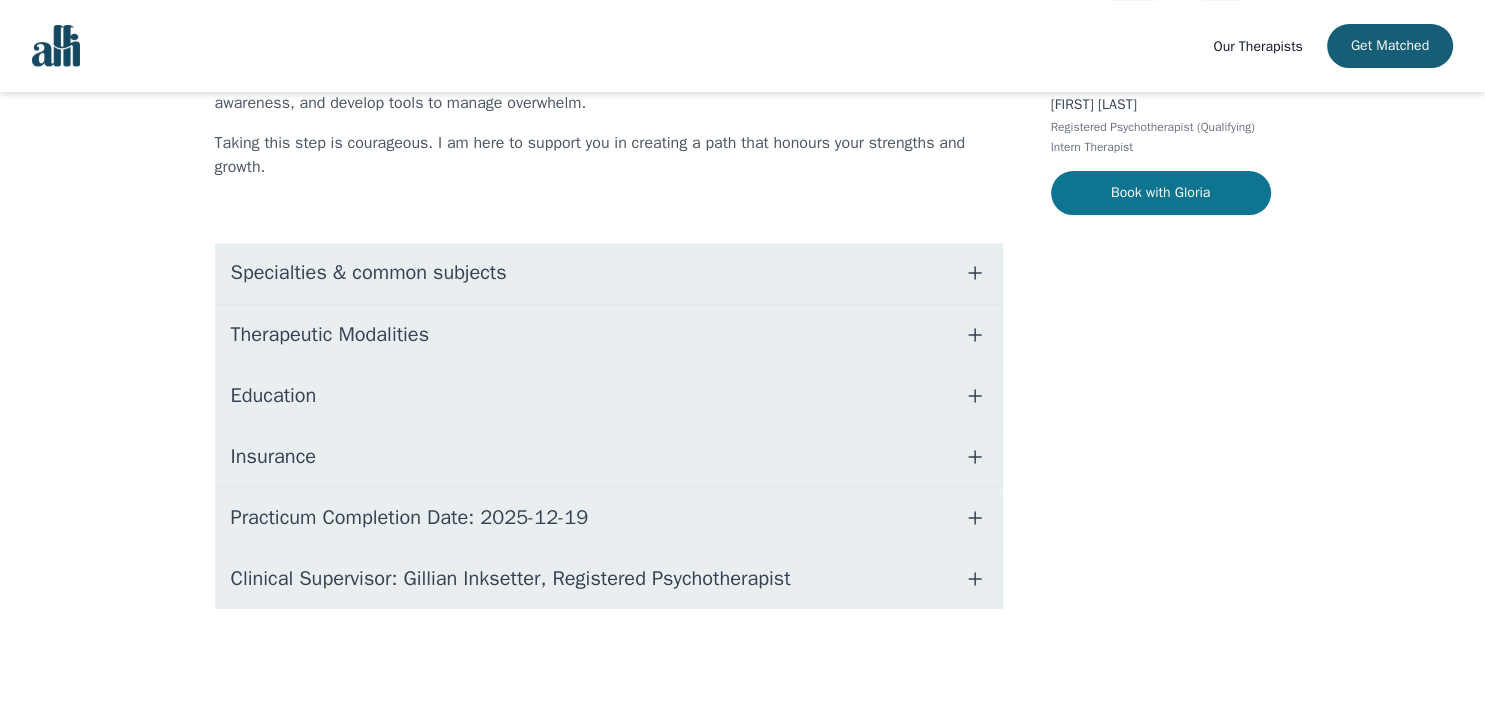 click on "Book with Gloria" at bounding box center (1161, 193) 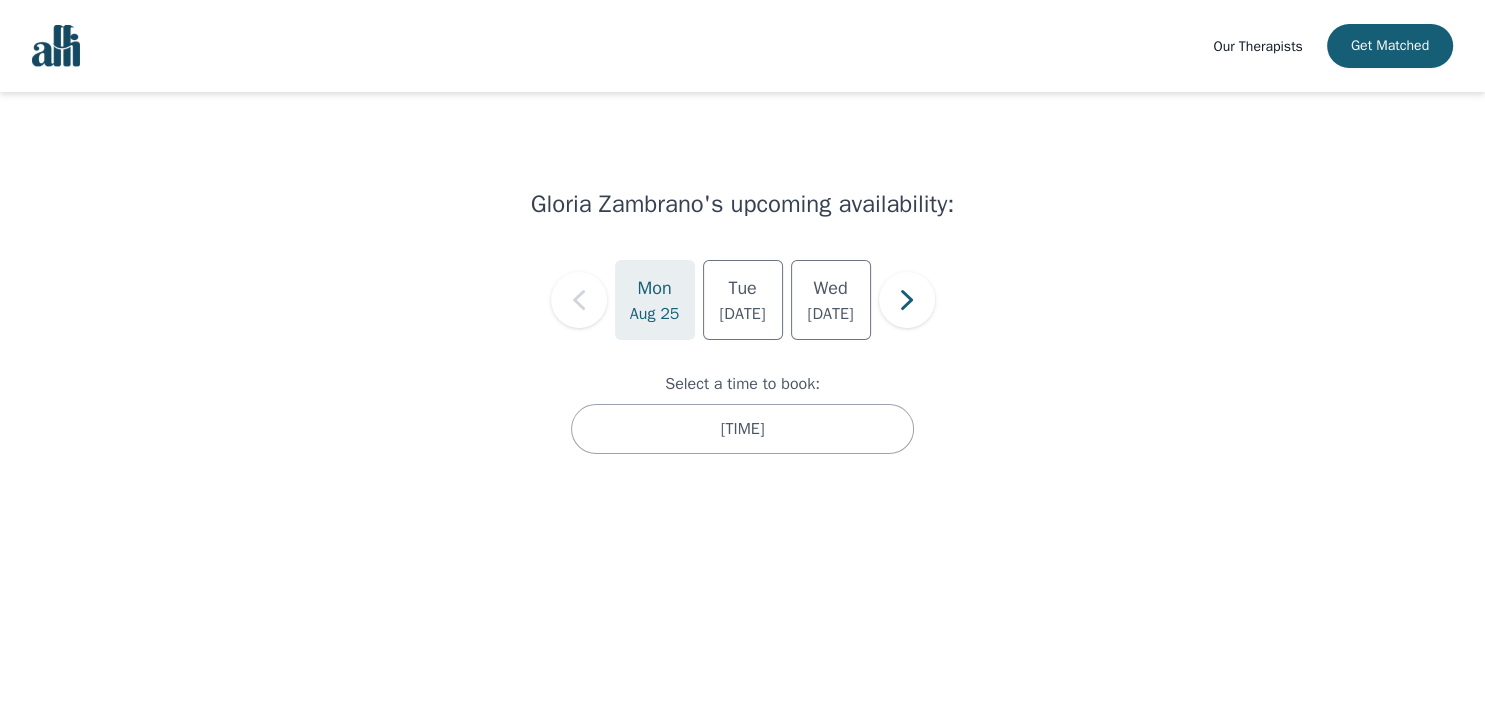 click on "Mon" at bounding box center [654, 288] 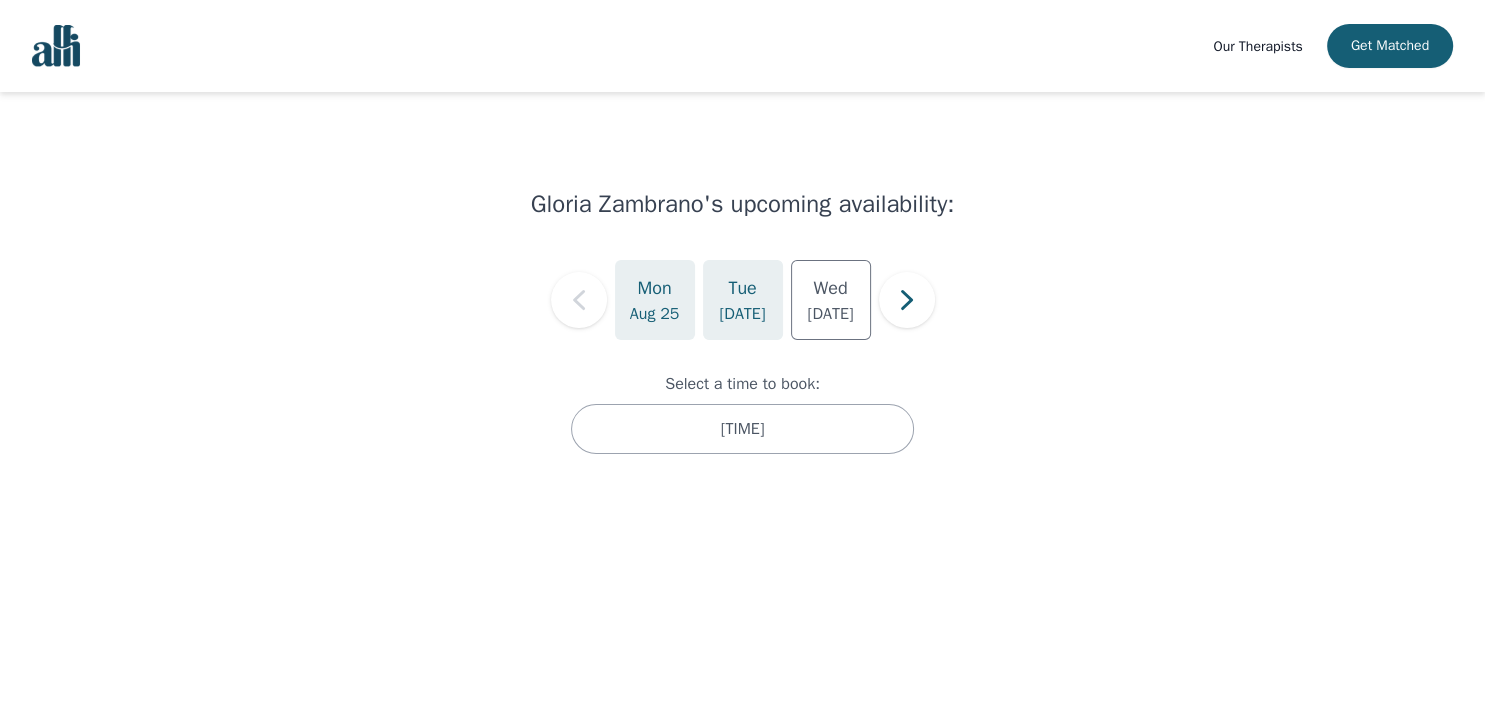 click on "[DATE]" at bounding box center (742, 314) 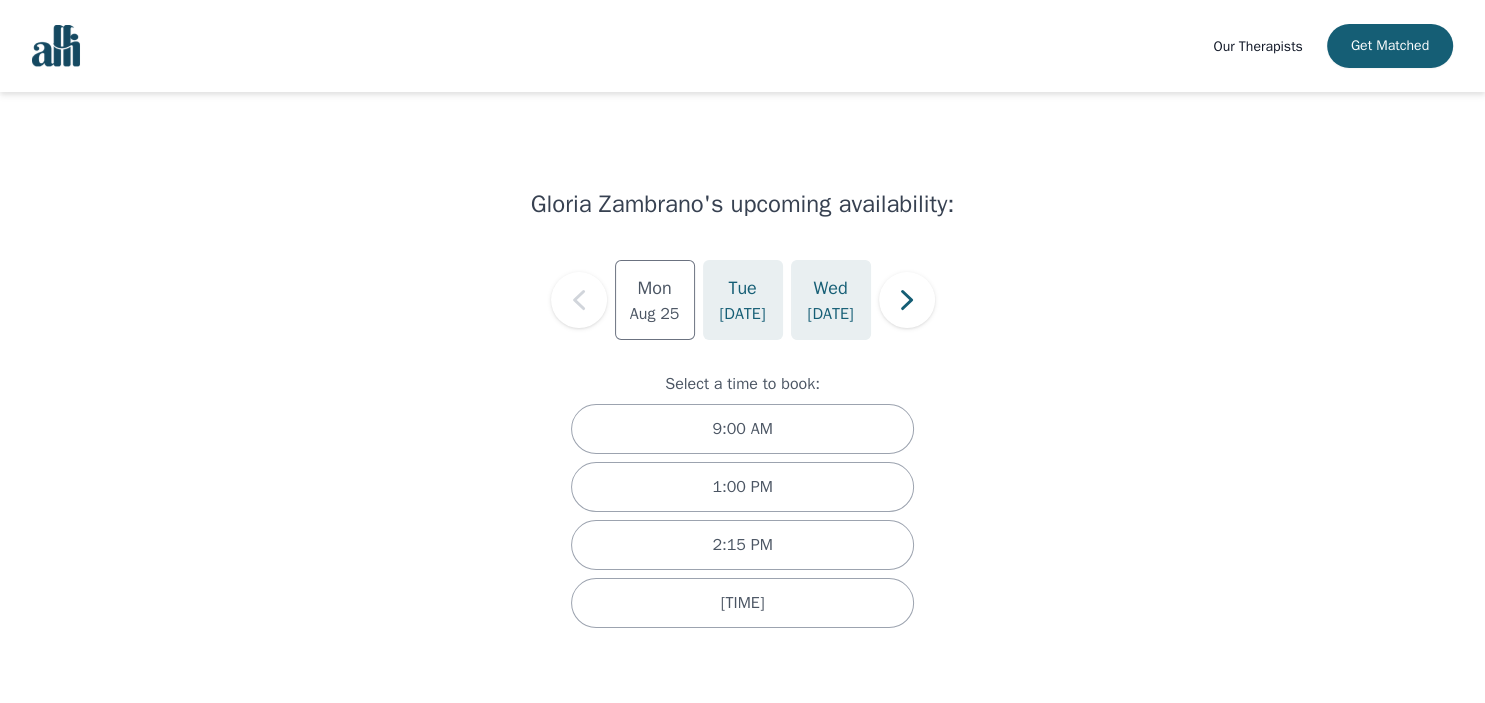 click on "[DAY] 2025-08-13" at bounding box center [831, 300] 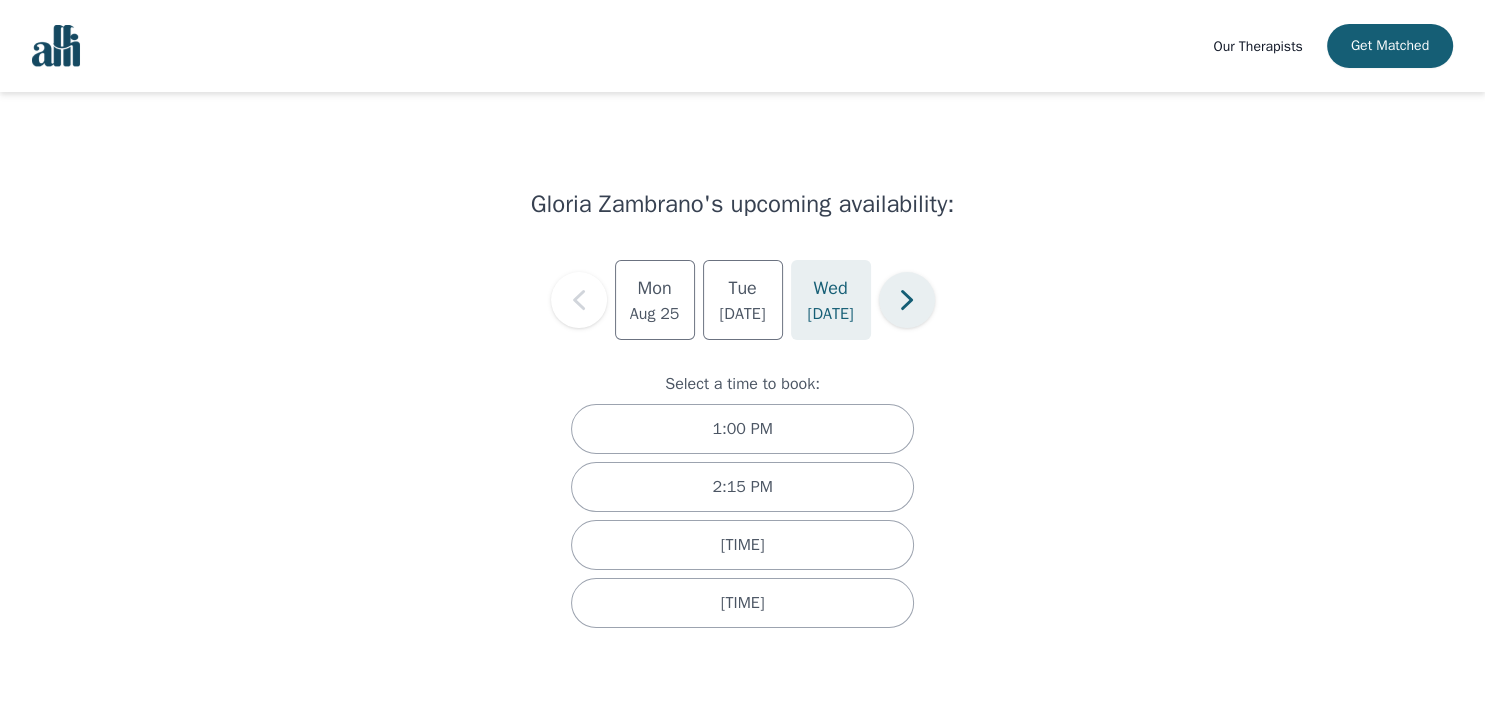 click 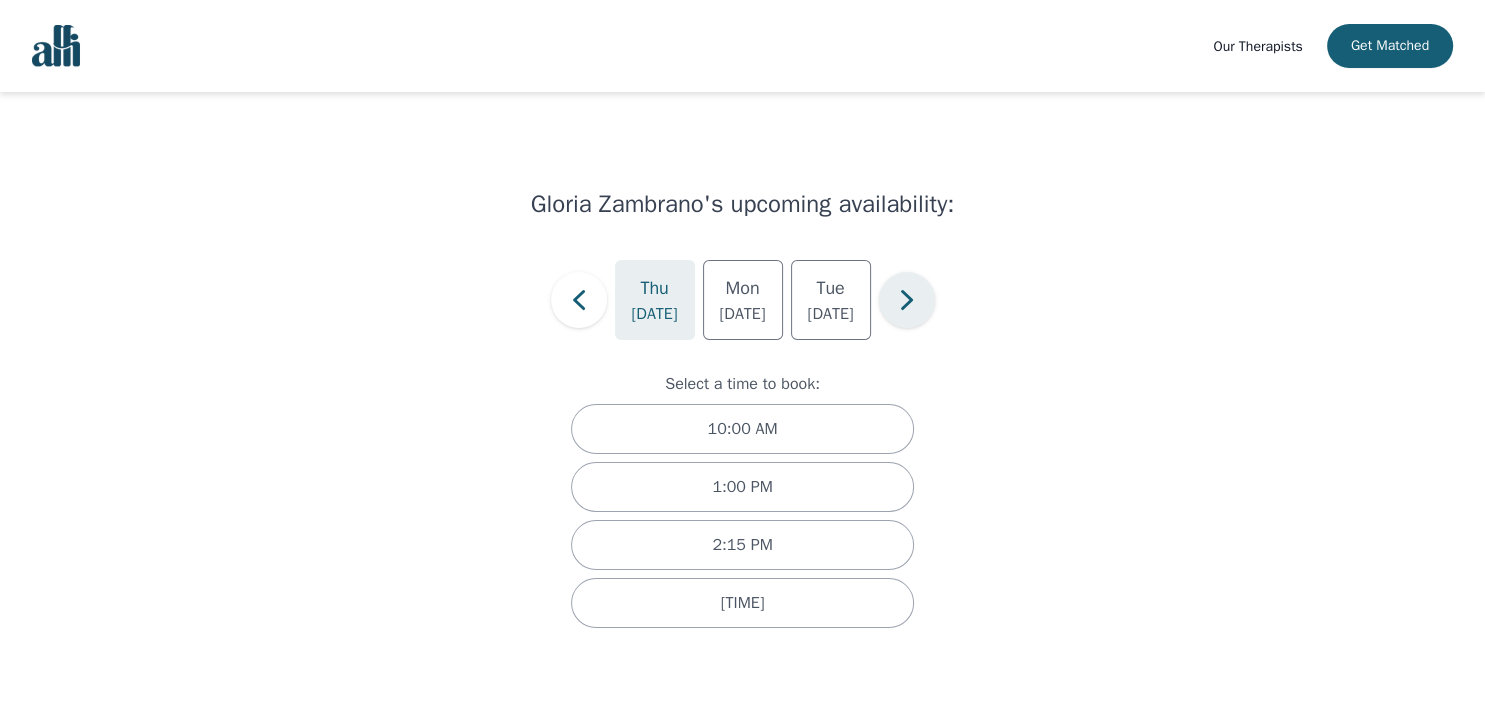 click 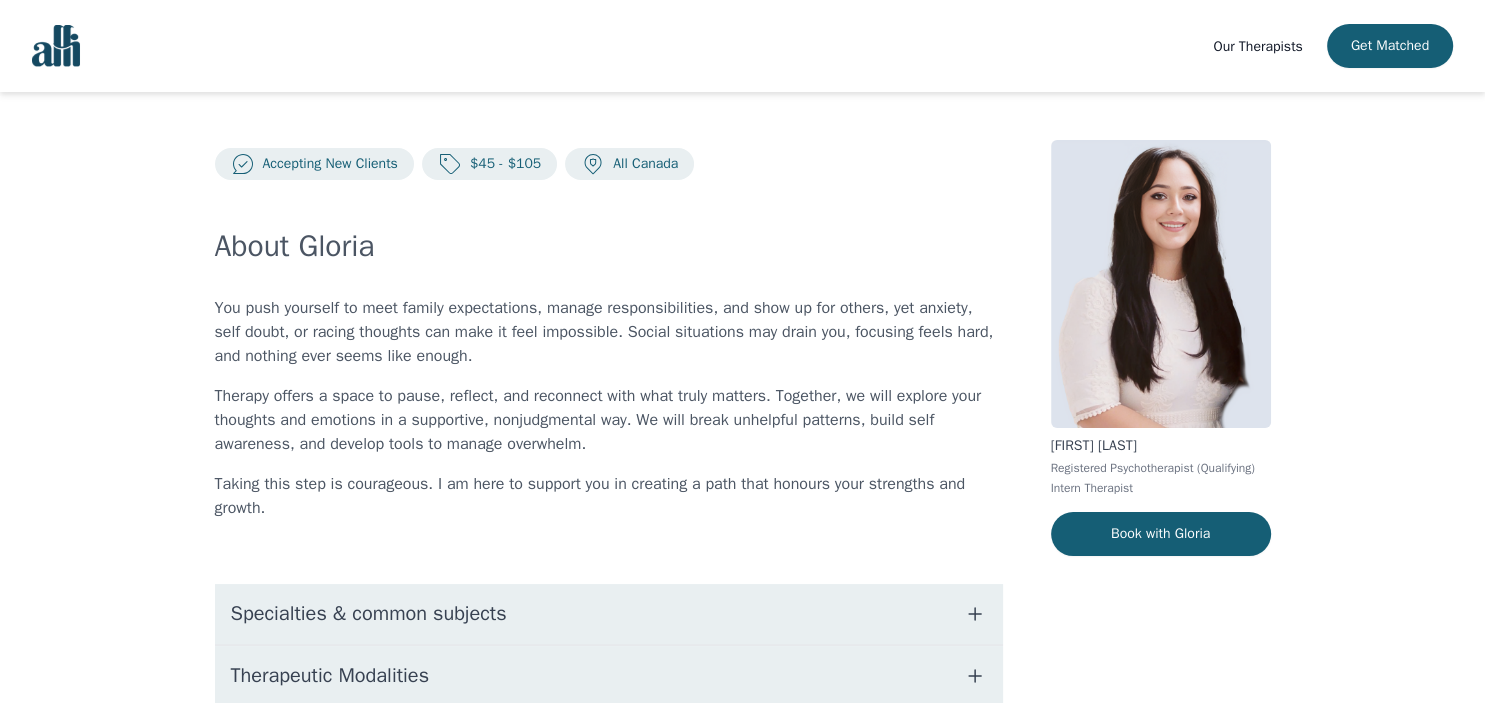 scroll, scrollTop: 277, scrollLeft: 0, axis: vertical 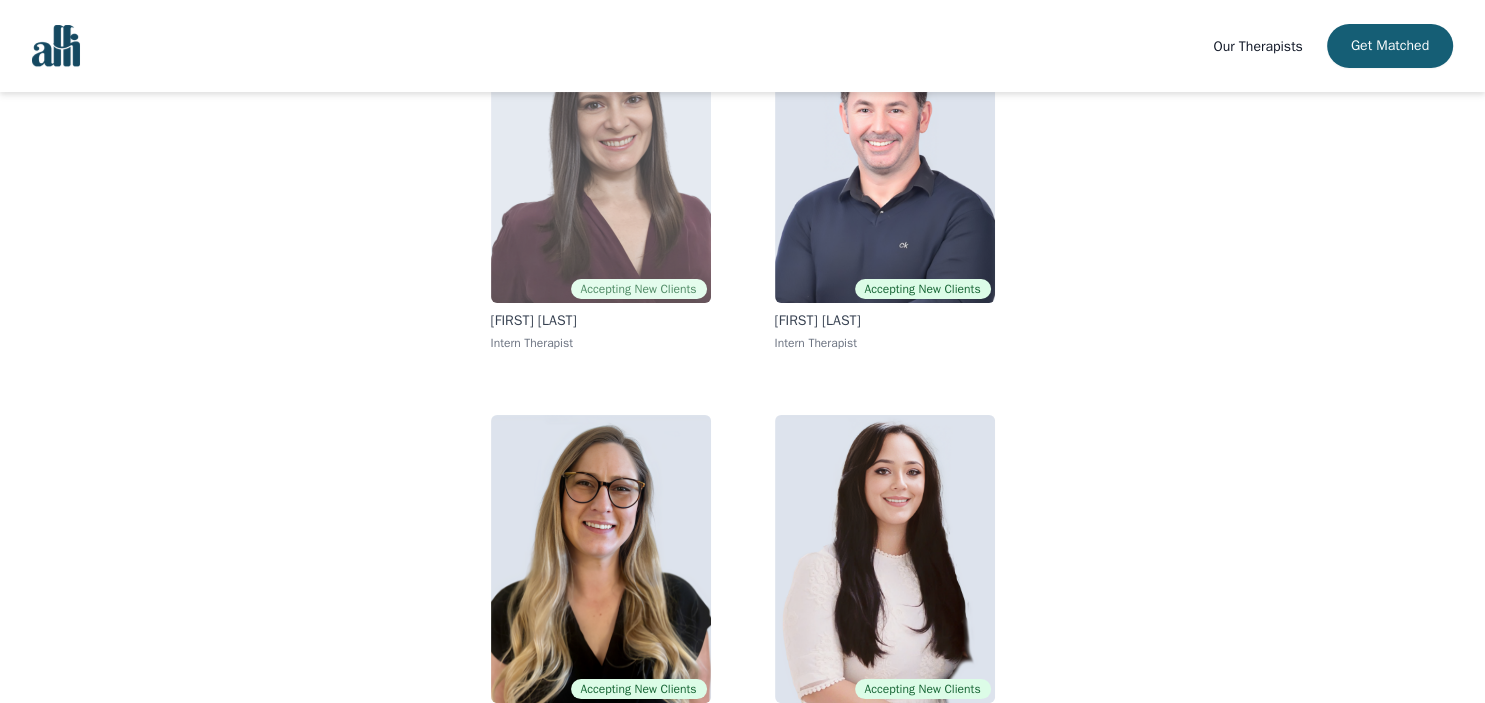 click at bounding box center (601, 159) 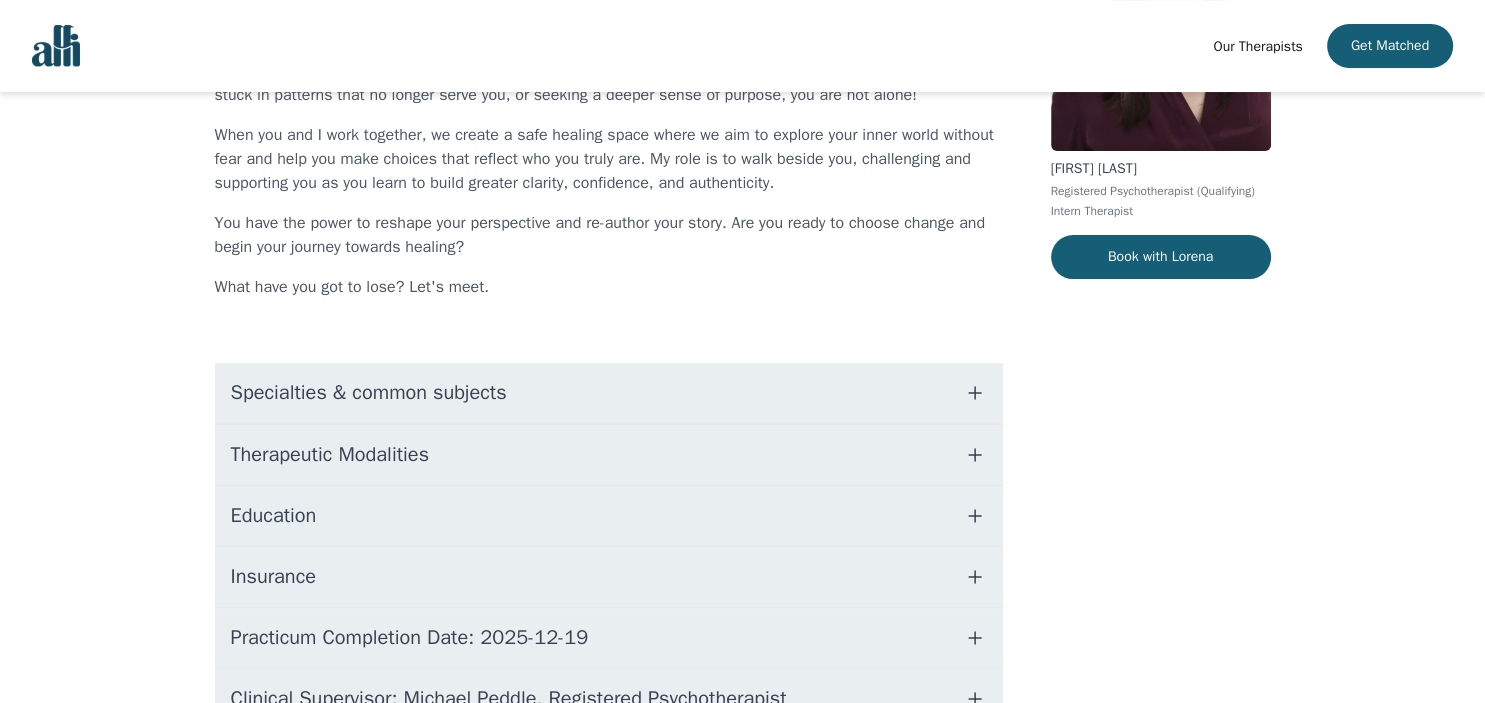 scroll, scrollTop: 0, scrollLeft: 0, axis: both 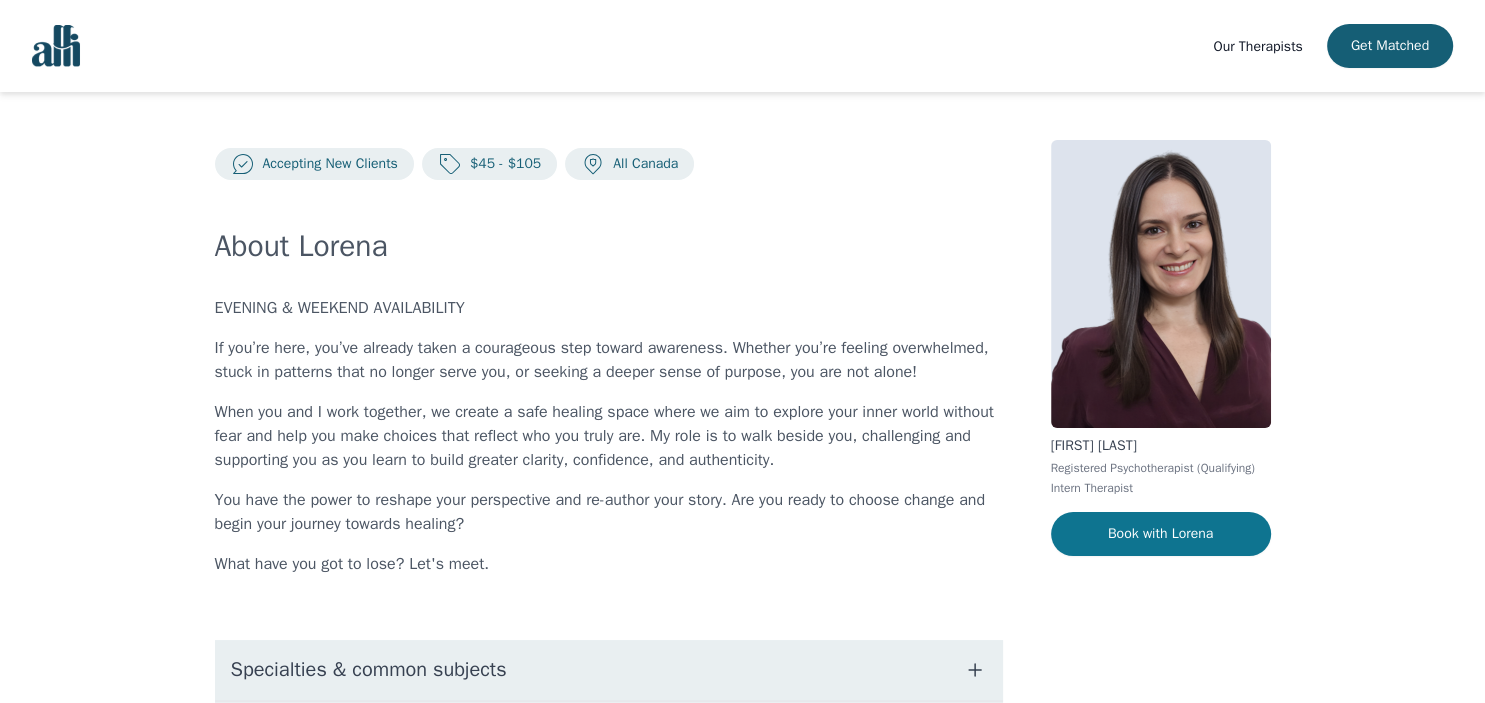 click on "Book with Lorena" at bounding box center (1161, 534) 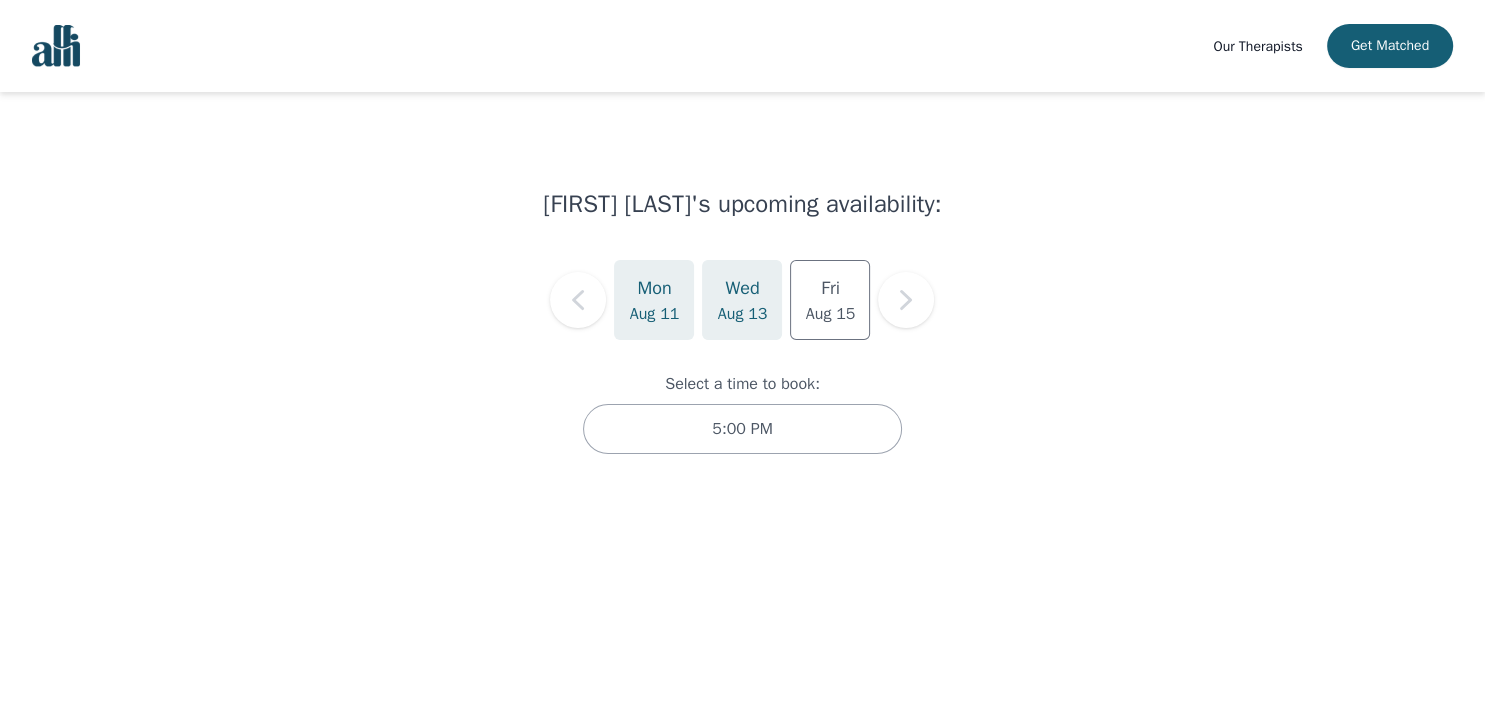 click on "[DAY] [MONTH] [DATE]" at bounding box center [742, 300] 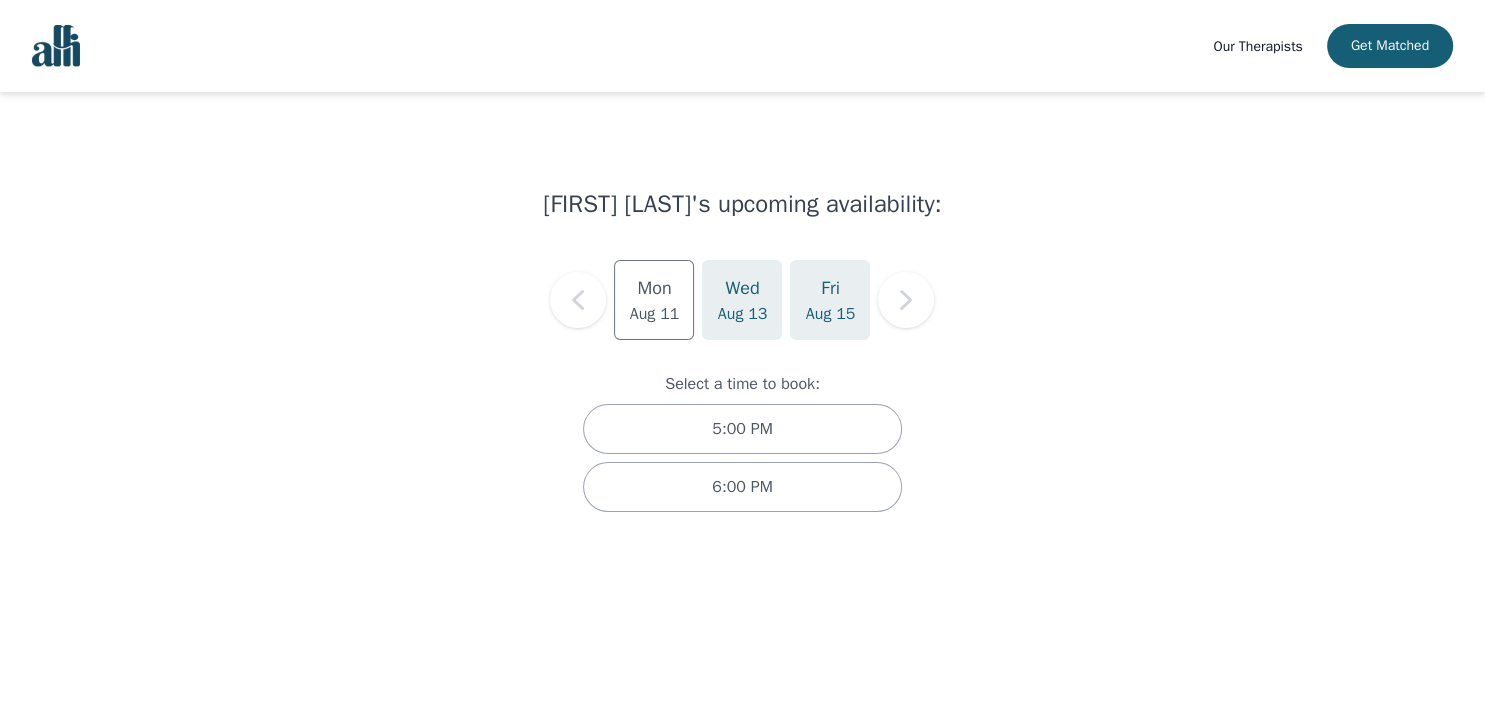 click on "Aug 15" at bounding box center [831, 314] 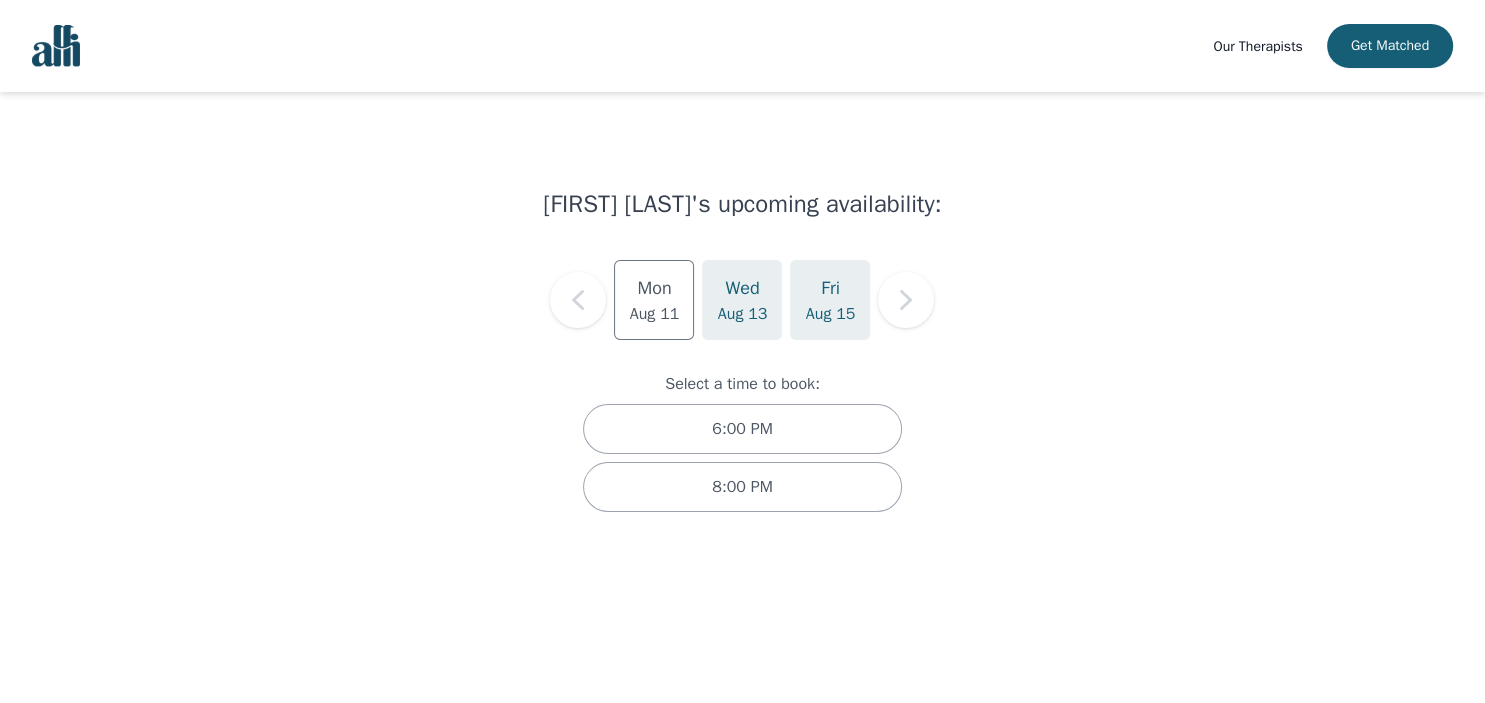 click on "Aug 13" at bounding box center (743, 314) 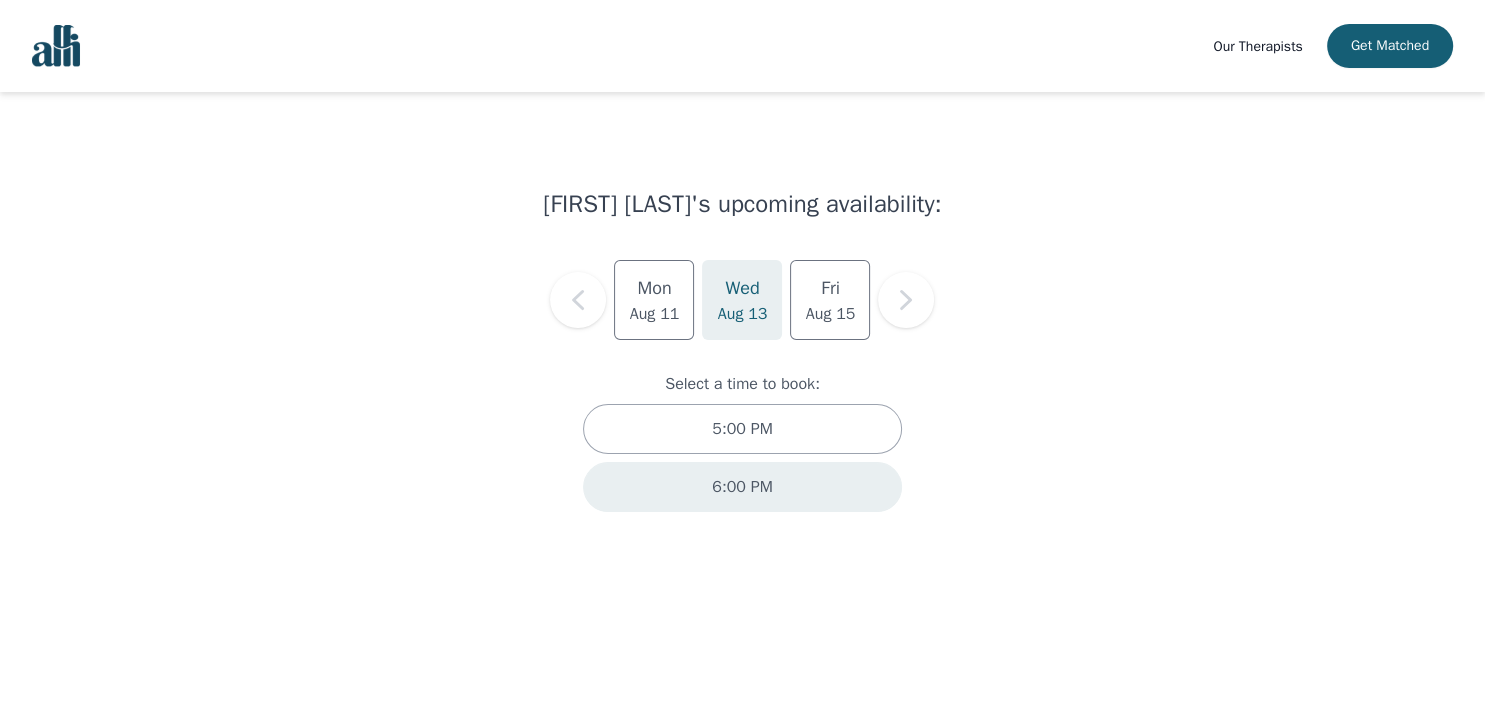 click on "6:00 PM" at bounding box center (742, 487) 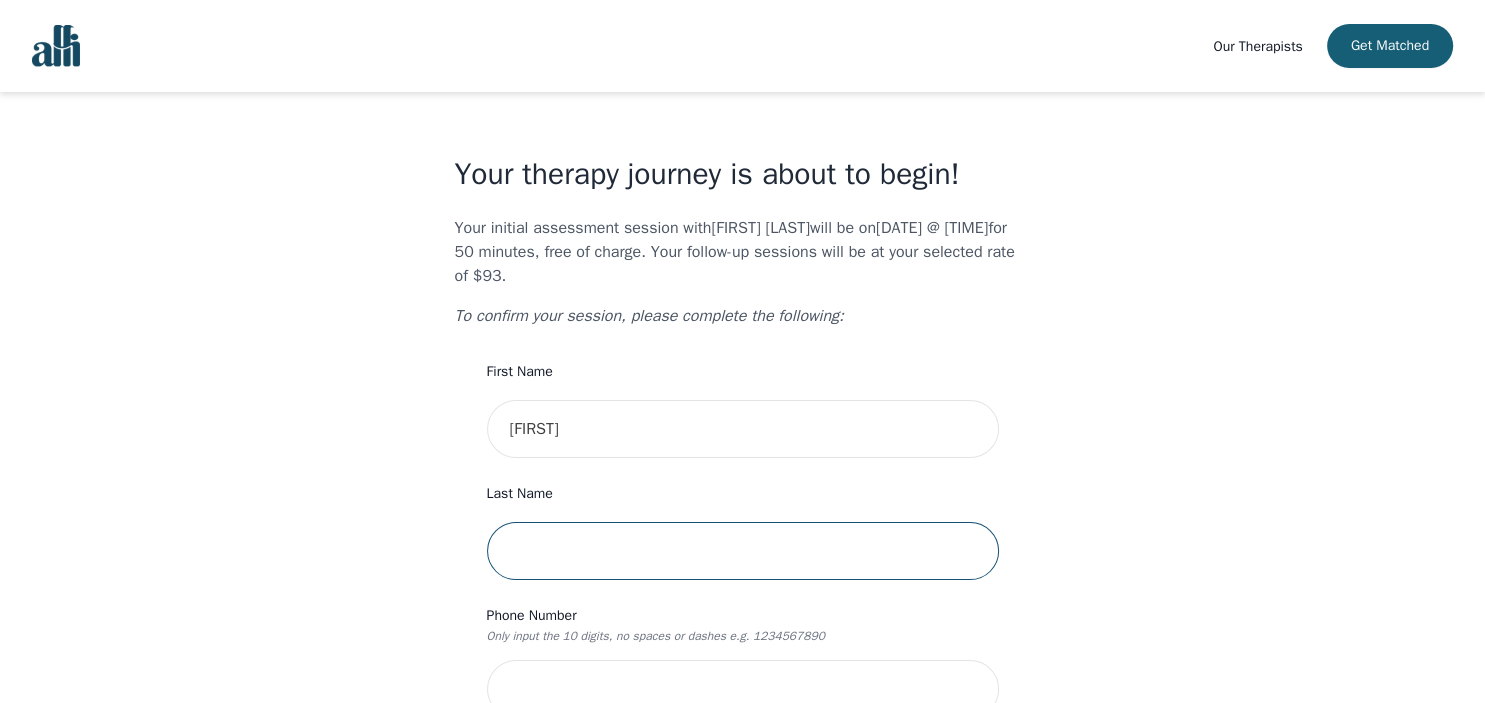 click at bounding box center [743, 551] 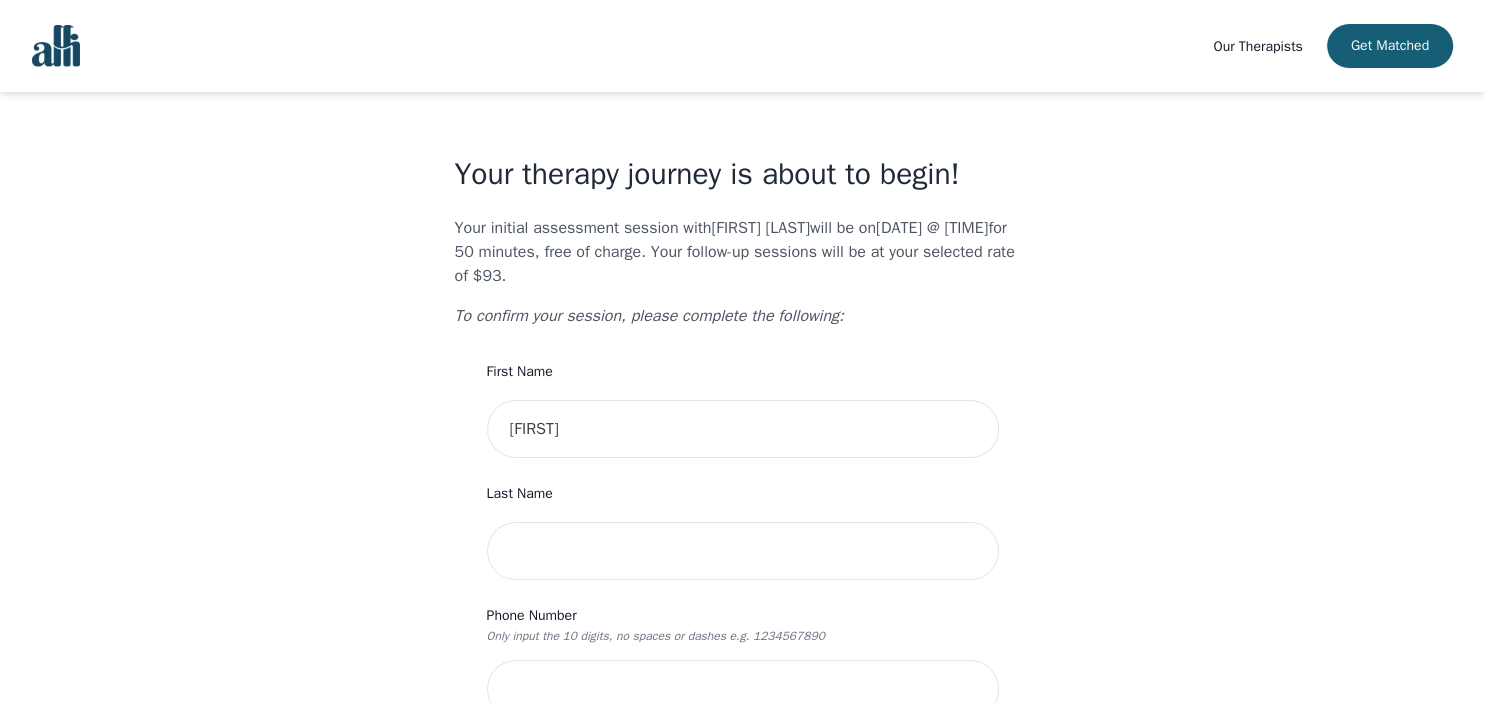 click on "Phone Number" at bounding box center (743, 616) 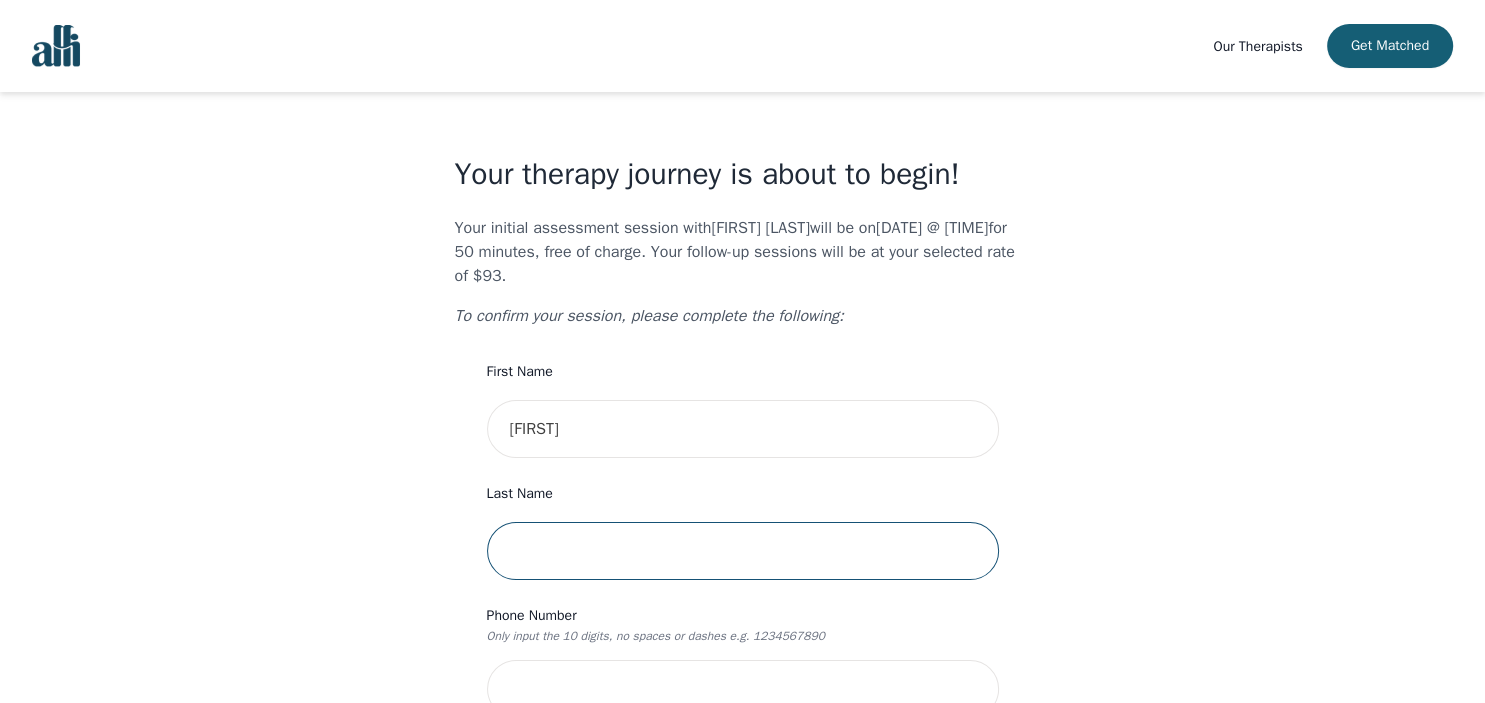 click at bounding box center [743, 551] 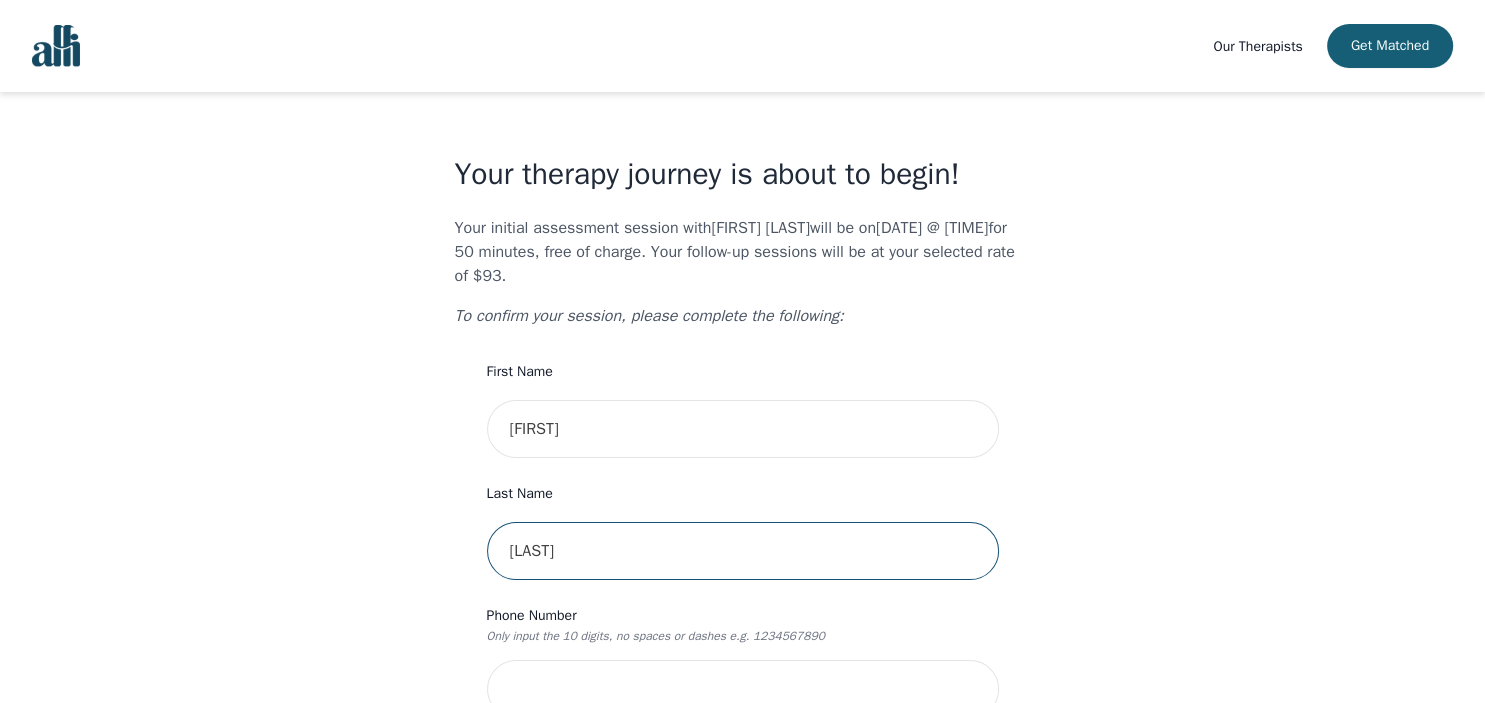 type on "[LAST]" 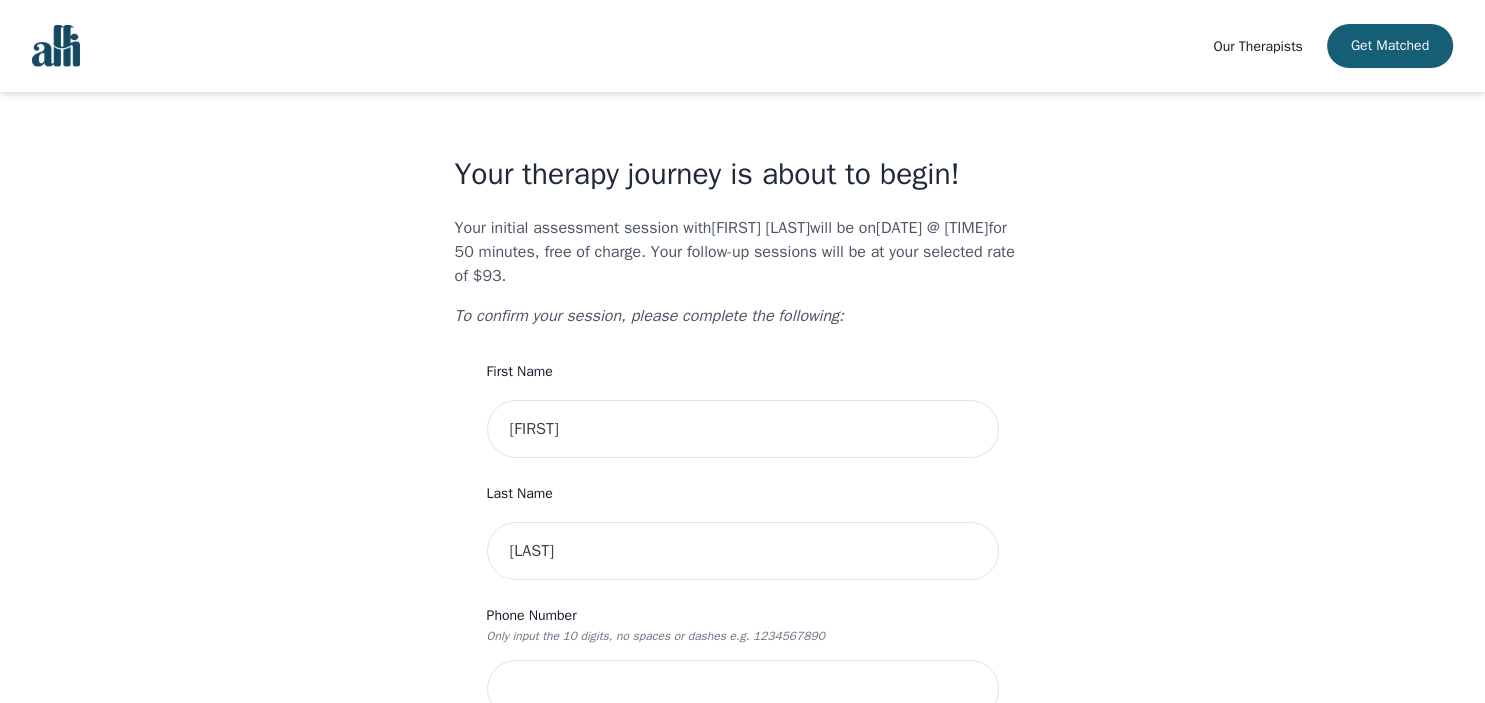 click on "Your therapy journey is about to begin! Your initial assessment session with   [FIRST] [LAST]  will be on  [DATE] @ [TIME]  for 50 minutes , free of charge. Your follow-up sessions will be at your selected rate of $93. To confirm your session, please complete the following: First Name [FIRST] Last Name [LAST] Phone Number Only input the 10 digits, no spaces or dashes e.g. 1234567890 Email [EMAIL] Address Unit Number (Optional) Emergency Contact Name [NAME] Emergency Contact Phone Number [PHONE] I have a promo code I have read and accept the  consent to counselling and psychotherapy services I have read and accept  Alli's Terms of Services I understand that I will be charged the full session rate if I cancel within 24 hours of my scheduled appointment or if I miss it all together. (*Note: This does not apply to your very first session with Alli. You may cancel your first session at any time without incurring fees). Submit" at bounding box center [742, 935] 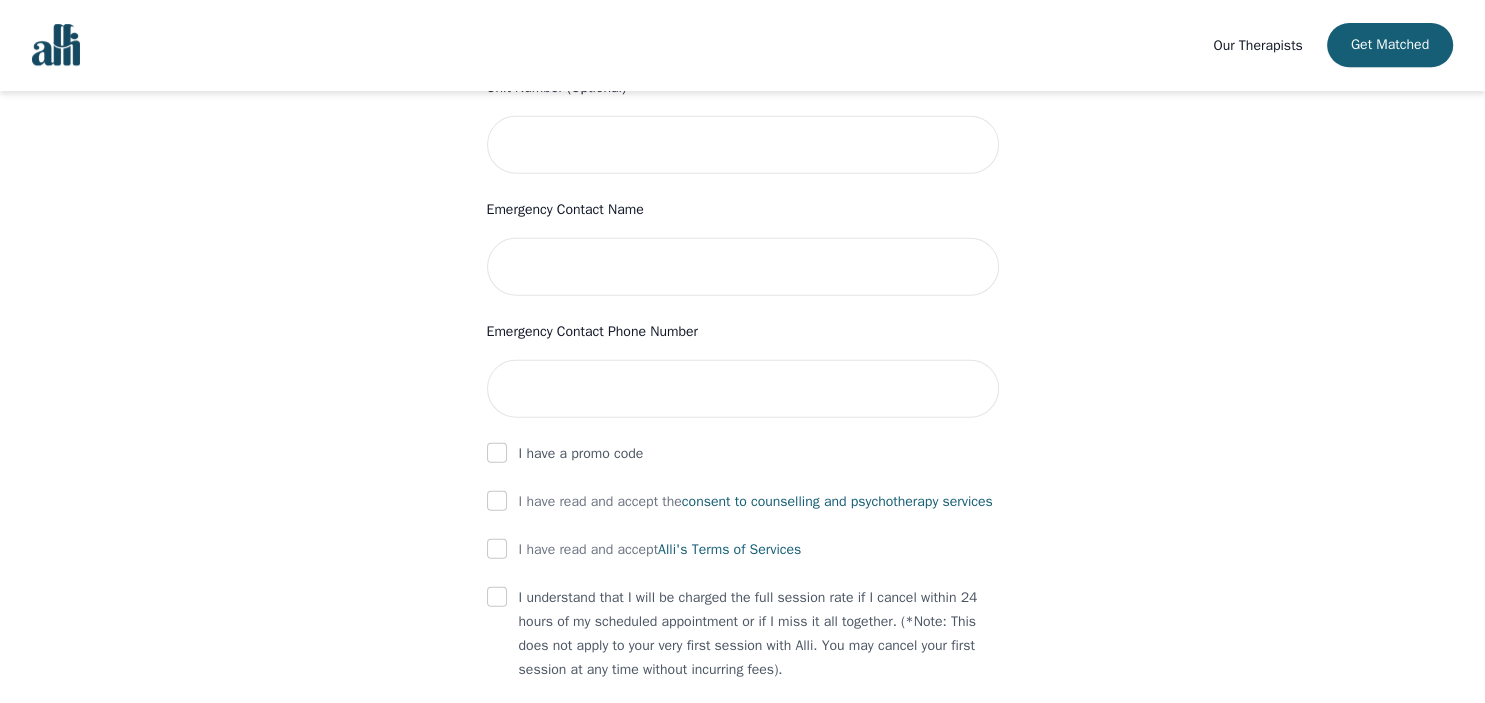 scroll, scrollTop: 1095, scrollLeft: 0, axis: vertical 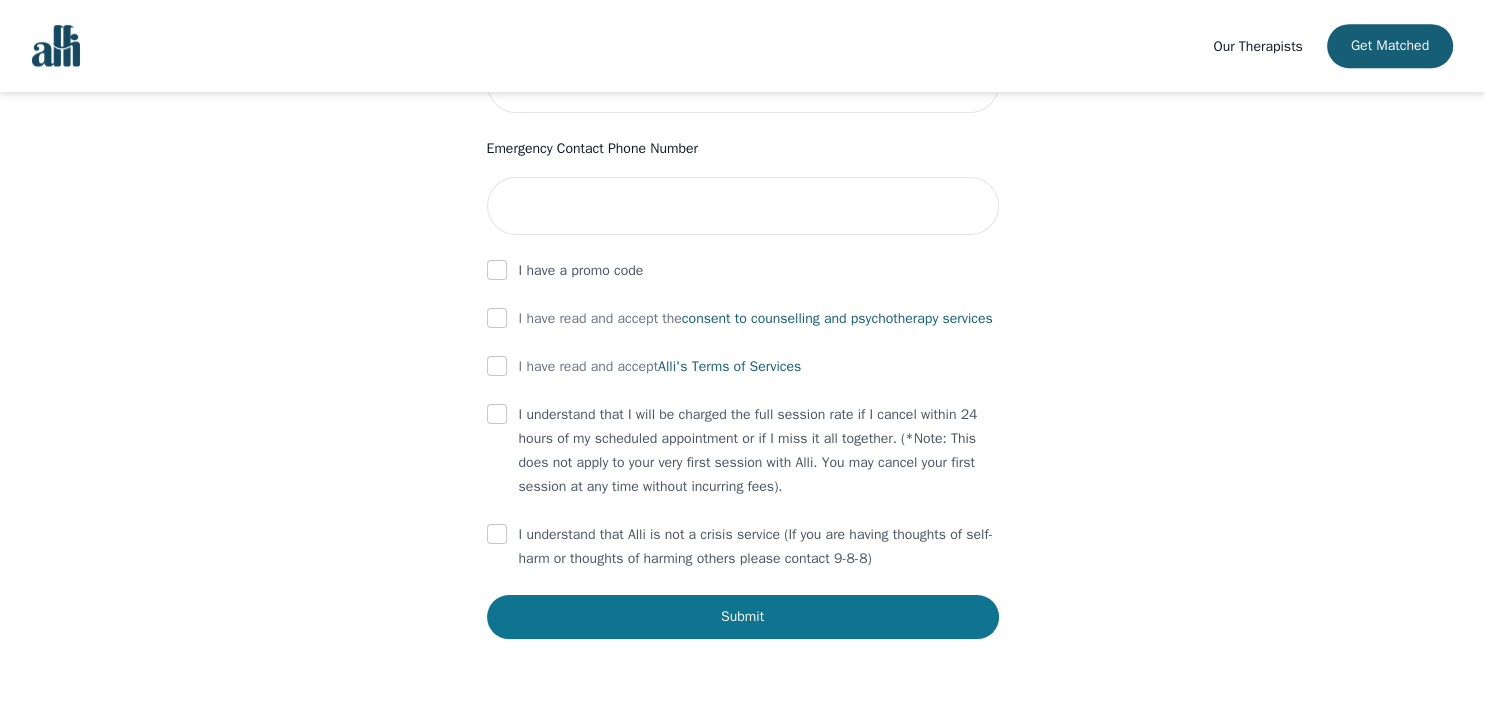click on "Submit" at bounding box center (743, 617) 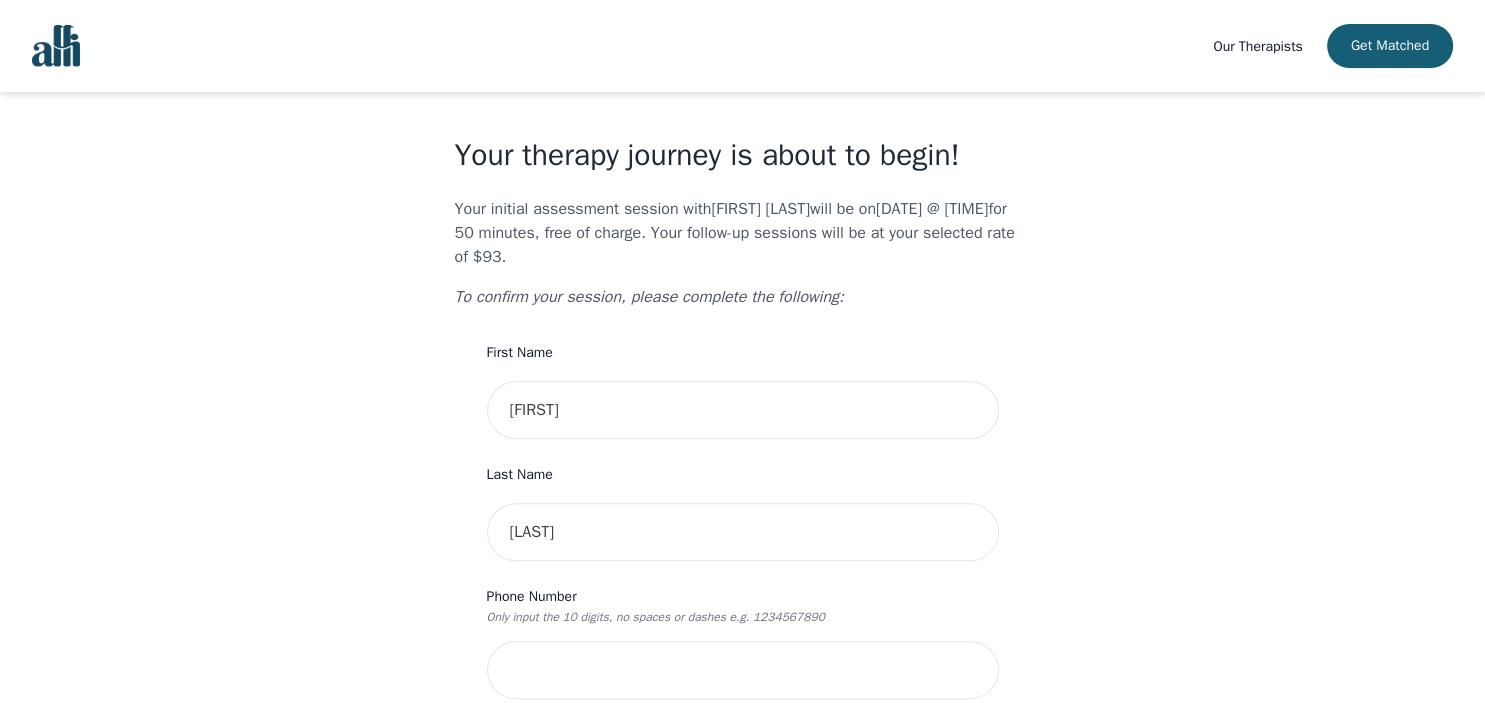 scroll, scrollTop: 0, scrollLeft: 0, axis: both 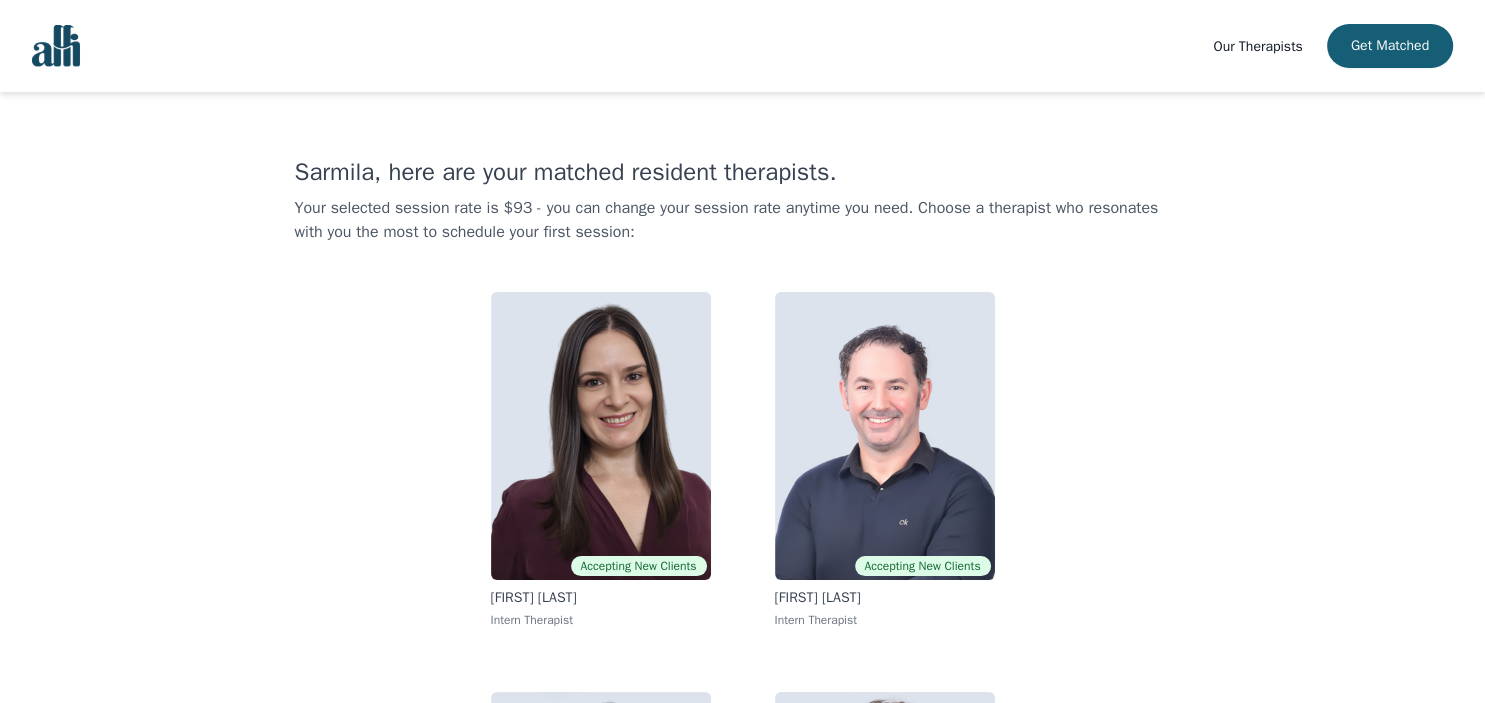click on "Your selected session rate is $93 - you can change your session rate anytime you need. Choose a therapist who resonates with you the most to schedule your first session:" at bounding box center (743, 220) 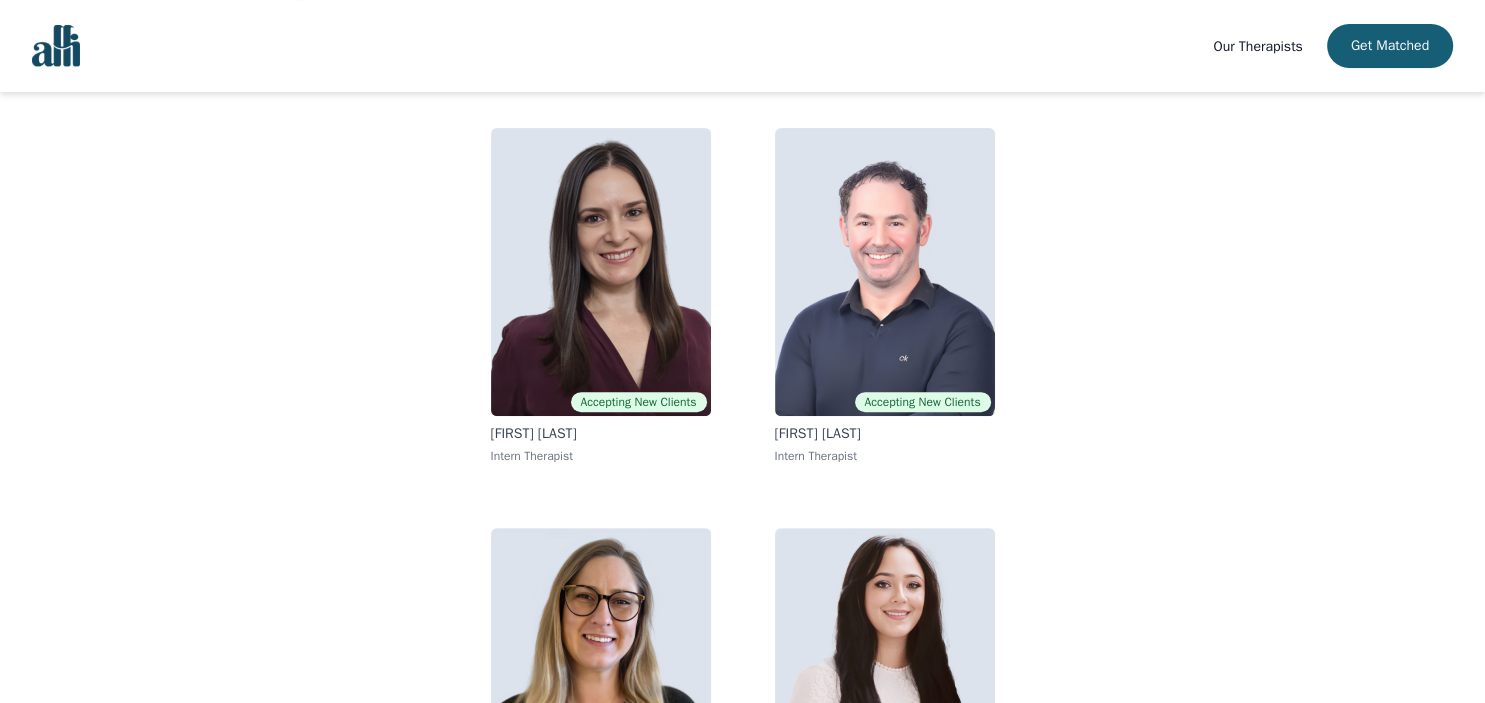 scroll, scrollTop: 340, scrollLeft: 0, axis: vertical 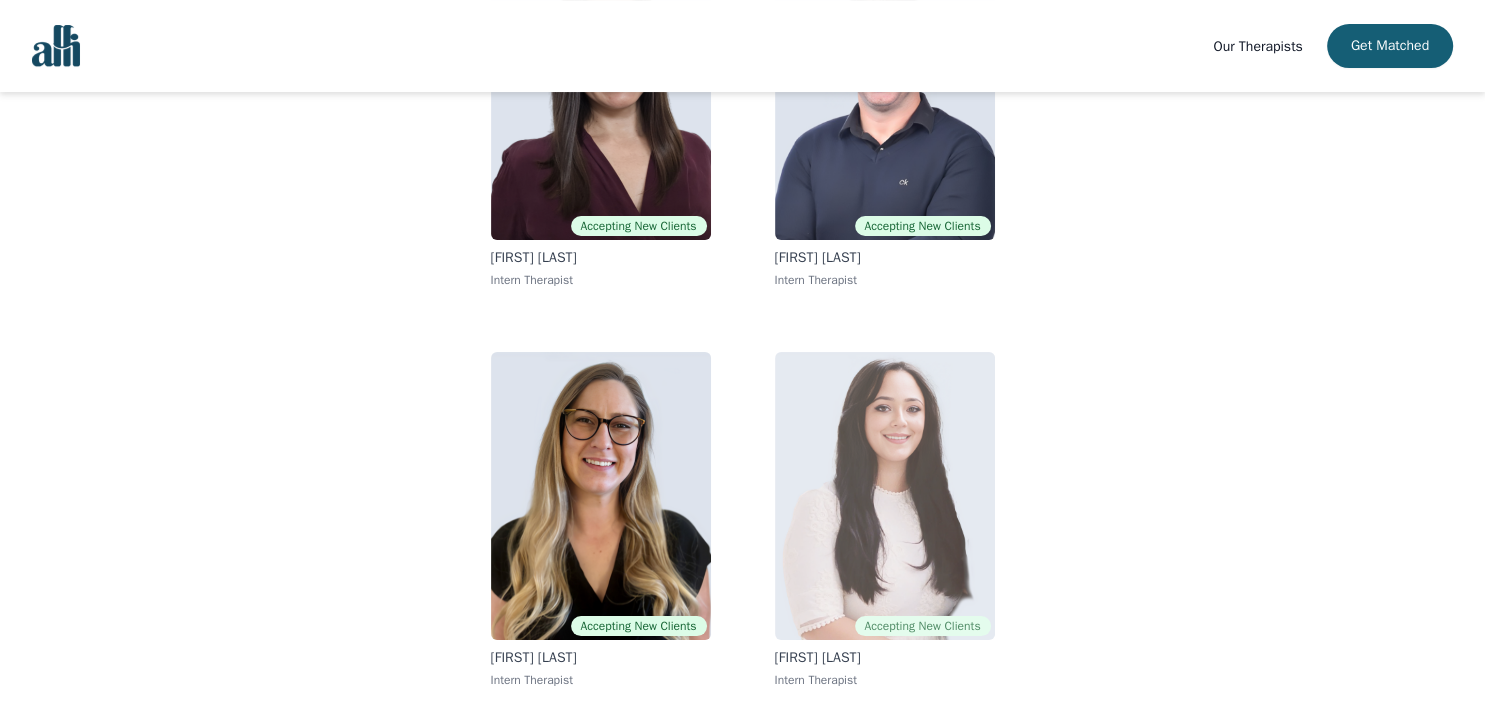 click at bounding box center (885, 496) 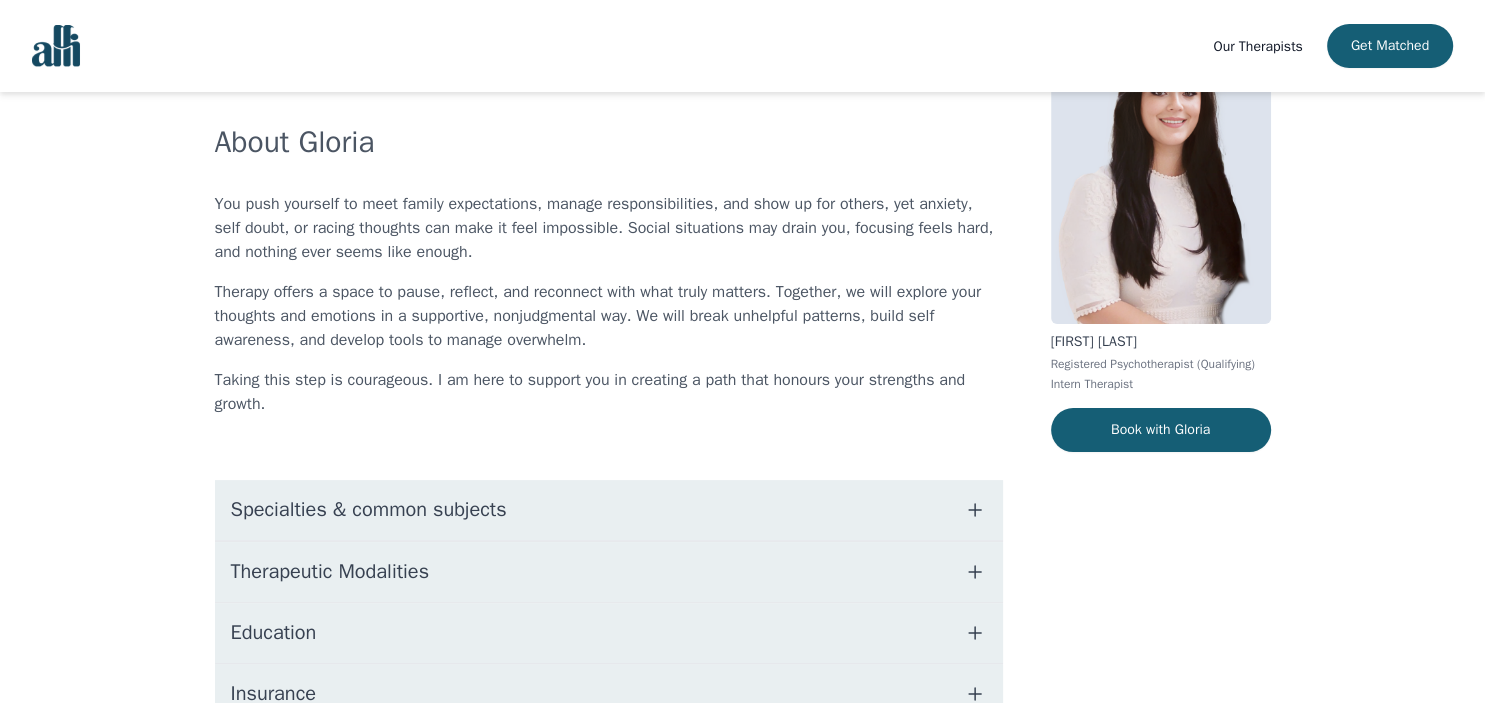 scroll, scrollTop: 0, scrollLeft: 0, axis: both 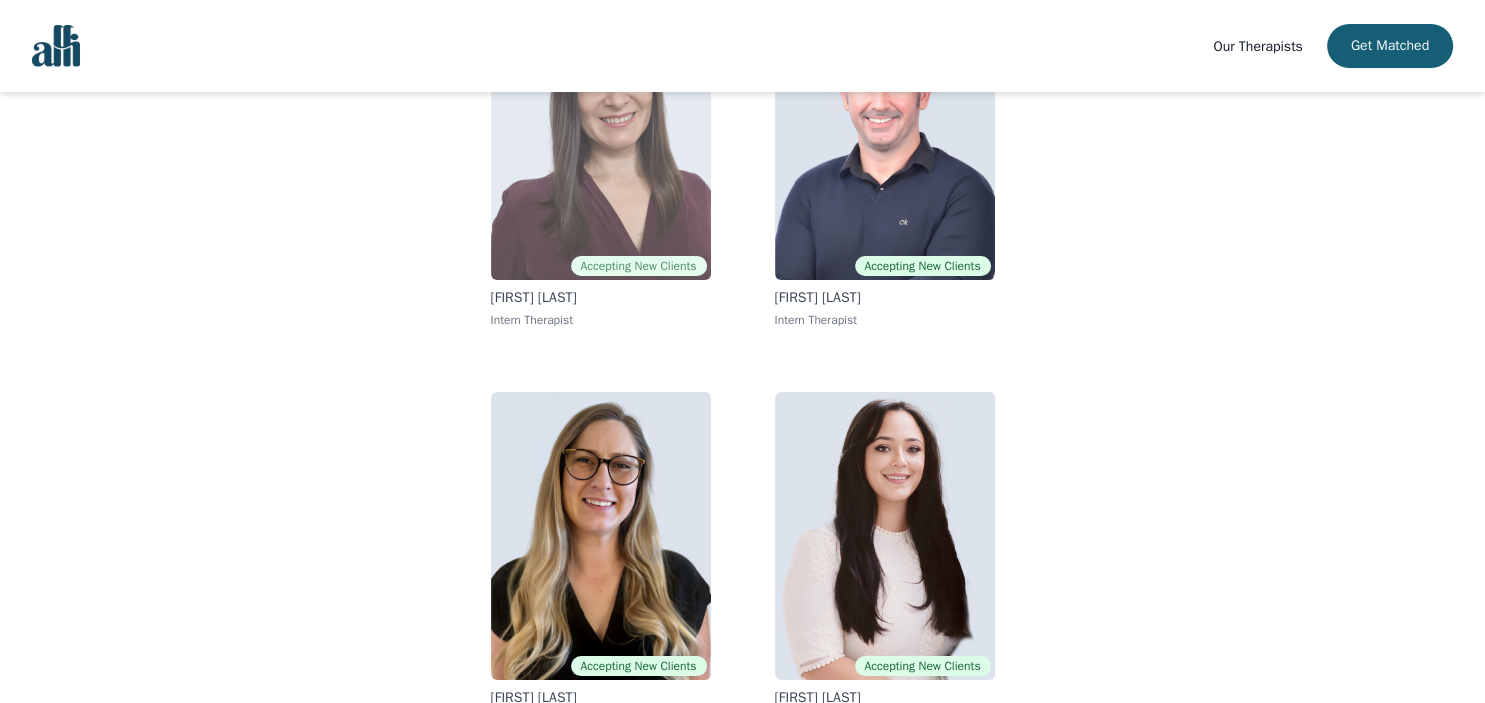 click at bounding box center [601, 136] 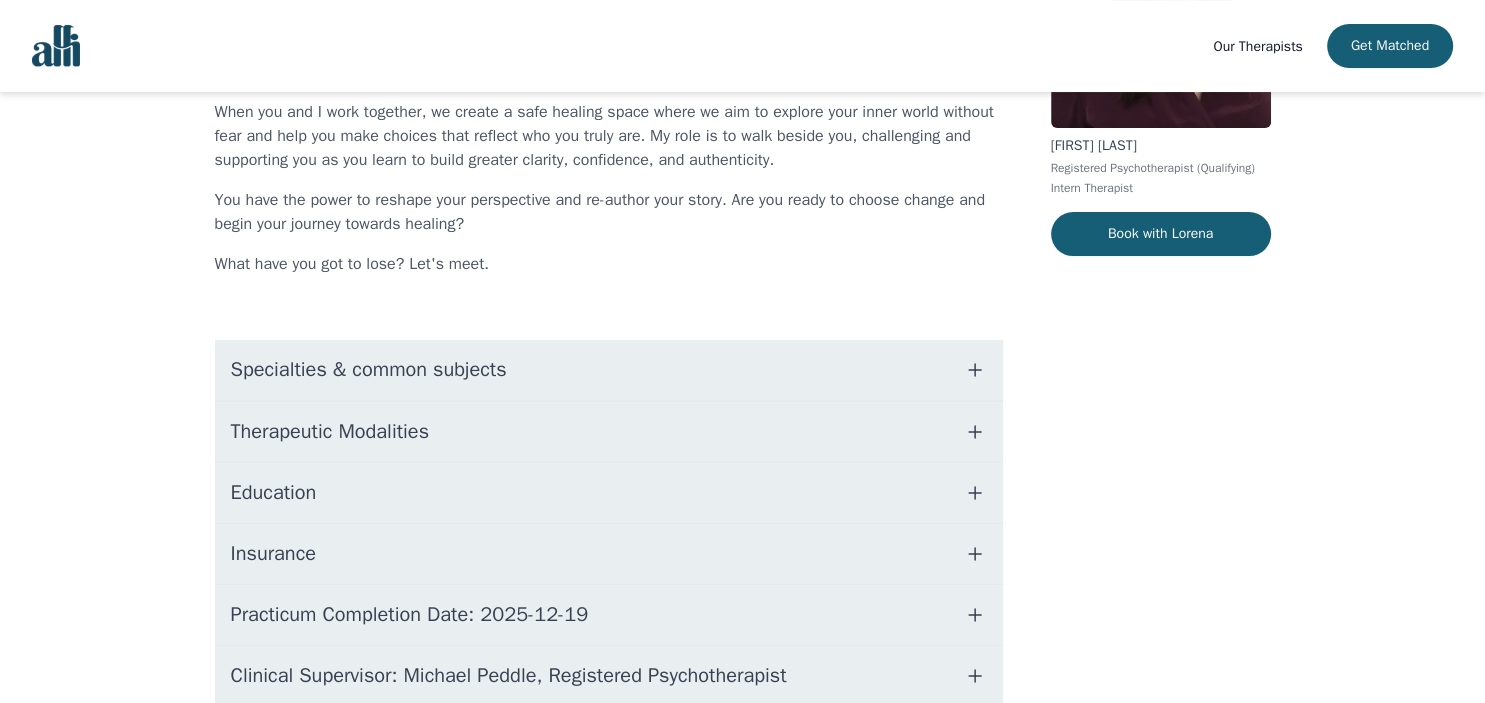 scroll, scrollTop: 0, scrollLeft: 0, axis: both 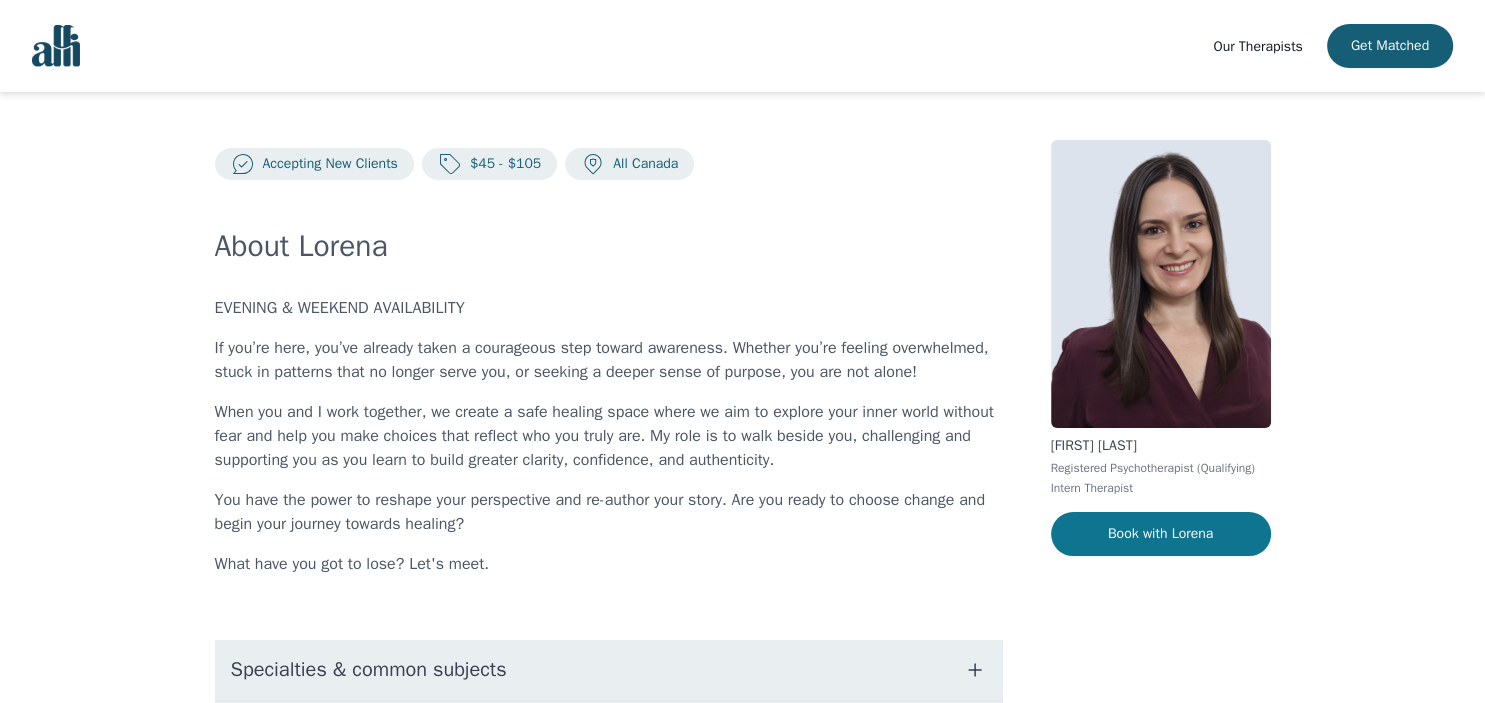 click on "Book with Lorena" at bounding box center (1161, 534) 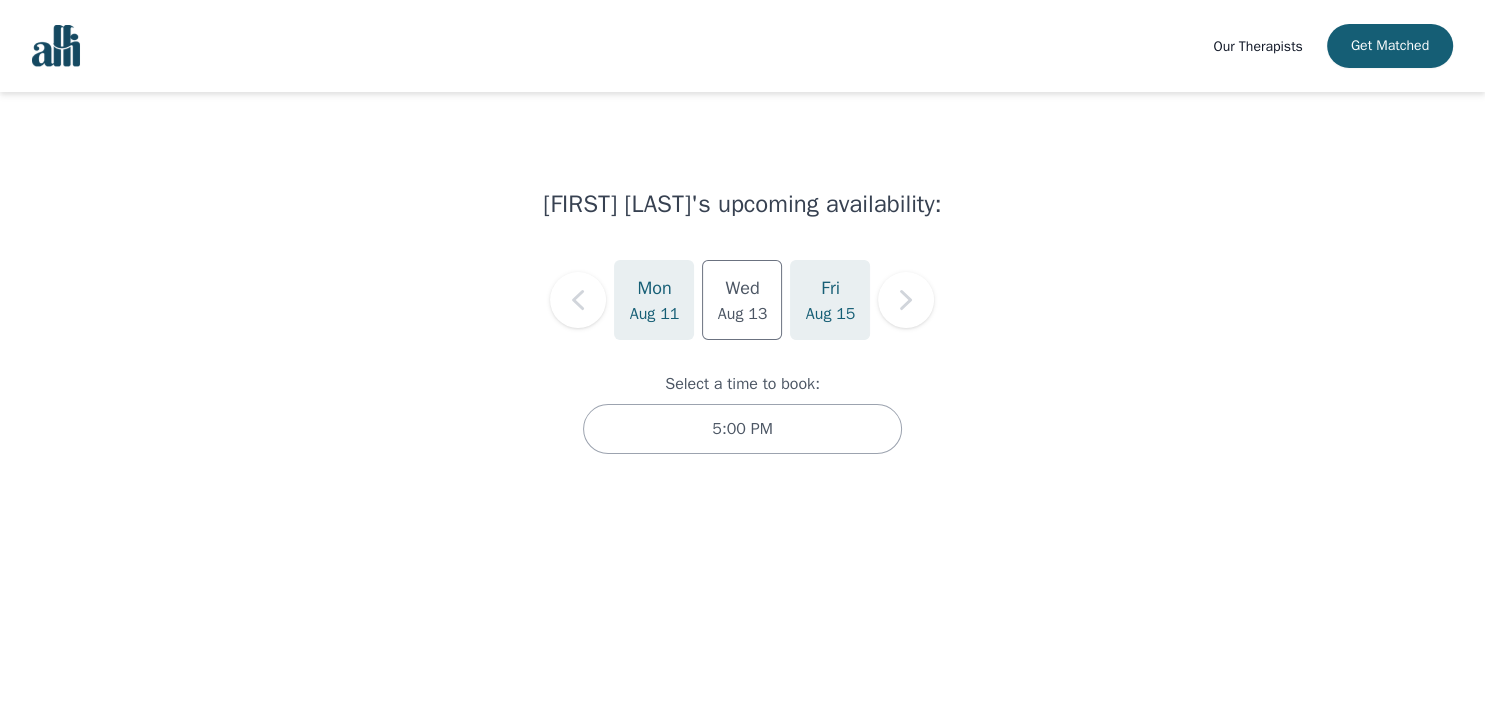 click on "Aug 15" at bounding box center [831, 314] 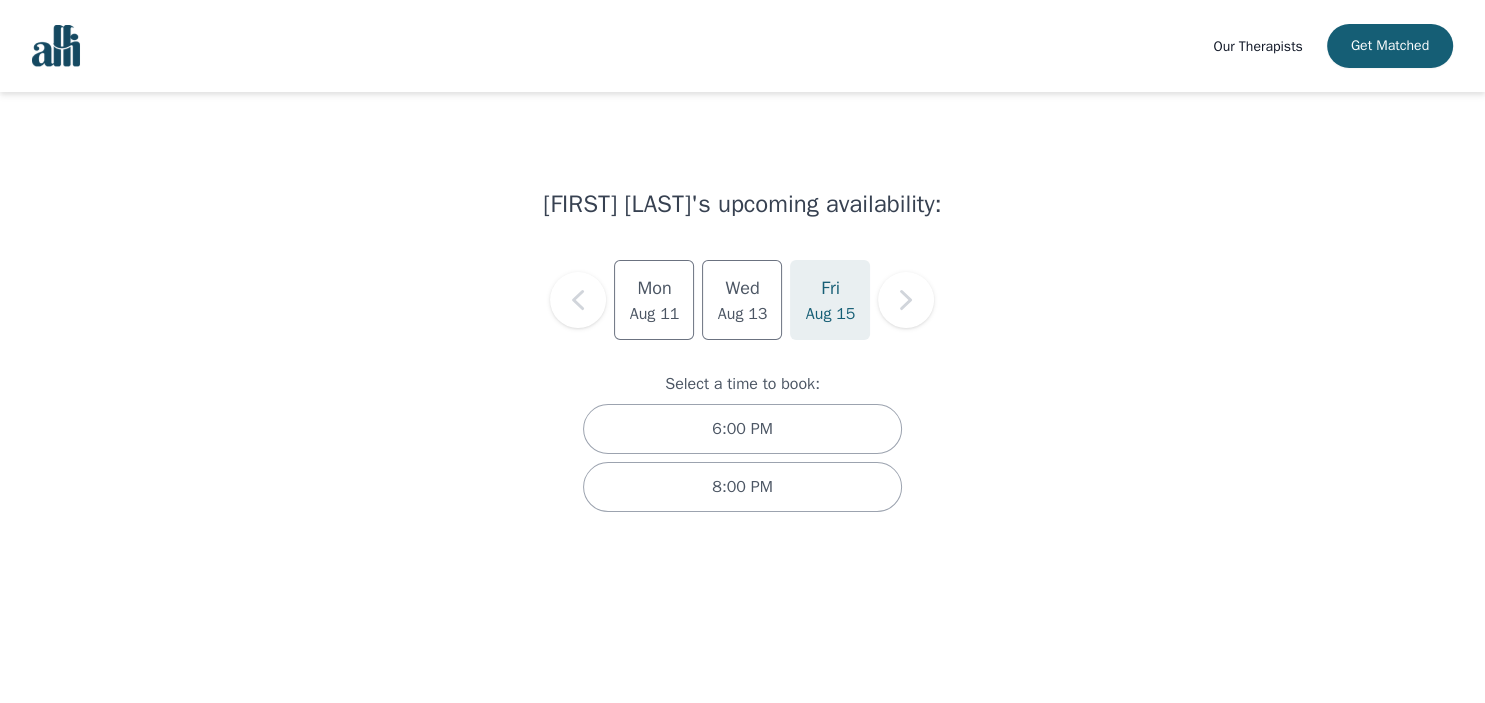 click on "[DAY] [MONTH] [DATE] [DAY] [MONTH] [DATE] [DAY] [MONTH] [DATE]" at bounding box center (742, 300) 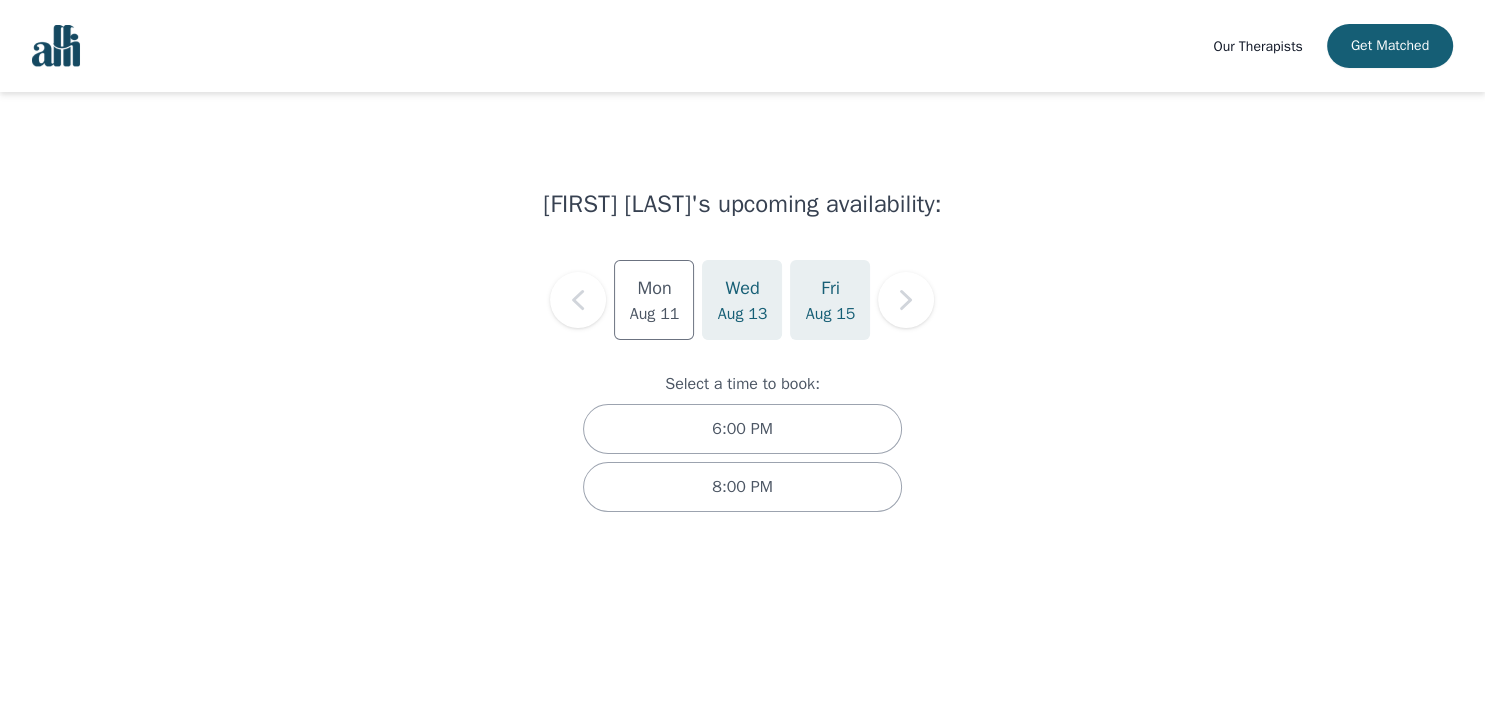 click on "Aug 13" at bounding box center [743, 314] 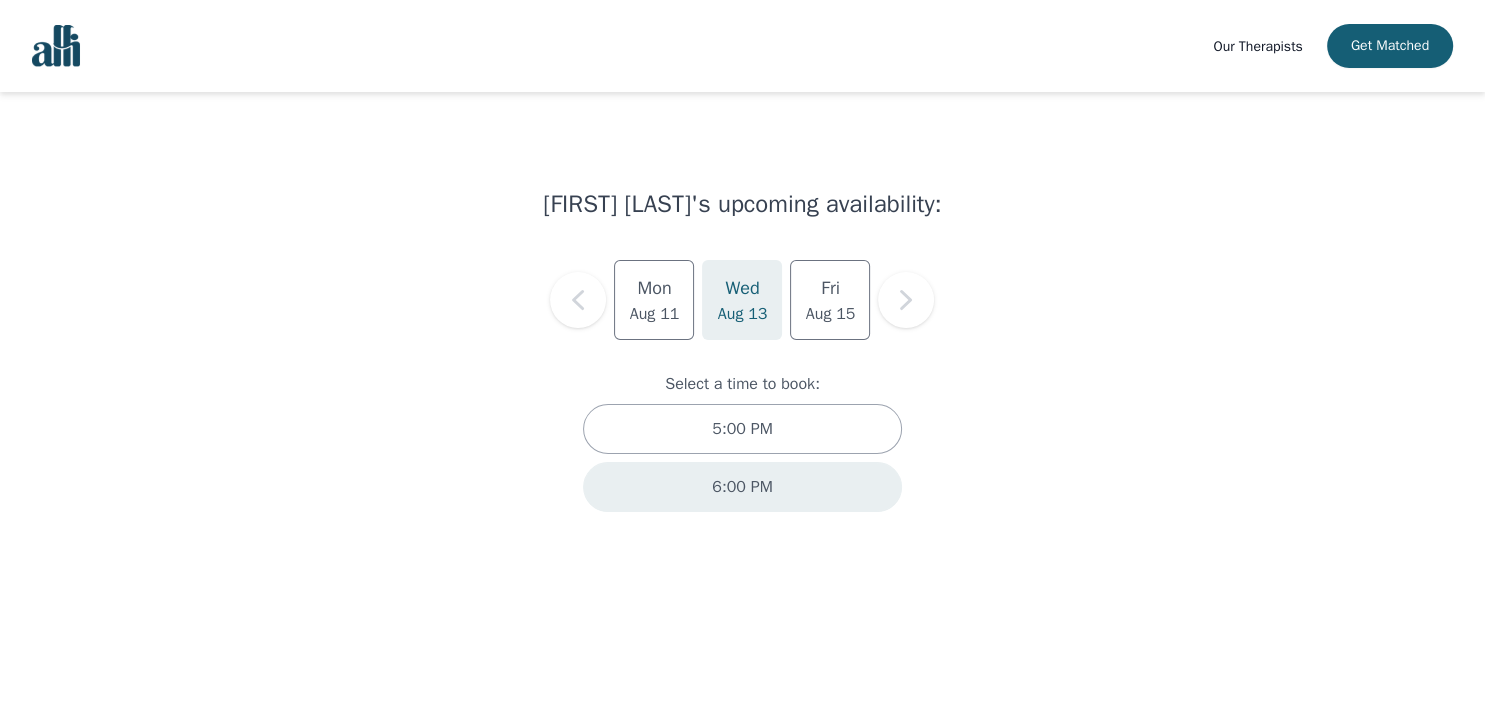 click on "6:00 PM" at bounding box center [742, 487] 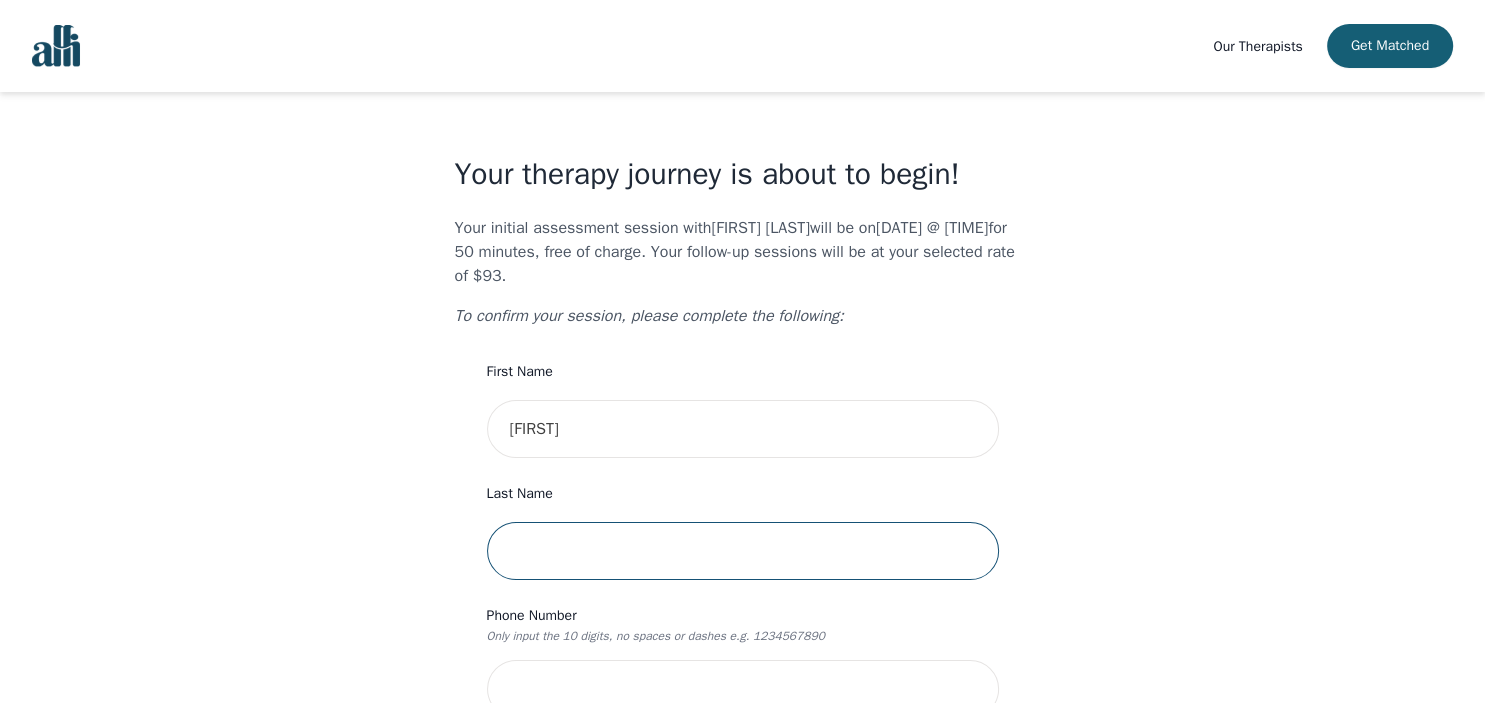 click at bounding box center (743, 551) 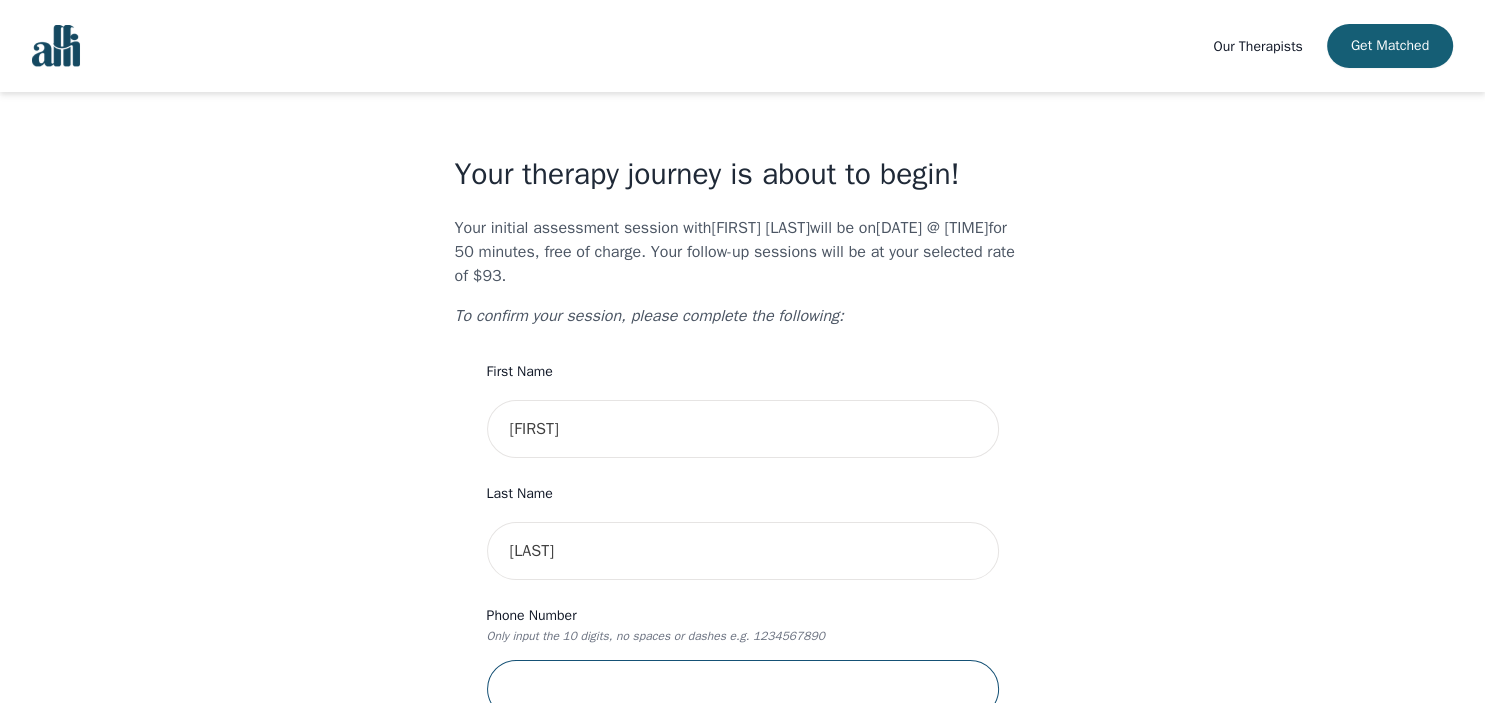 type on "[PHONE]" 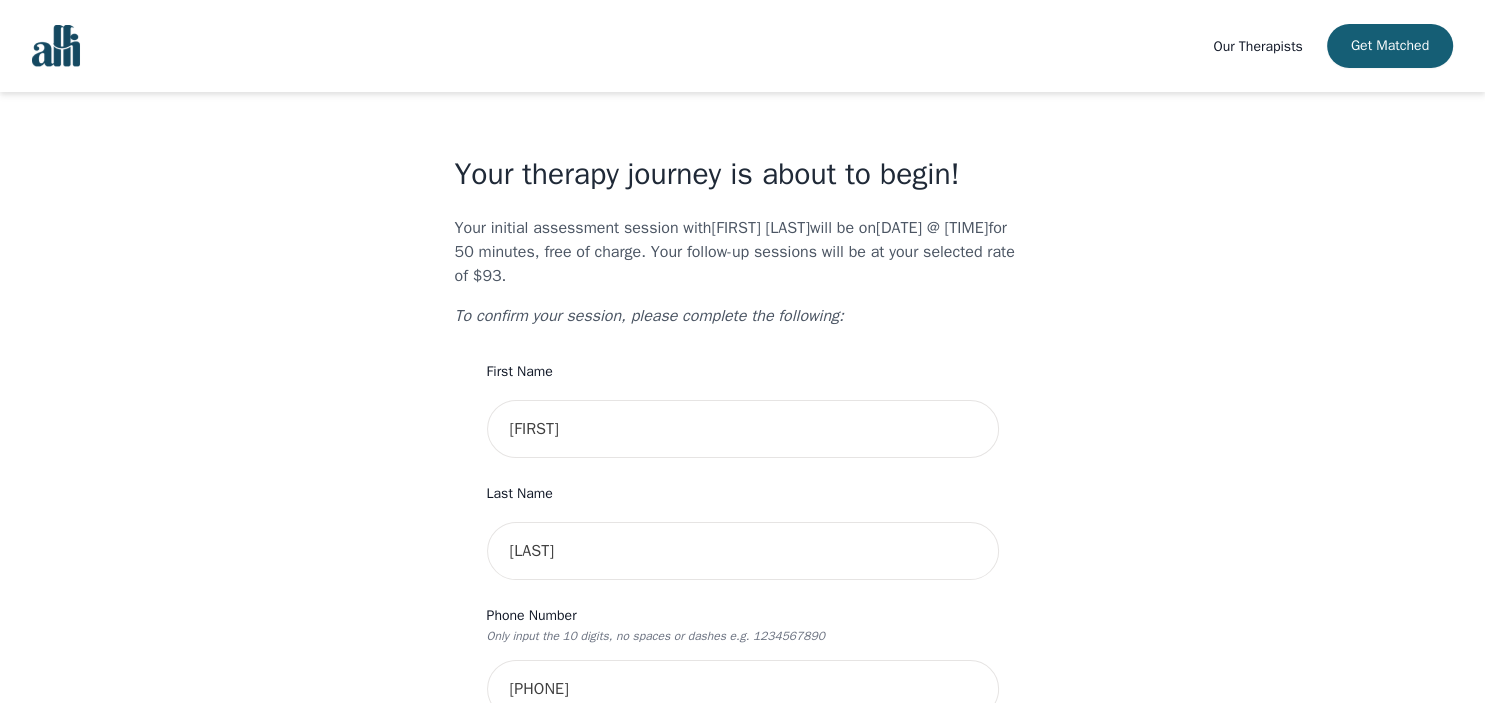 click on "Your initial assessment session with Lorena Krasnai Caprar will be on 2025-08-13 @ 6:00 PM for 50 minutes , free of charge. Your follow-up sessions will be at your selected rate of $93." at bounding box center [743, 252] 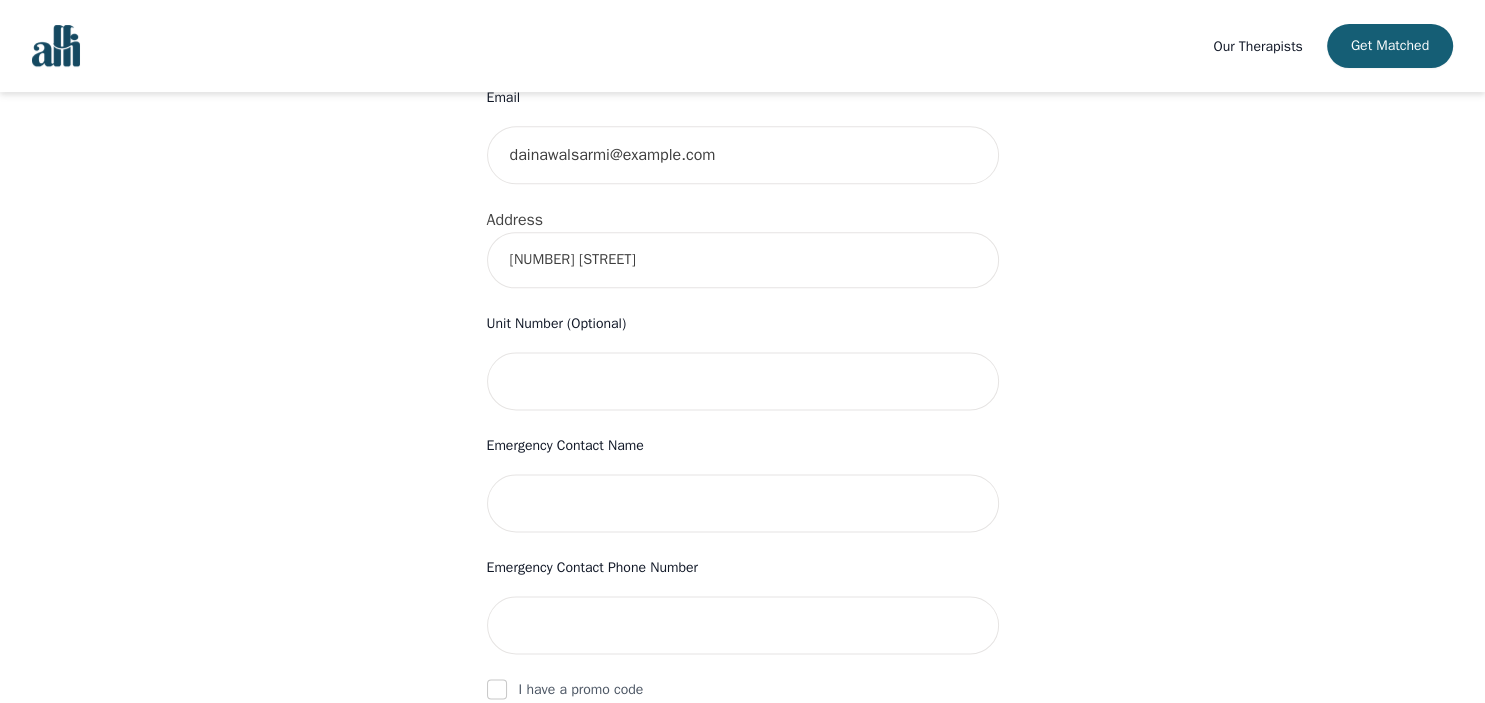 scroll, scrollTop: 657, scrollLeft: 0, axis: vertical 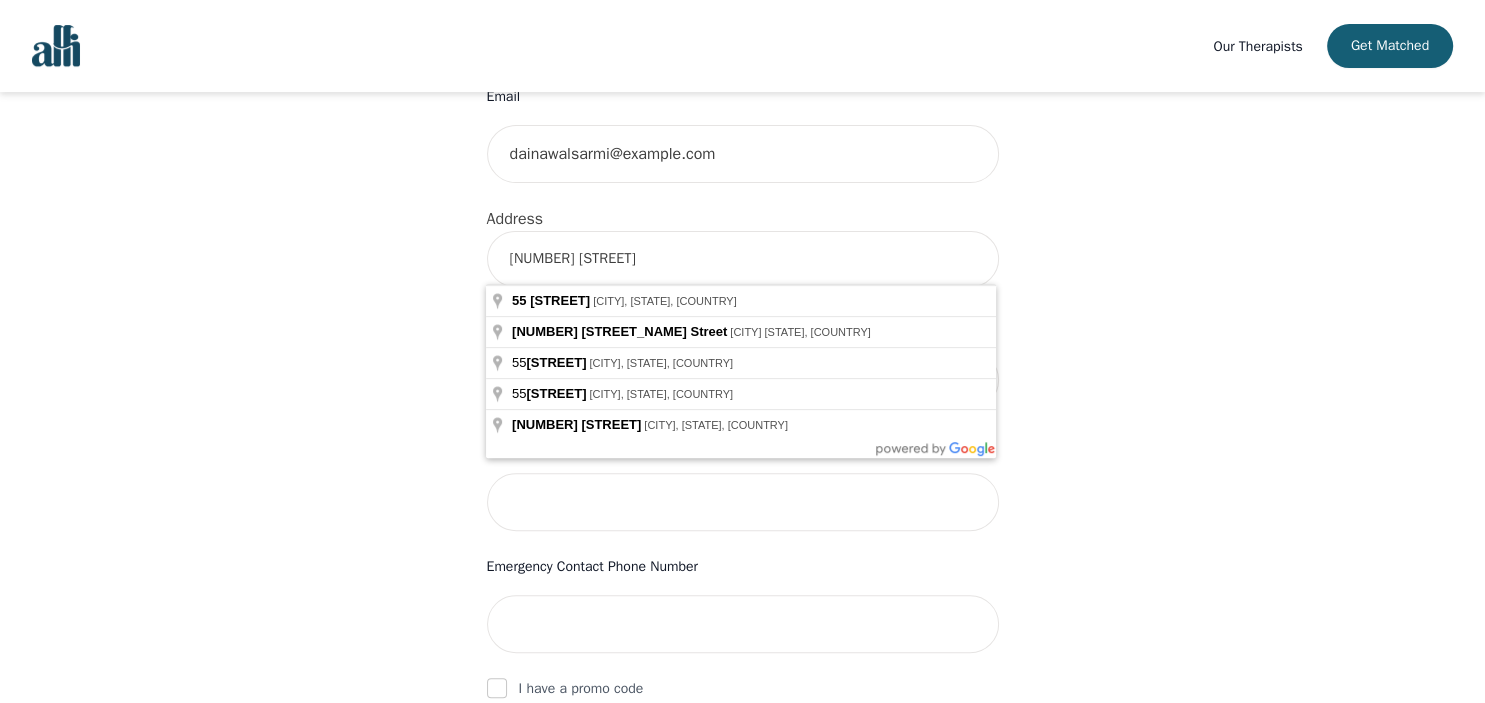 drag, startPoint x: 634, startPoint y: 258, endPoint x: 402, endPoint y: 289, distance: 234.06195 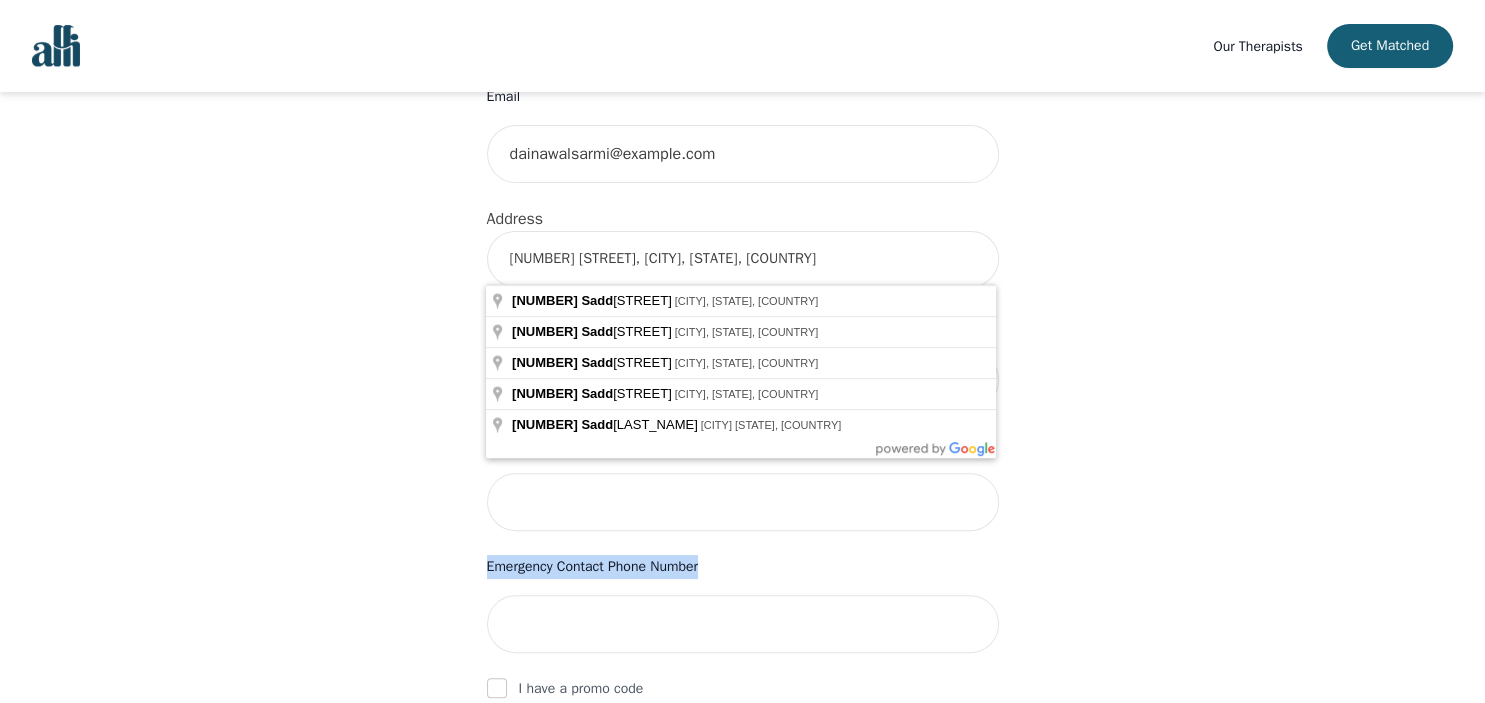 type on "[NUMBER] [STREET], [CITY], [STATE] [POSTAL_CODE], [COUNTRY]" 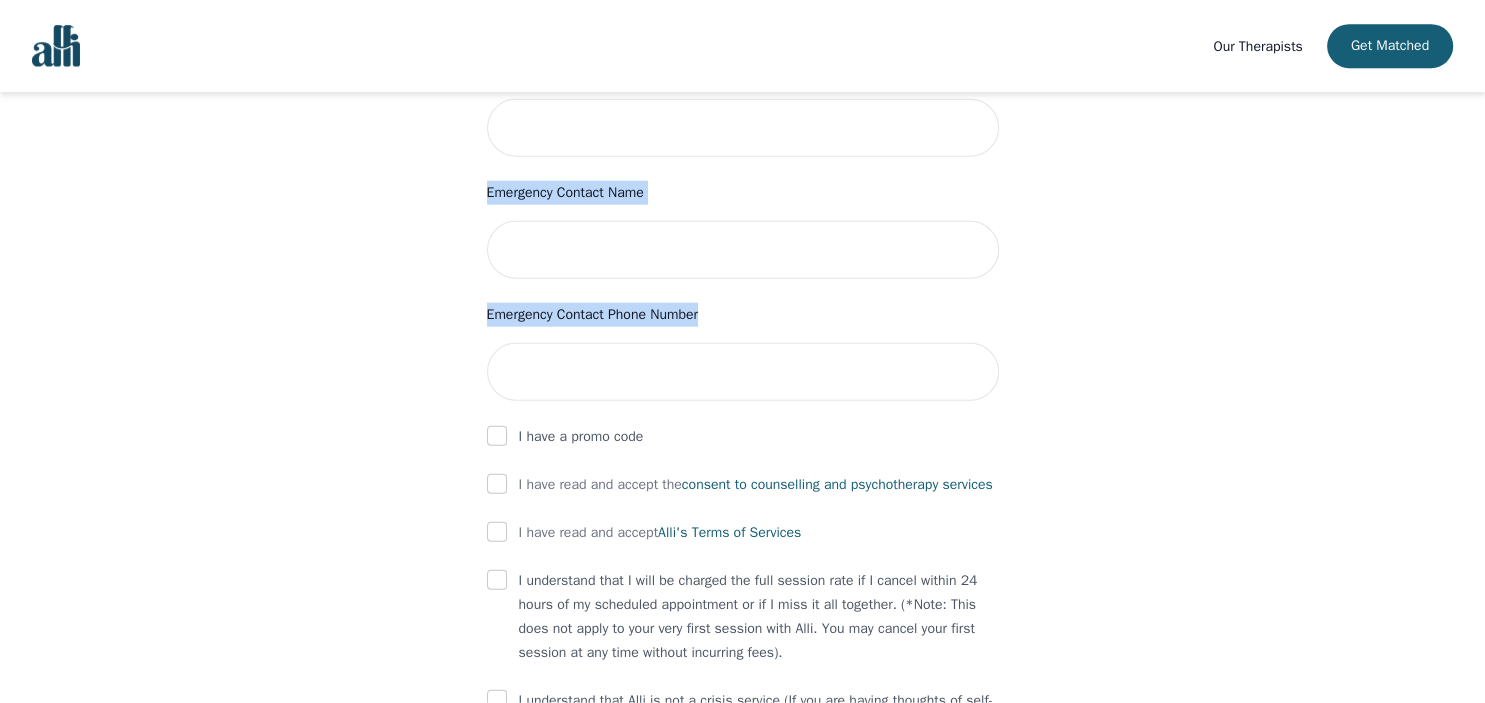 scroll, scrollTop: 911, scrollLeft: 0, axis: vertical 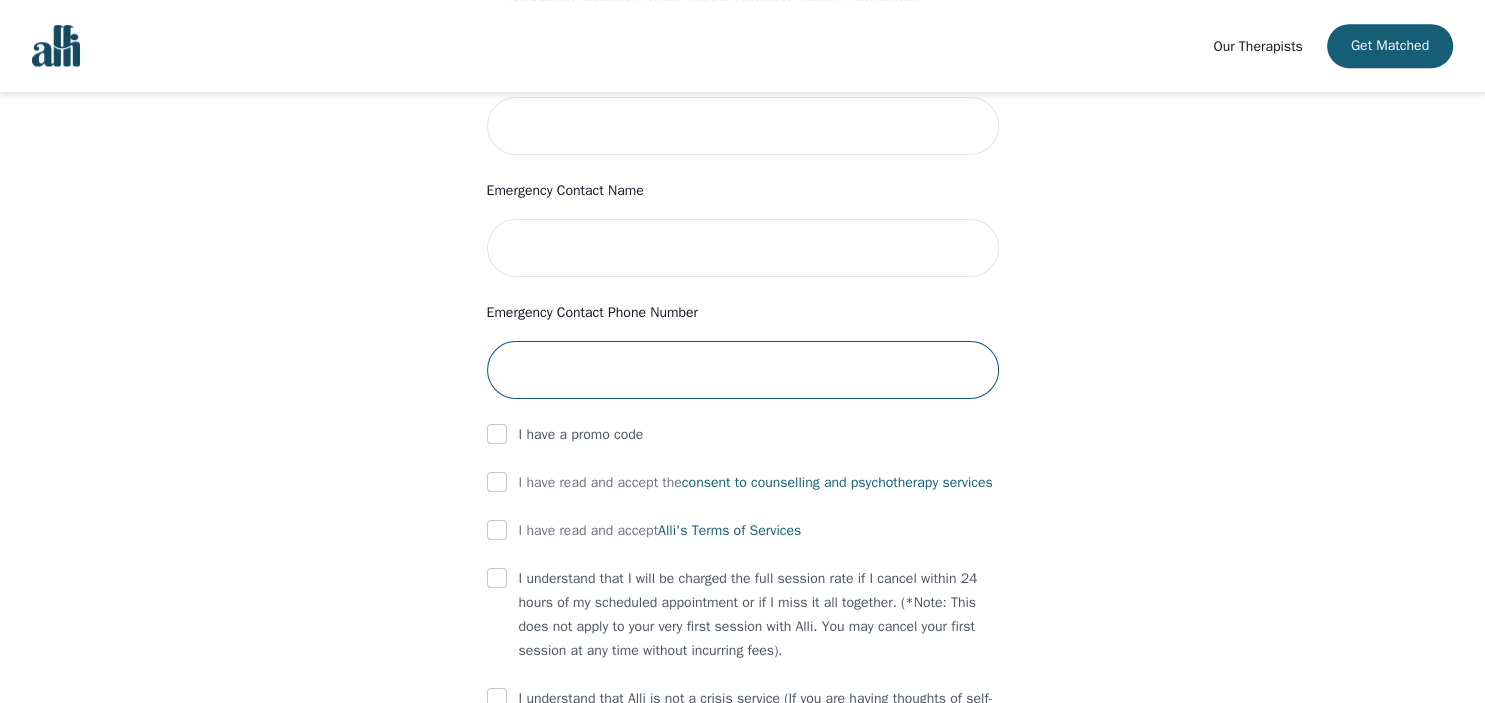 click at bounding box center [743, 370] 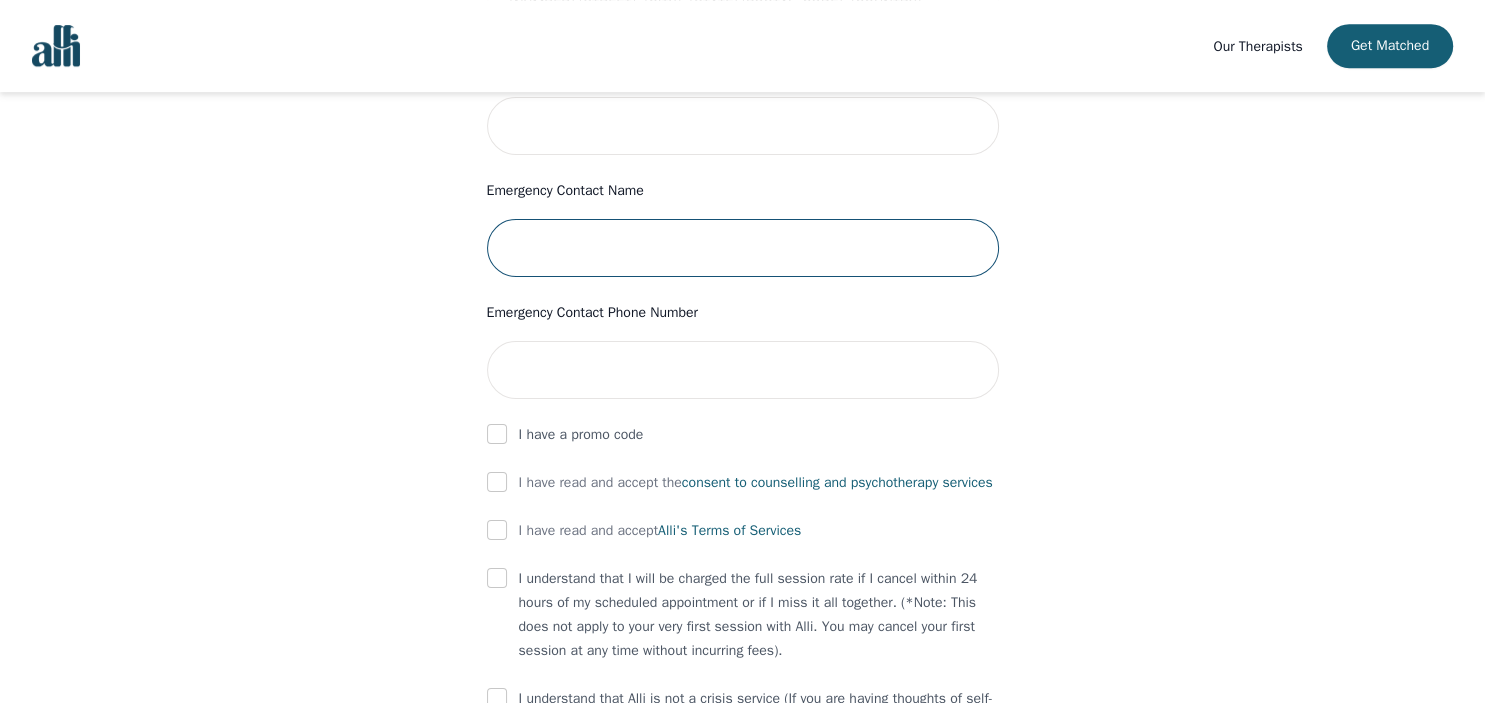 click at bounding box center (743, 248) 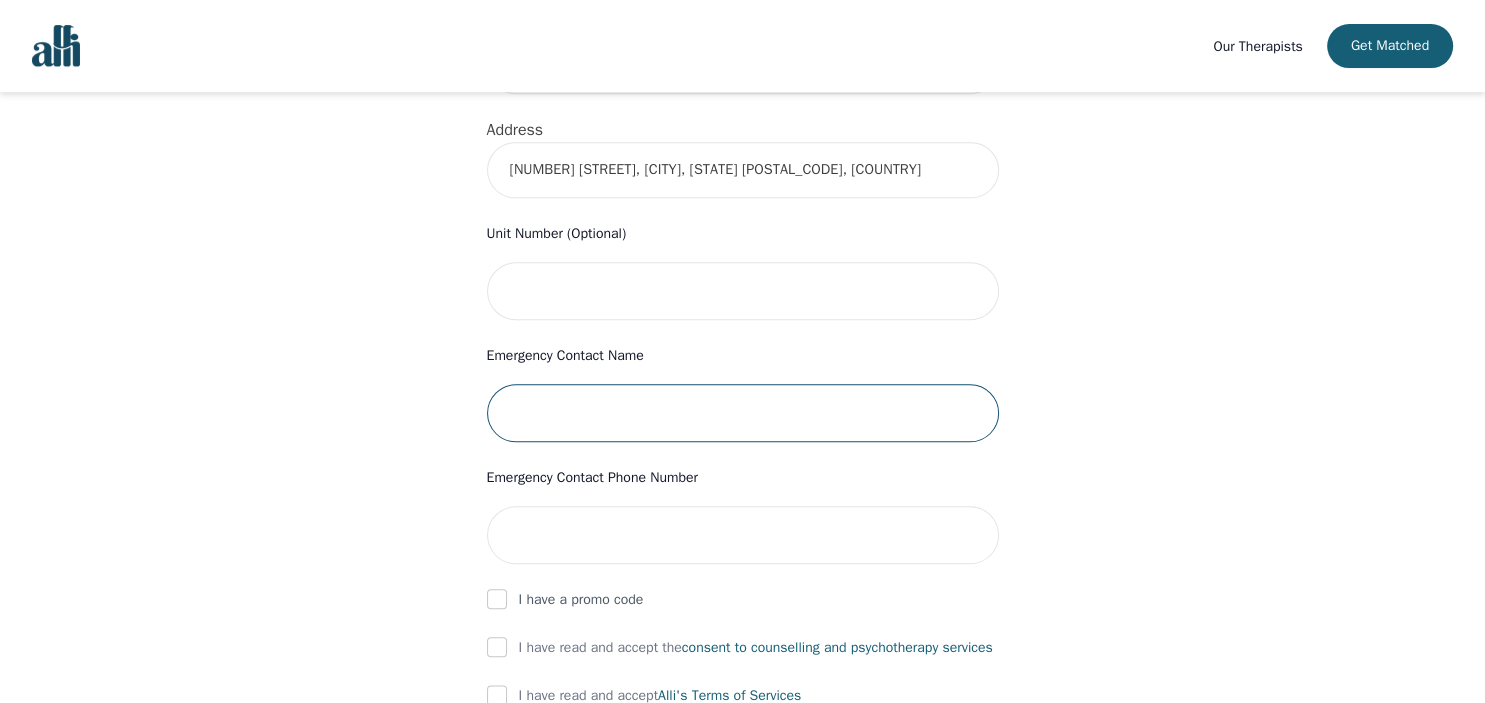 scroll, scrollTop: 749, scrollLeft: 0, axis: vertical 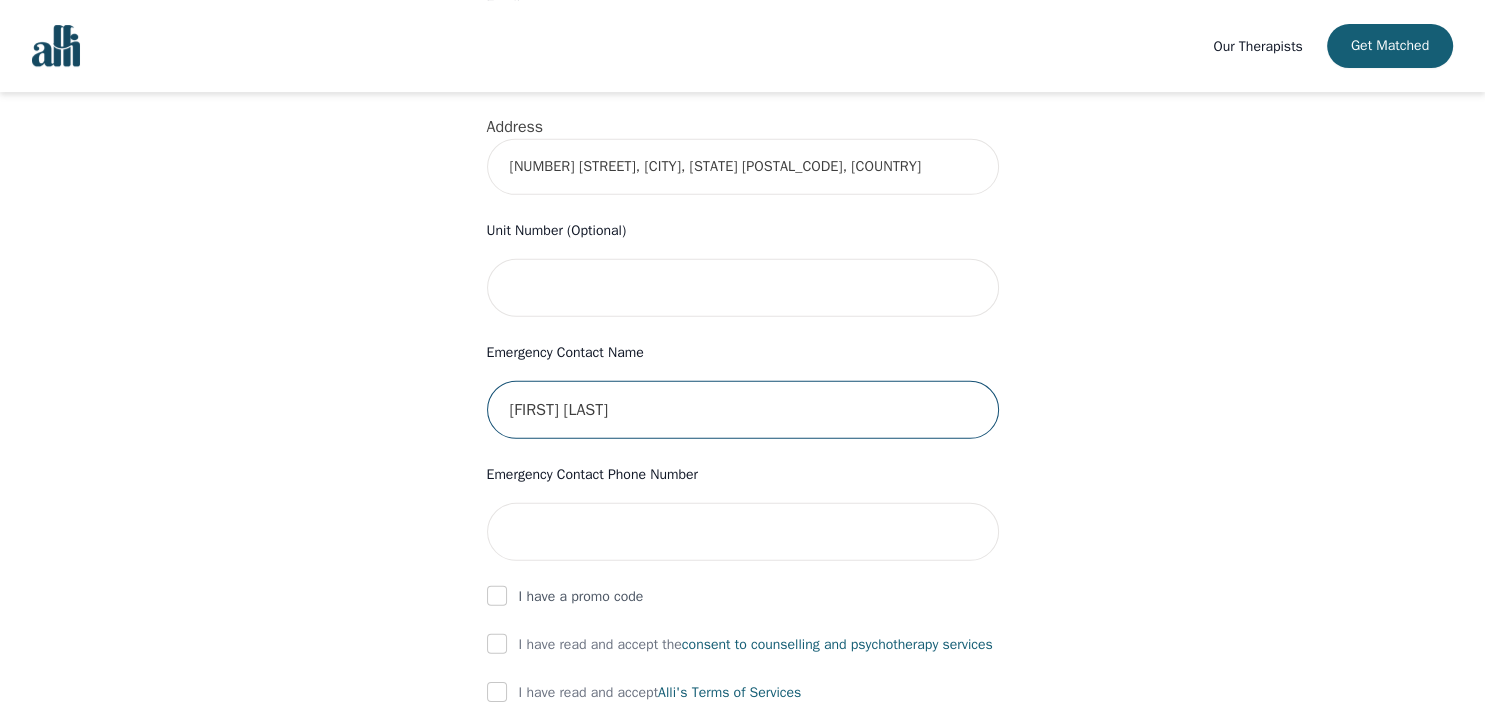 type on "[FIRST] [LAST]" 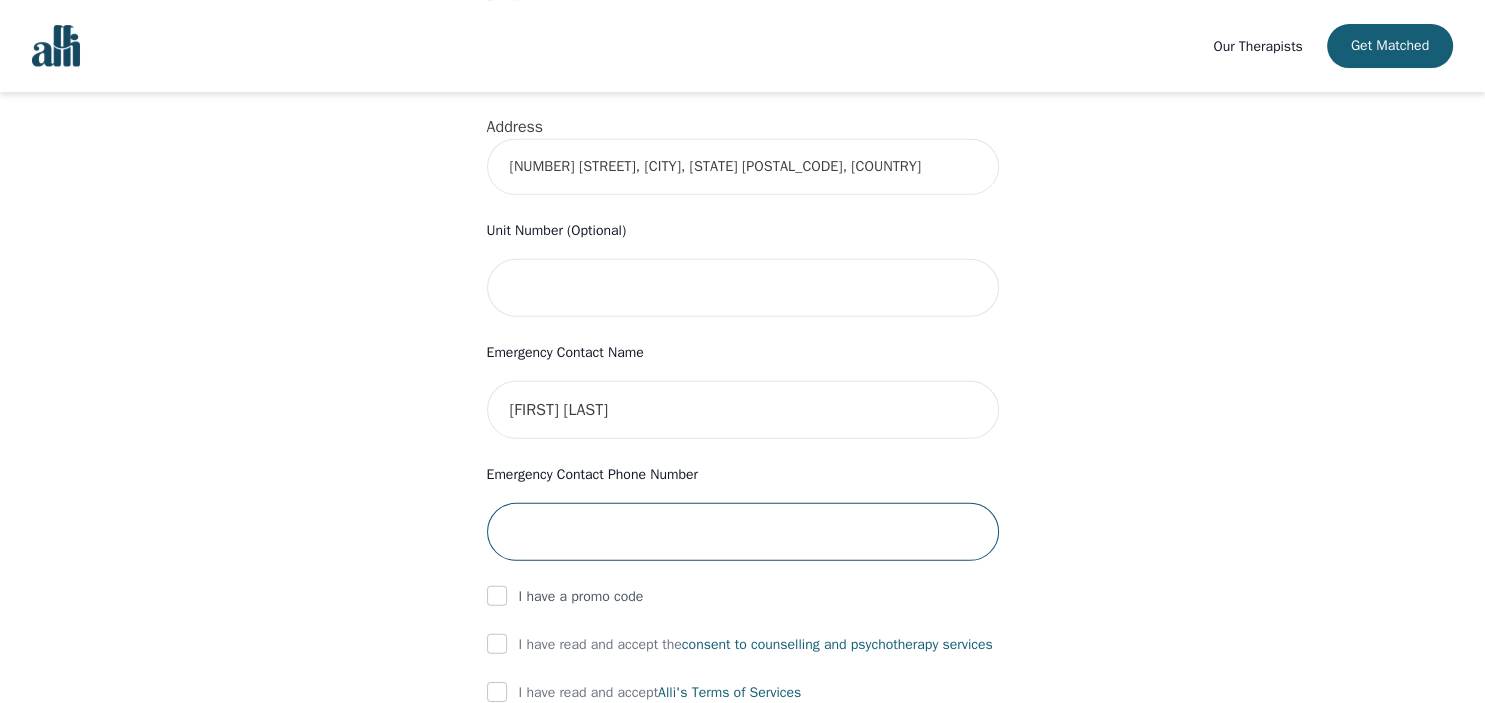 click at bounding box center [743, 532] 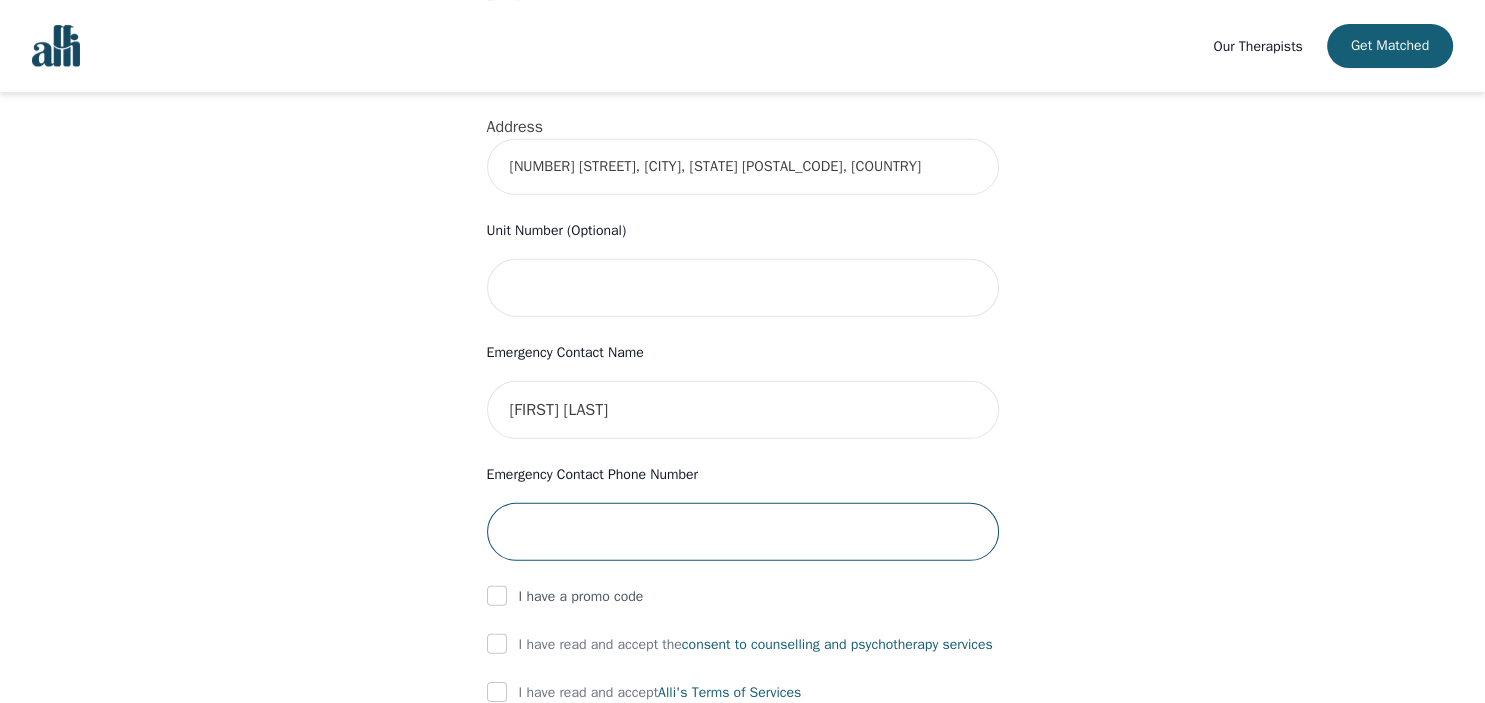 click at bounding box center (743, 532) 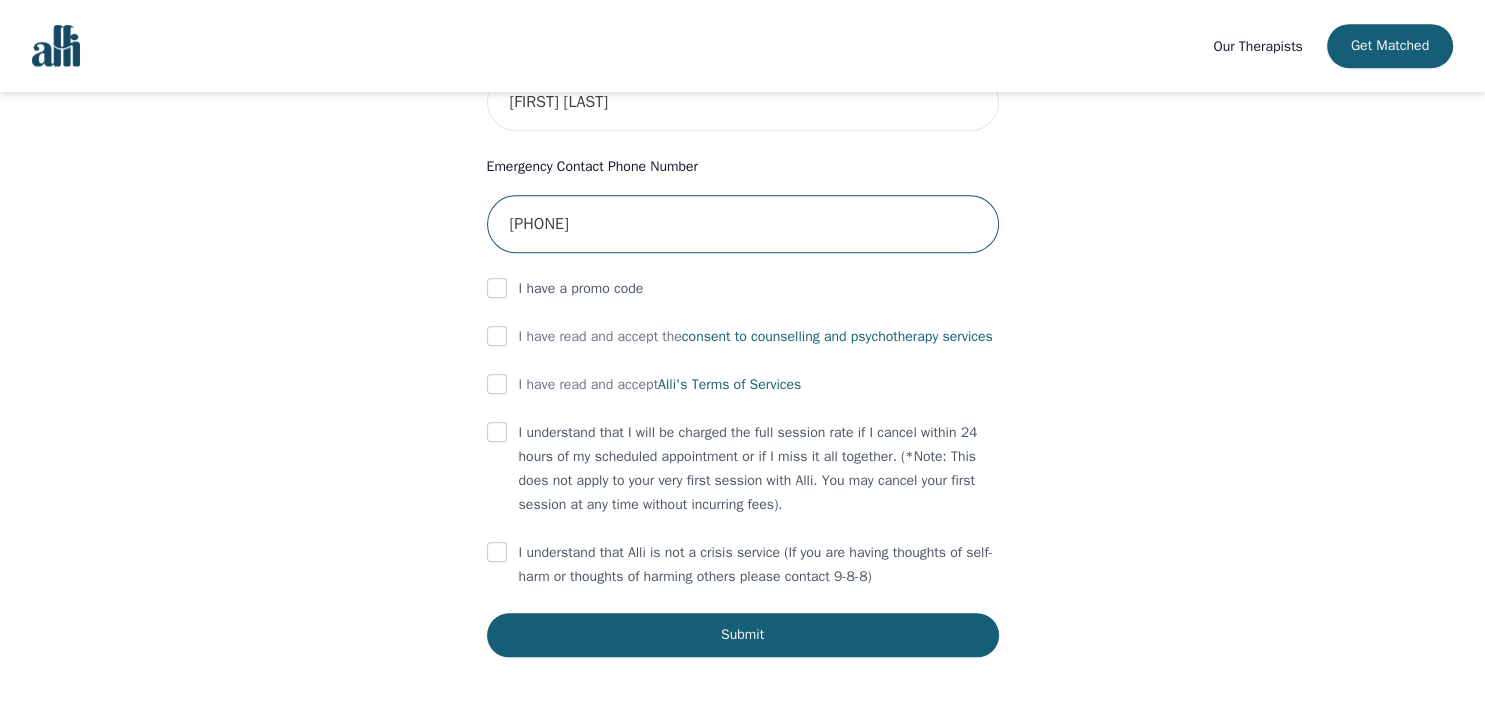 scroll, scrollTop: 1060, scrollLeft: 0, axis: vertical 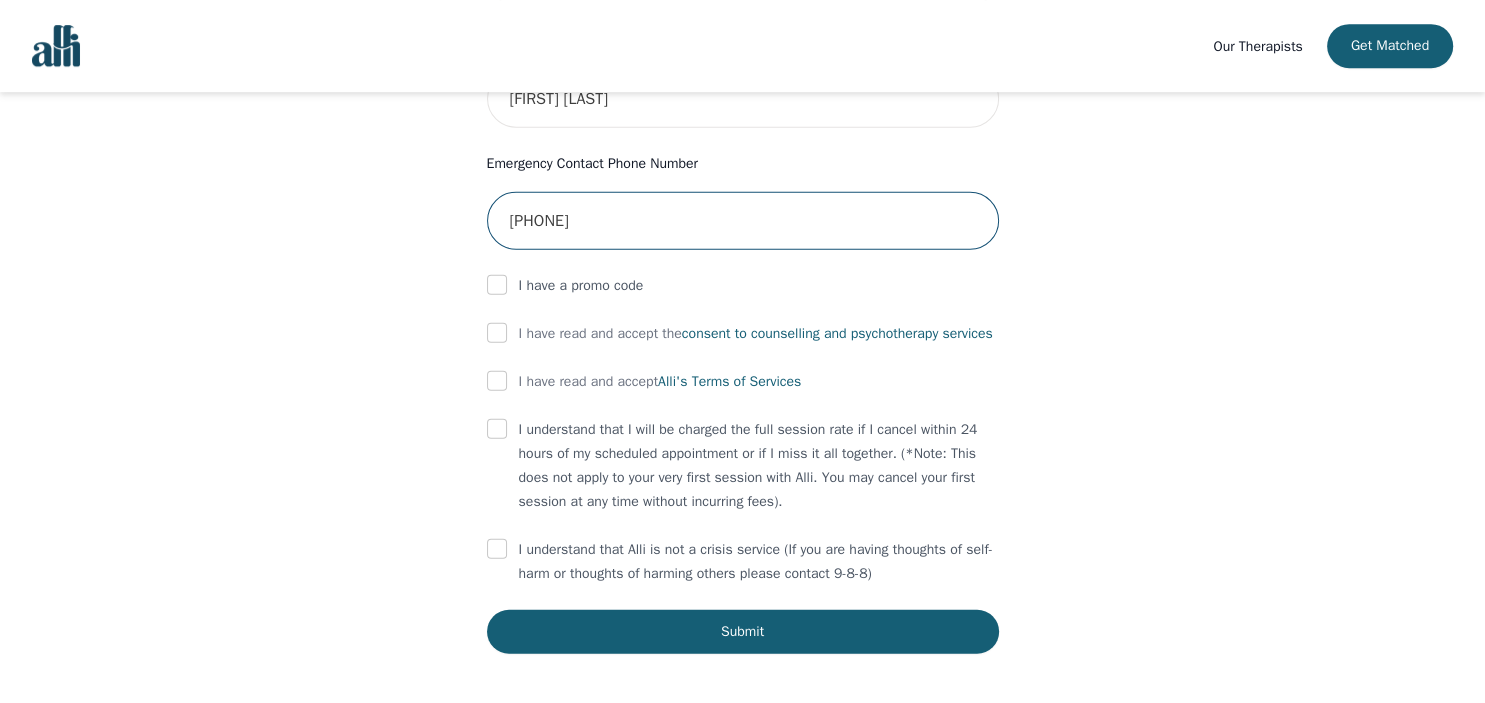 type on "[PHONE]" 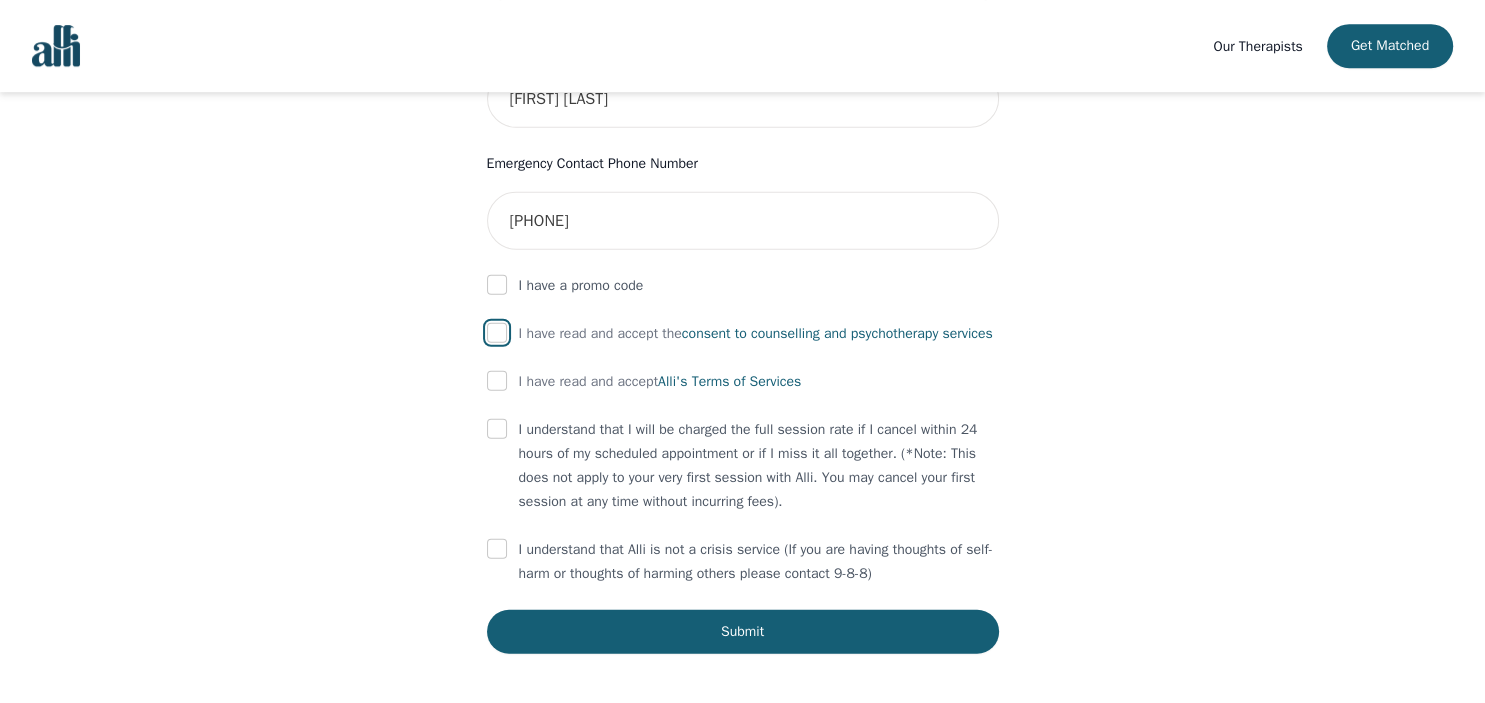 click at bounding box center (497, 333) 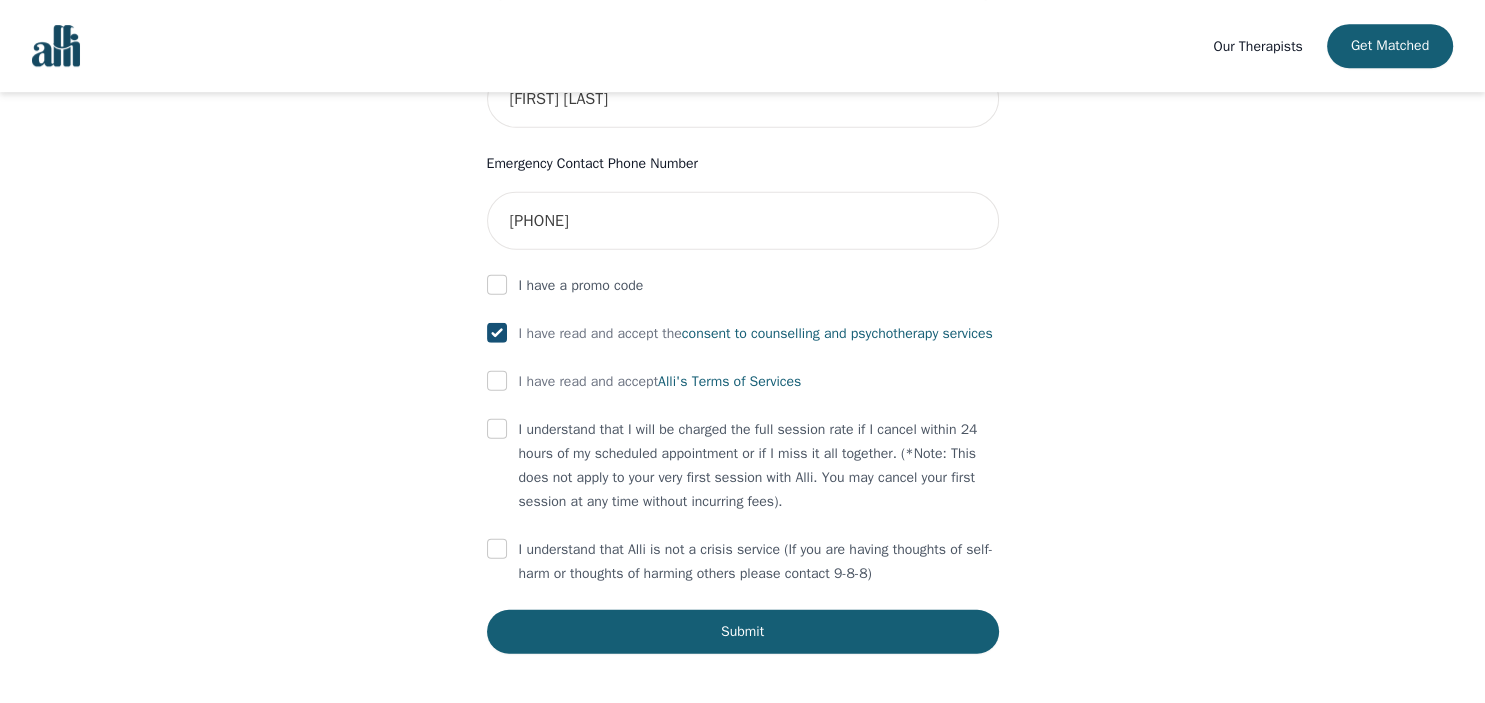 checkbox on "true" 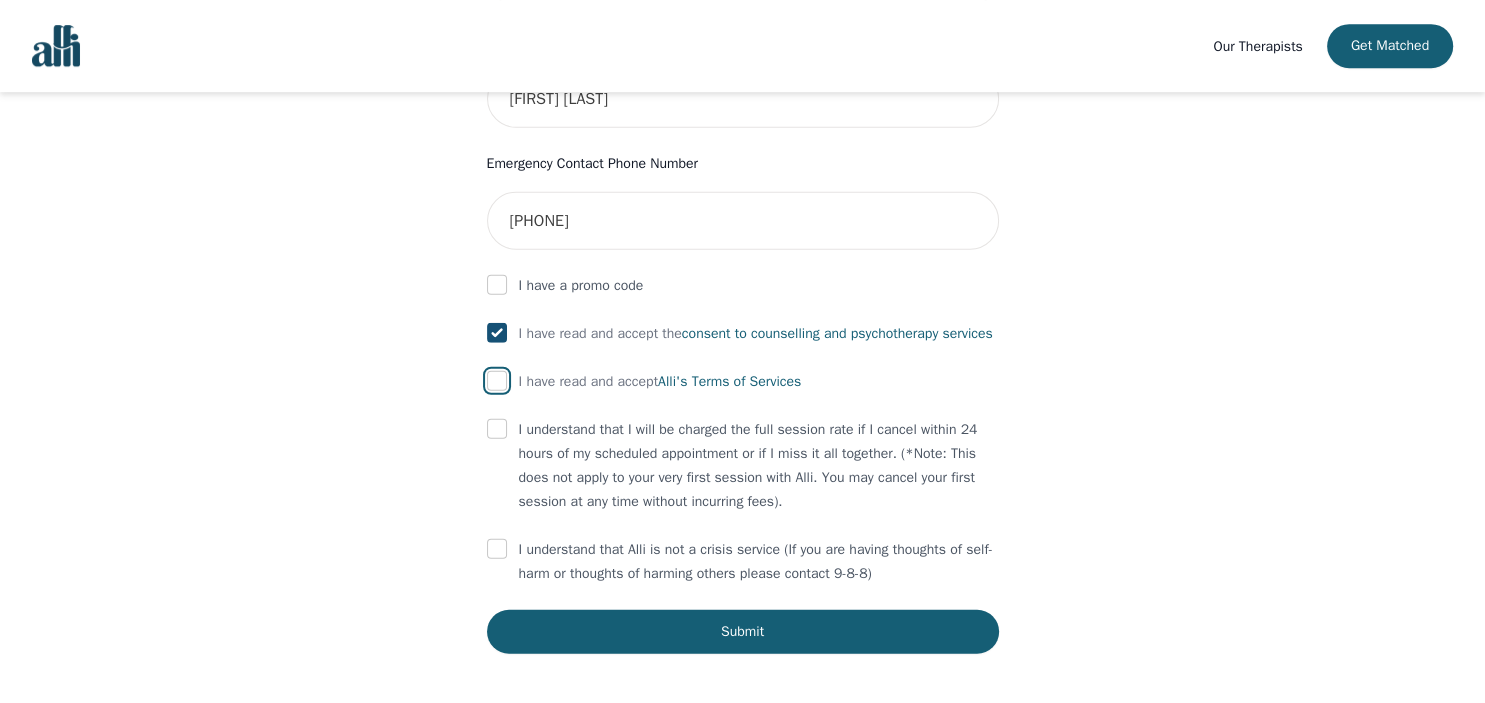 click at bounding box center [497, 381] 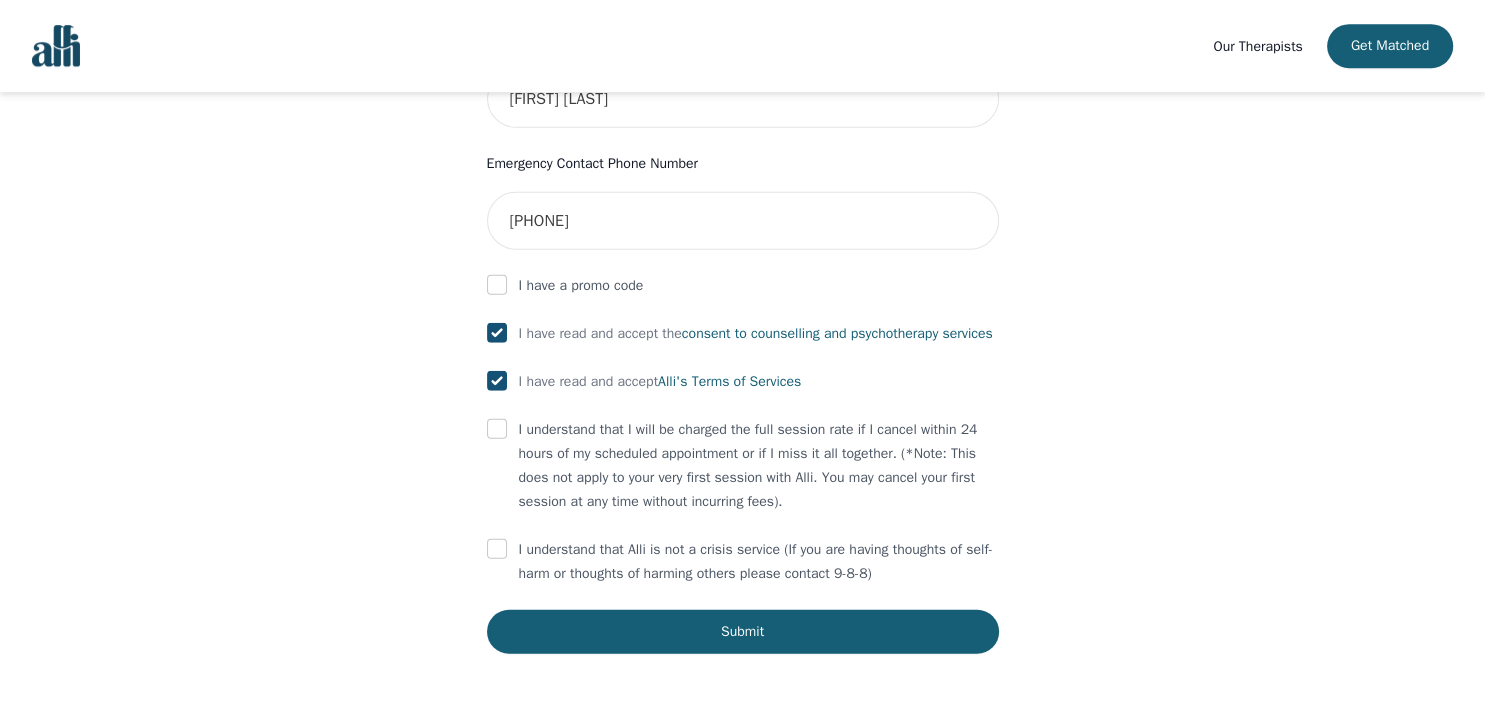 checkbox on "true" 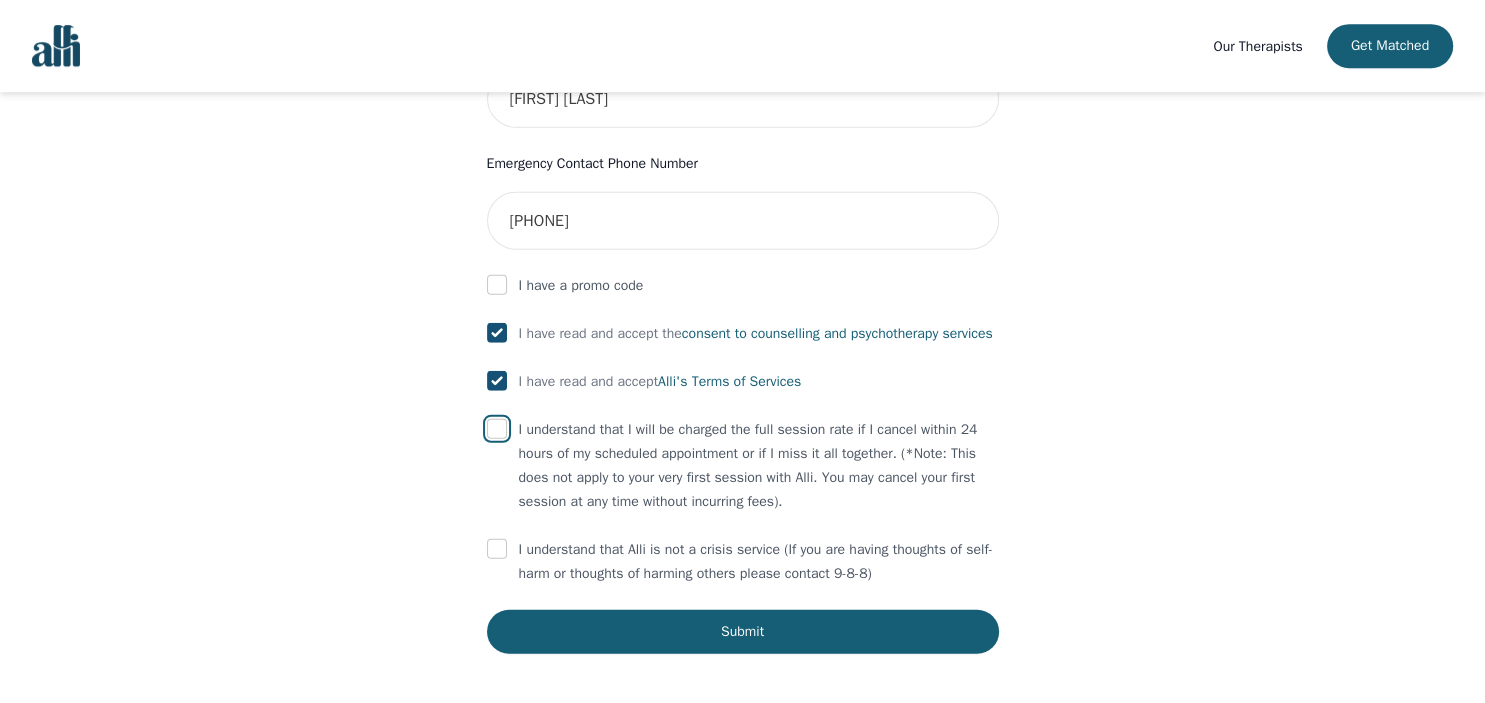 click at bounding box center (497, 429) 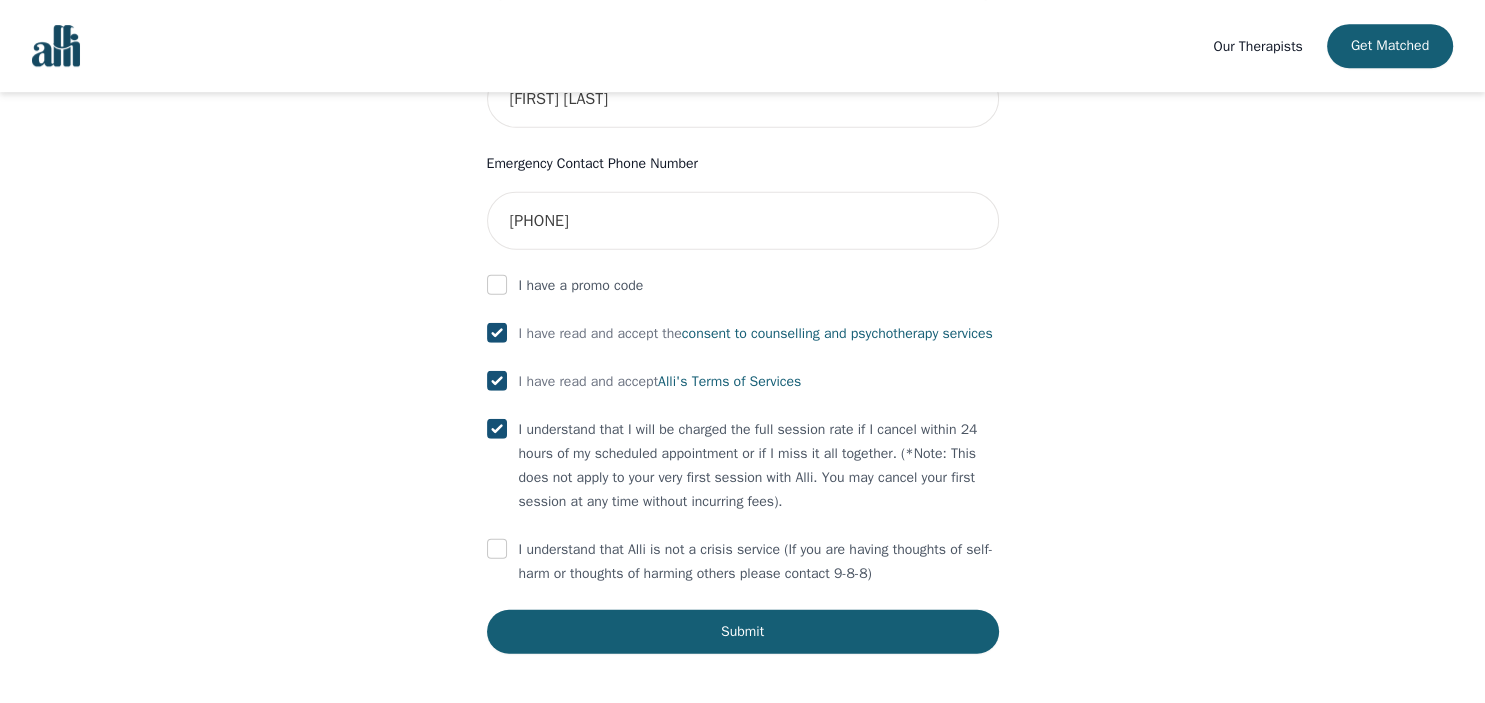 click at bounding box center [497, 550] 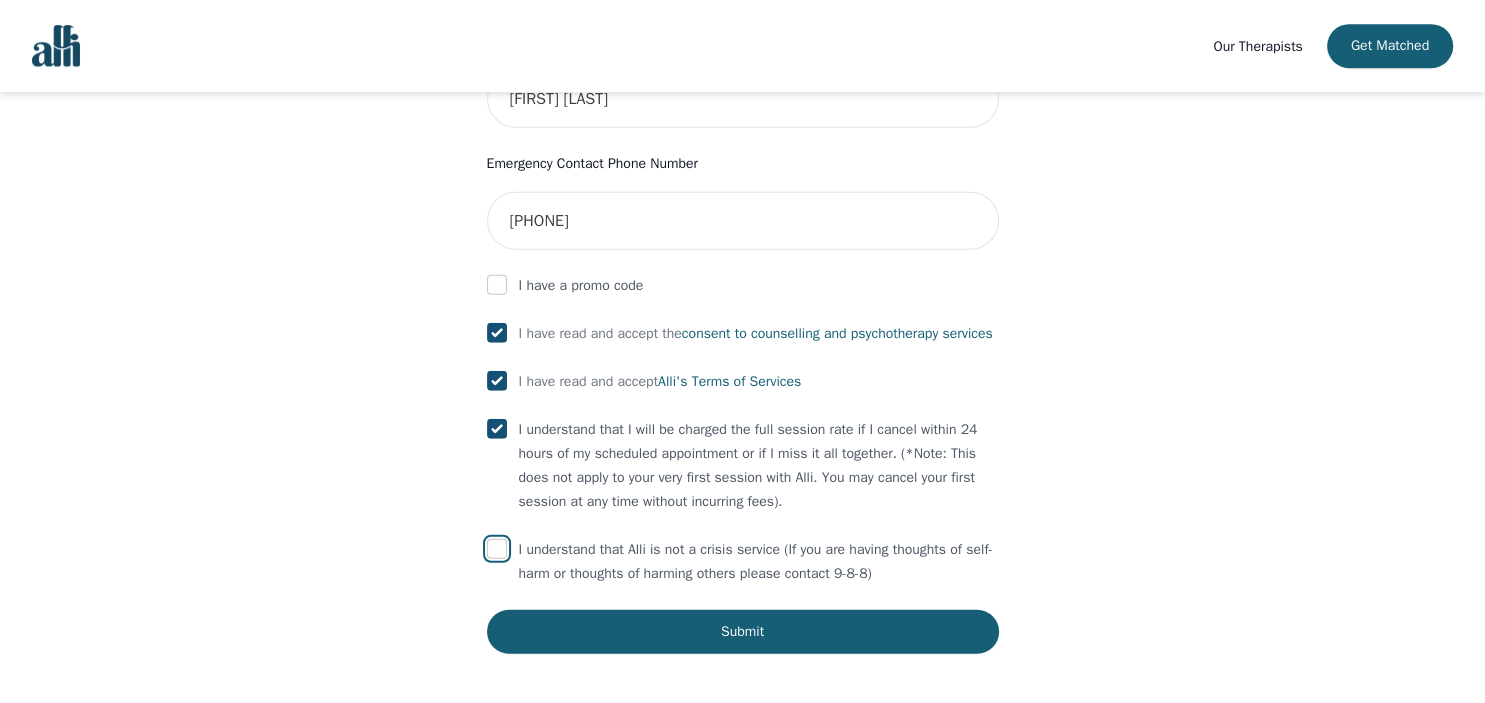 click at bounding box center [497, 549] 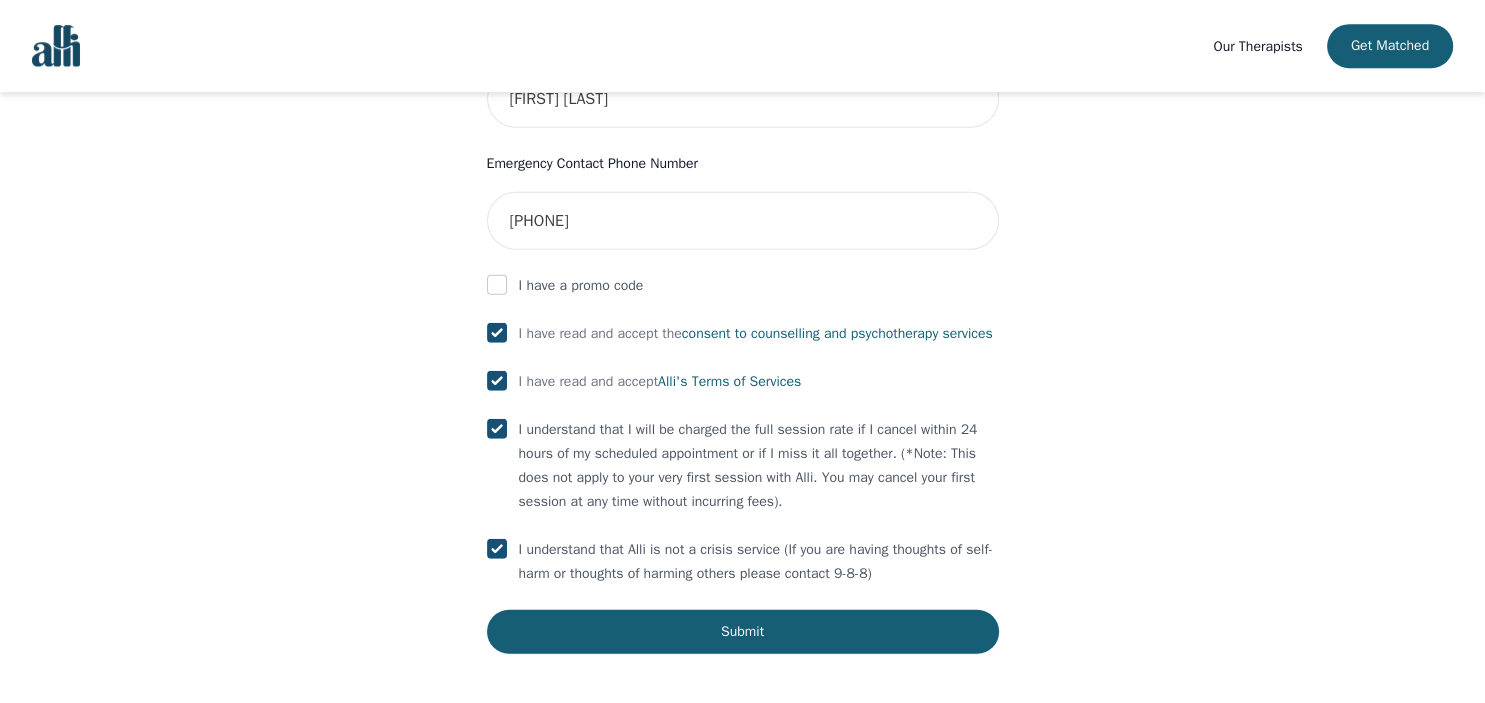 checkbox on "true" 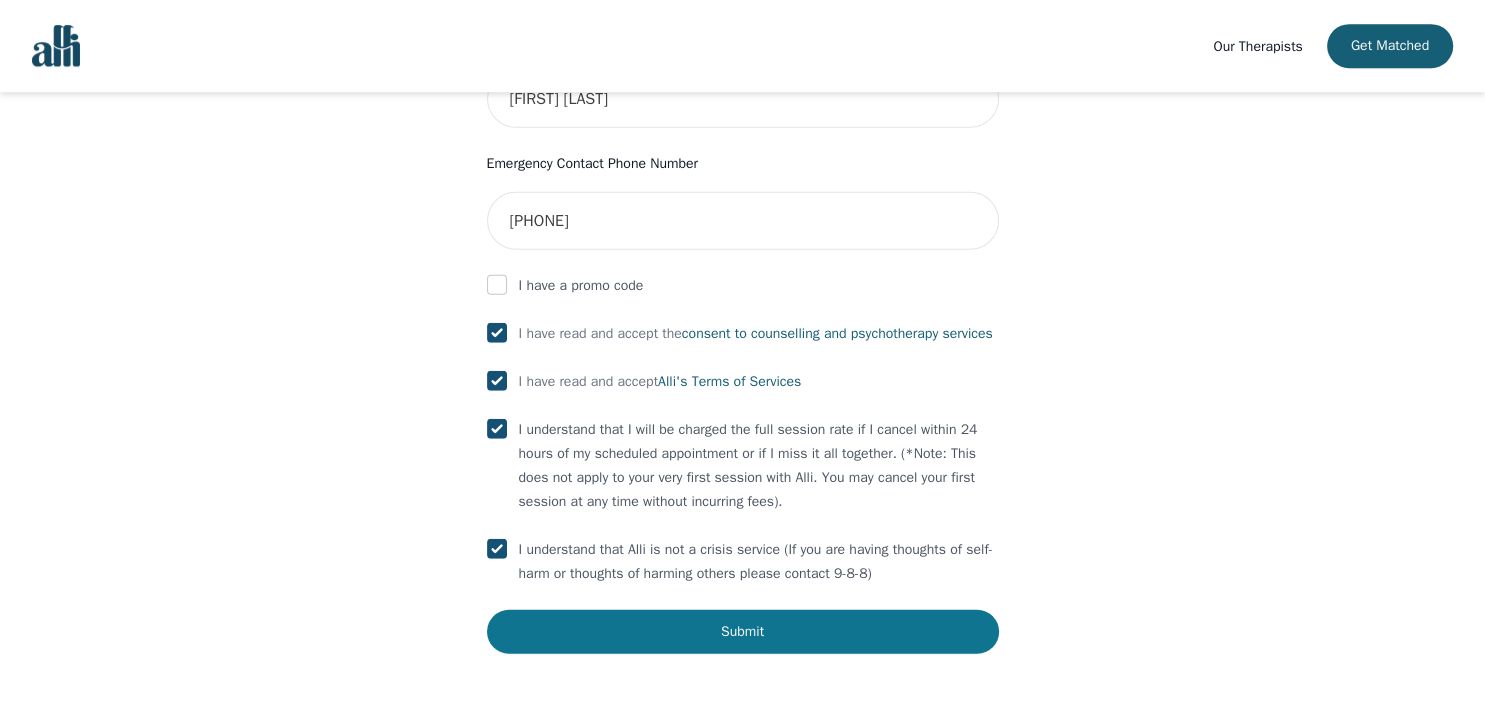 drag, startPoint x: 551, startPoint y: 676, endPoint x: 557, endPoint y: 659, distance: 18.027756 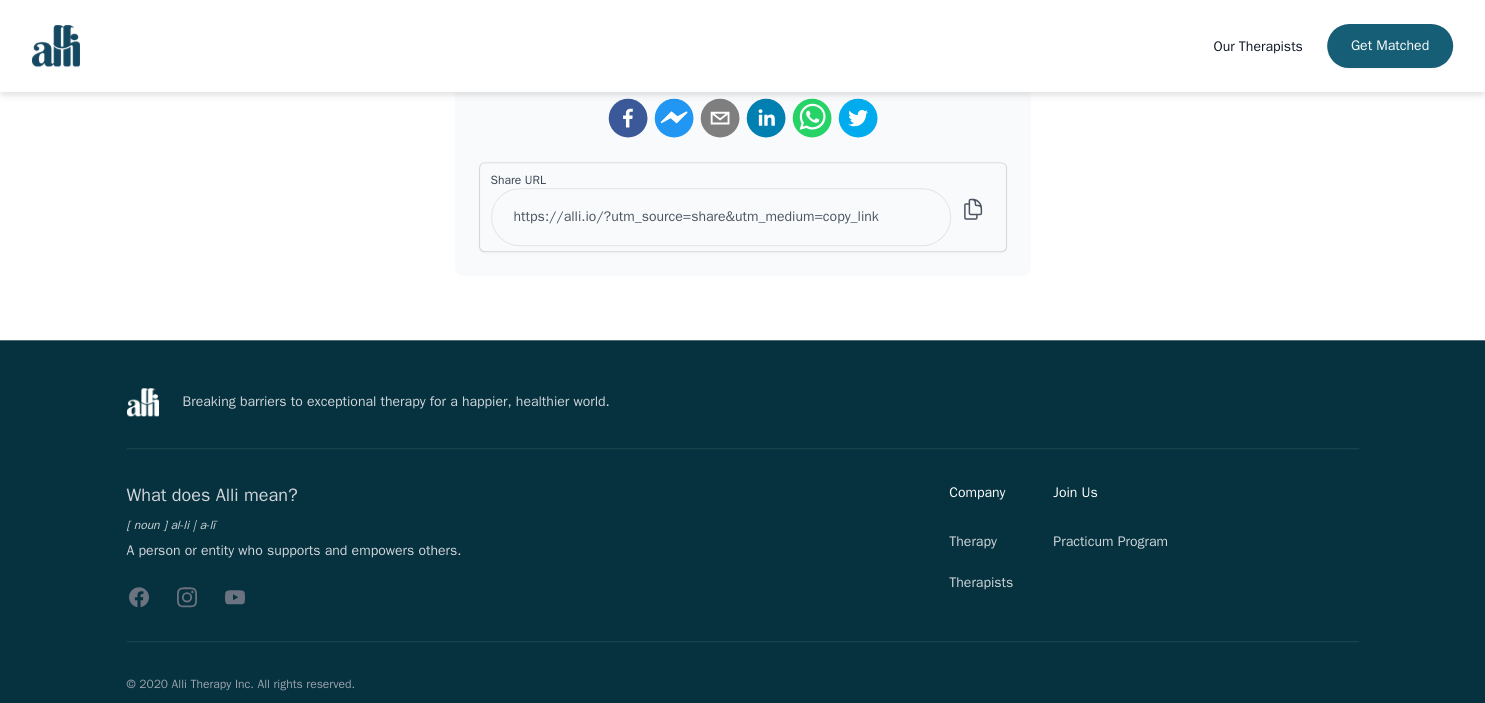 scroll, scrollTop: 832, scrollLeft: 0, axis: vertical 